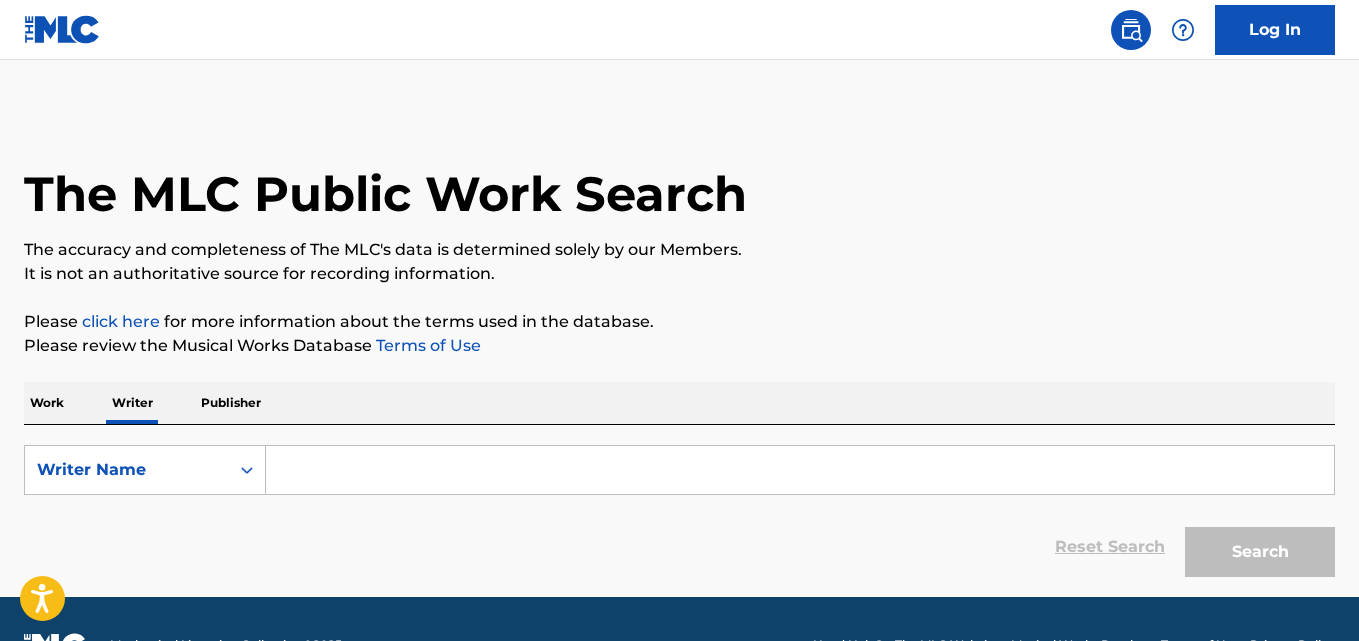 scroll, scrollTop: 0, scrollLeft: 0, axis: both 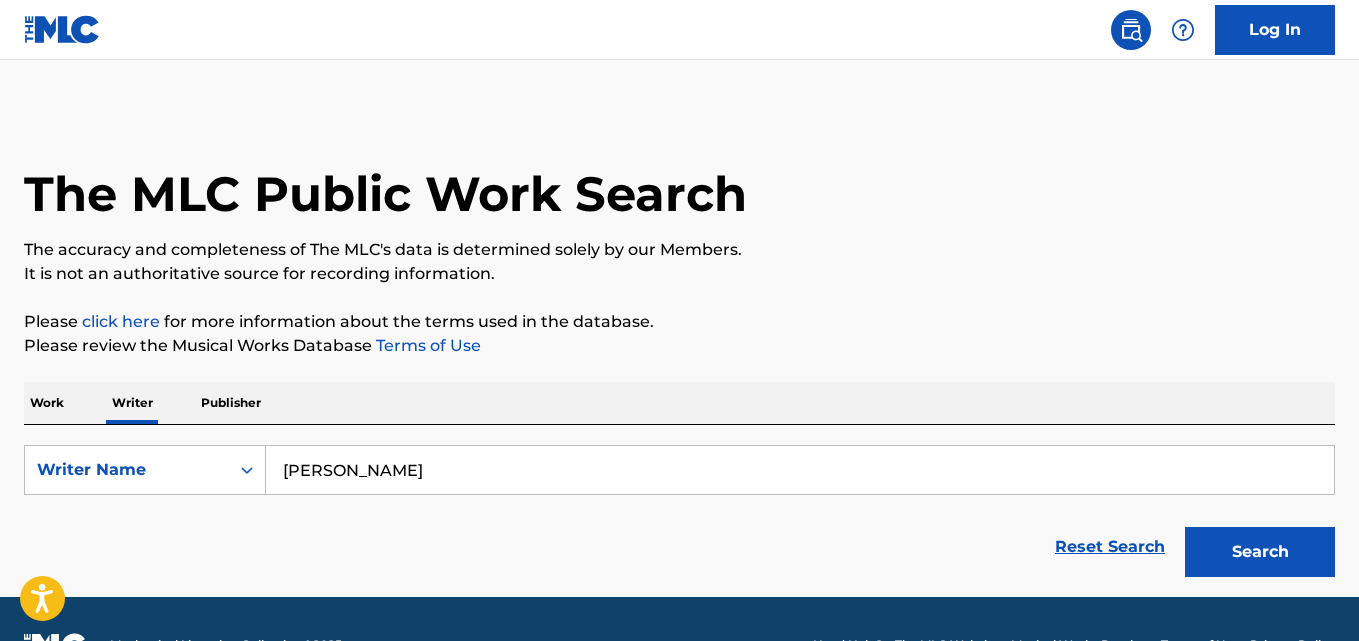 click on "Search" at bounding box center (1260, 552) 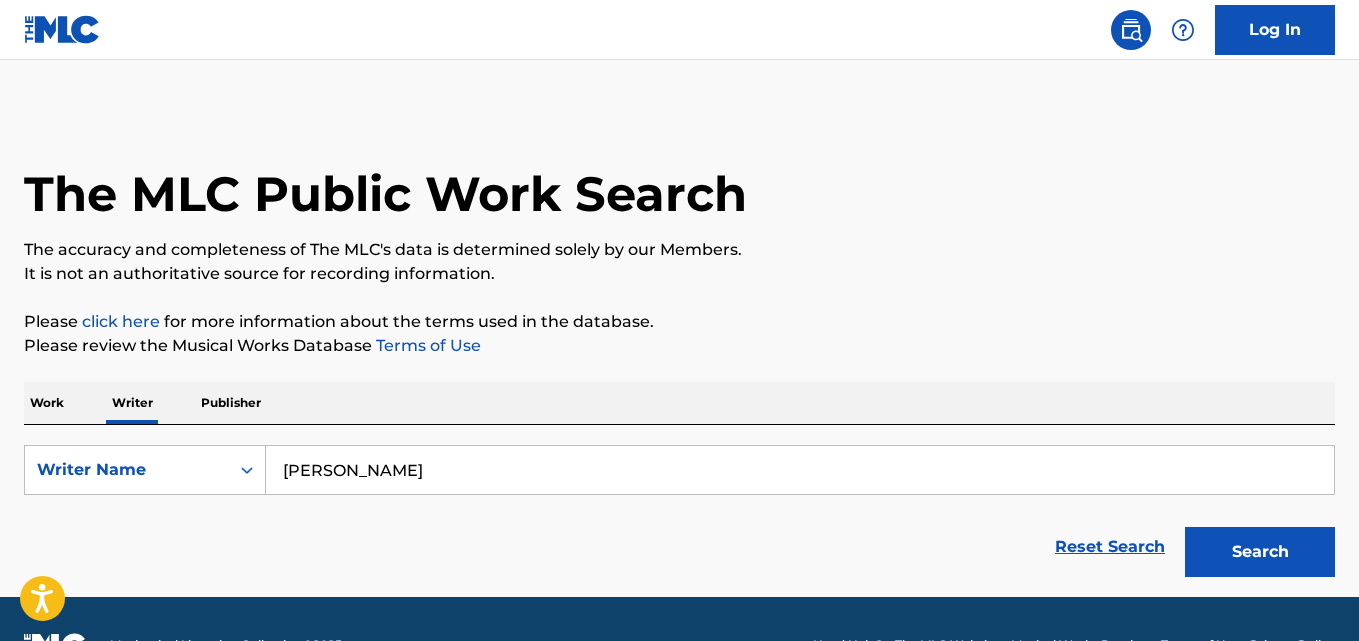 scroll, scrollTop: 52, scrollLeft: 0, axis: vertical 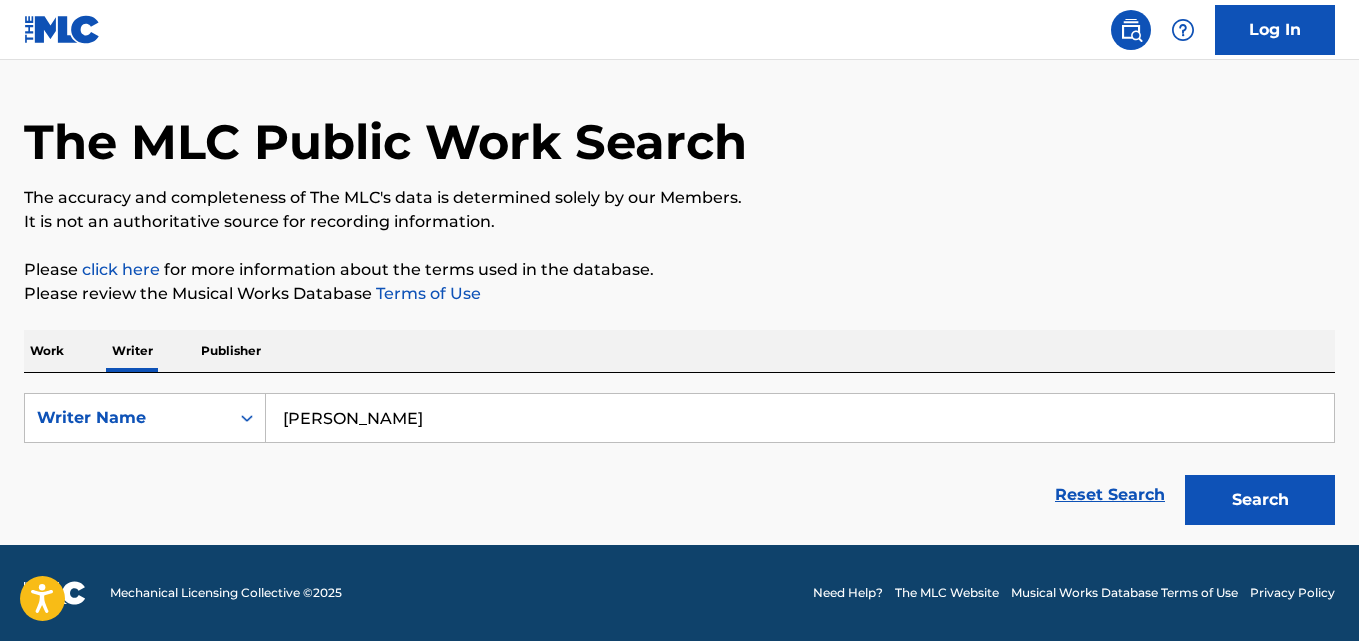 click on "Search" at bounding box center (1260, 500) 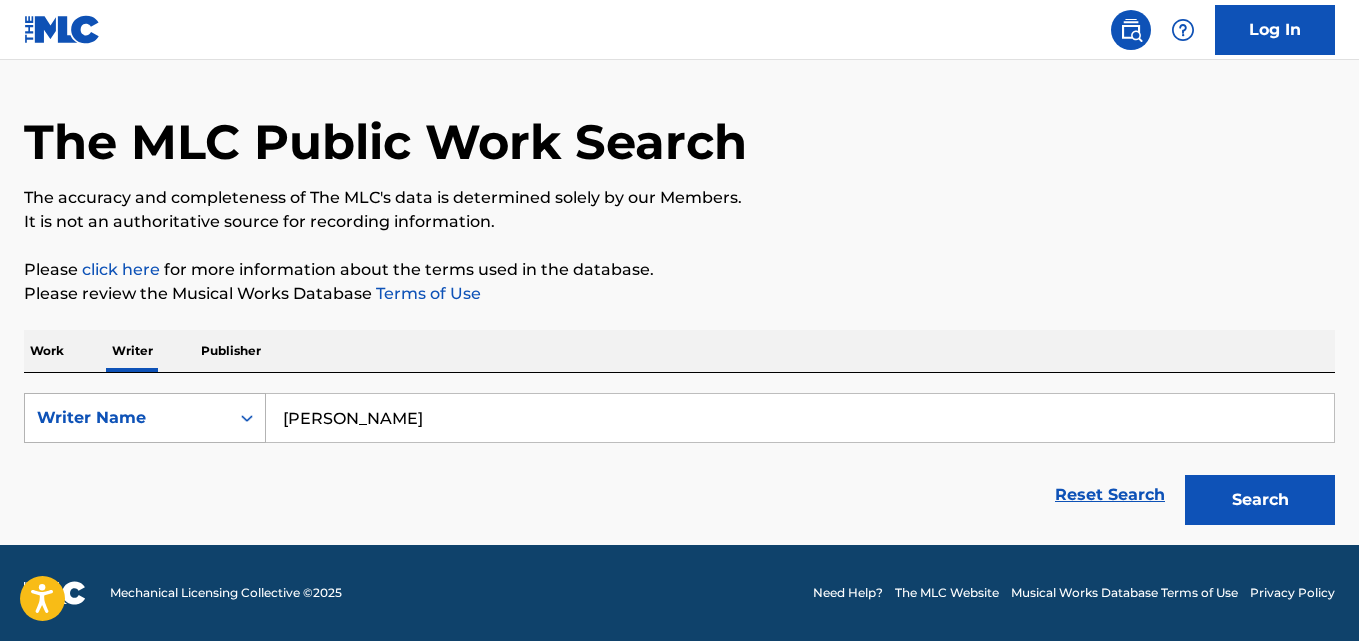 drag, startPoint x: 434, startPoint y: 409, endPoint x: 174, endPoint y: 415, distance: 260.0692 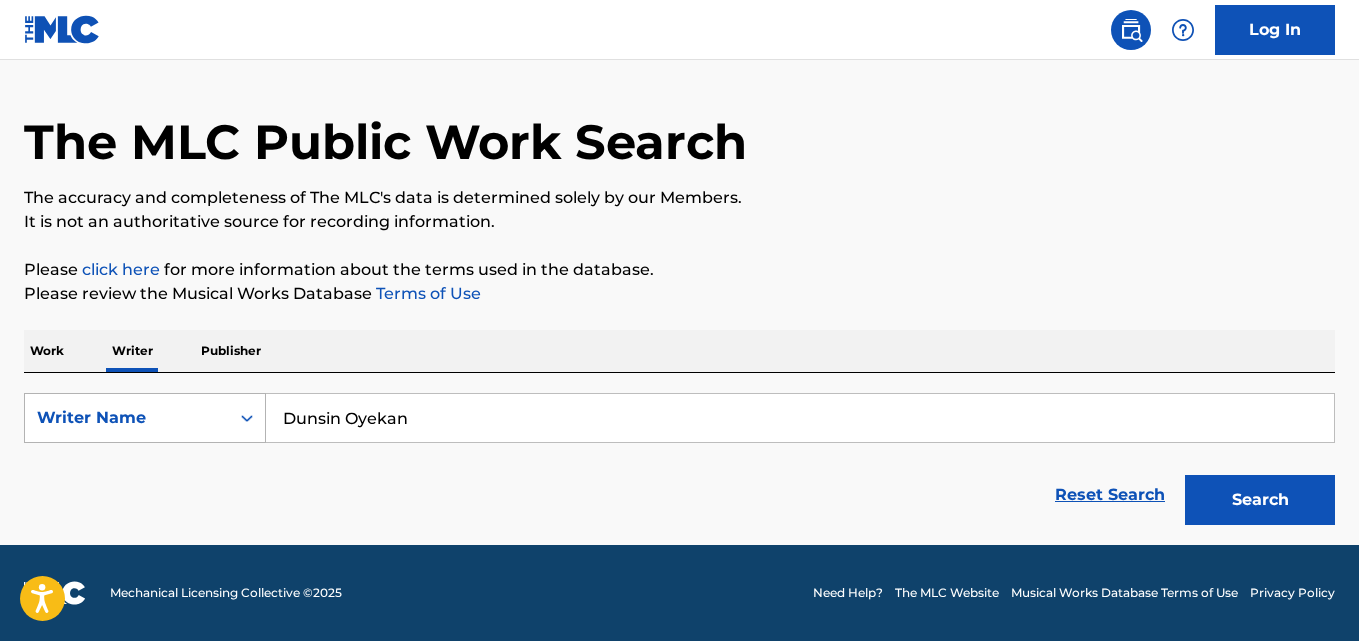 type on "Dunsin Oyekan" 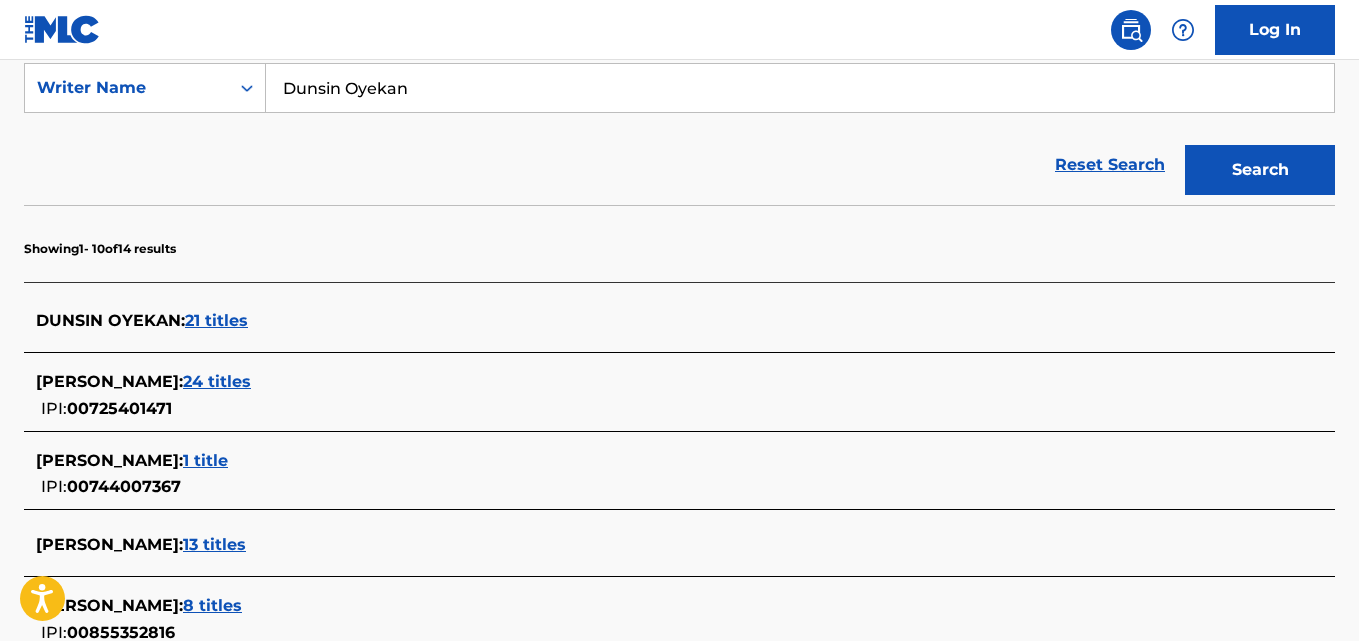 scroll, scrollTop: 383, scrollLeft: 0, axis: vertical 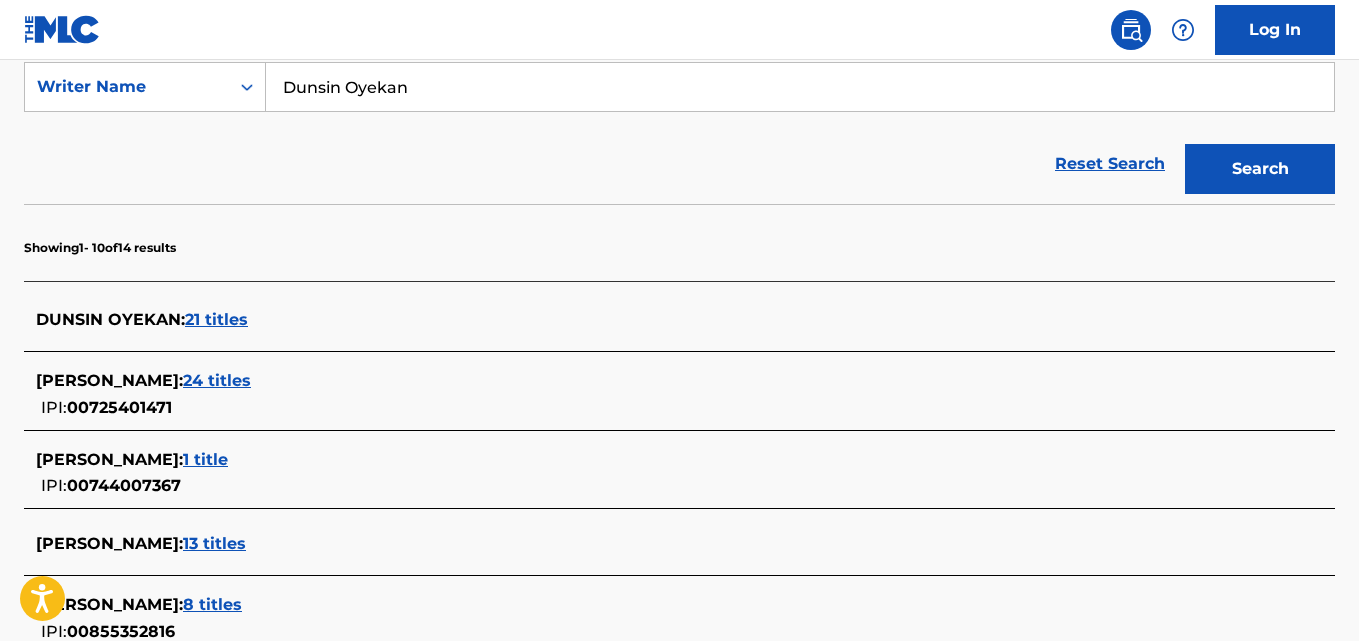 click on "21 titles" at bounding box center [216, 319] 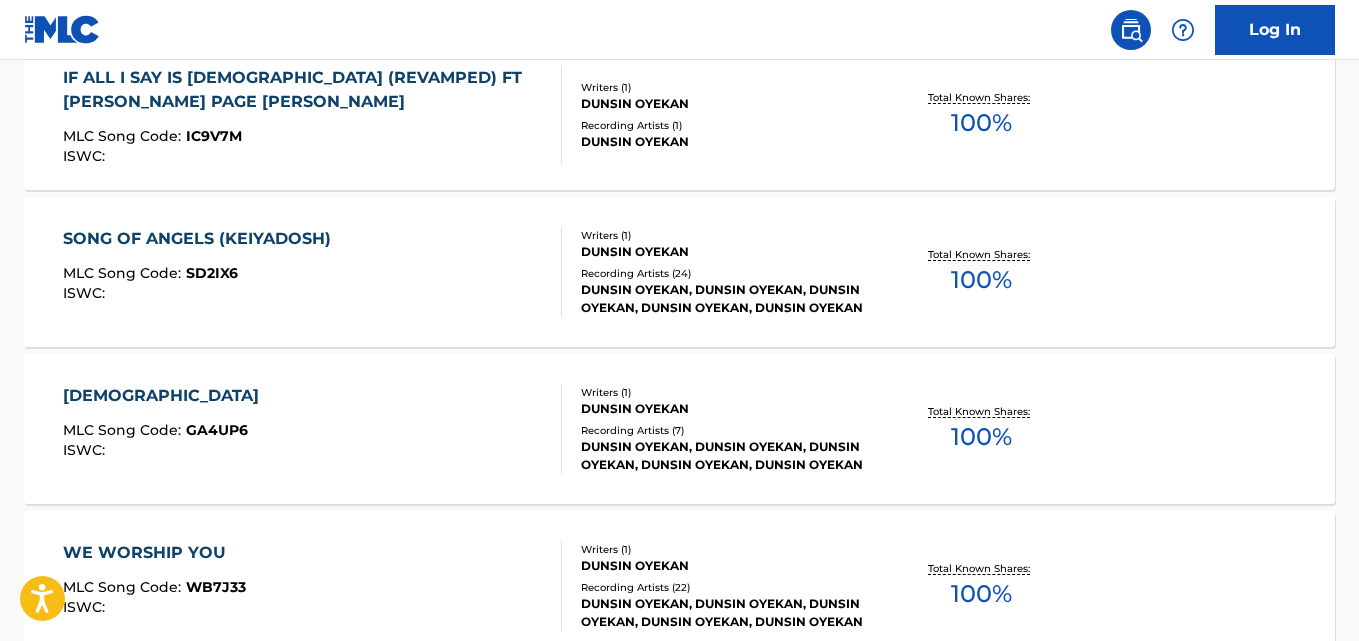 scroll, scrollTop: 722, scrollLeft: 0, axis: vertical 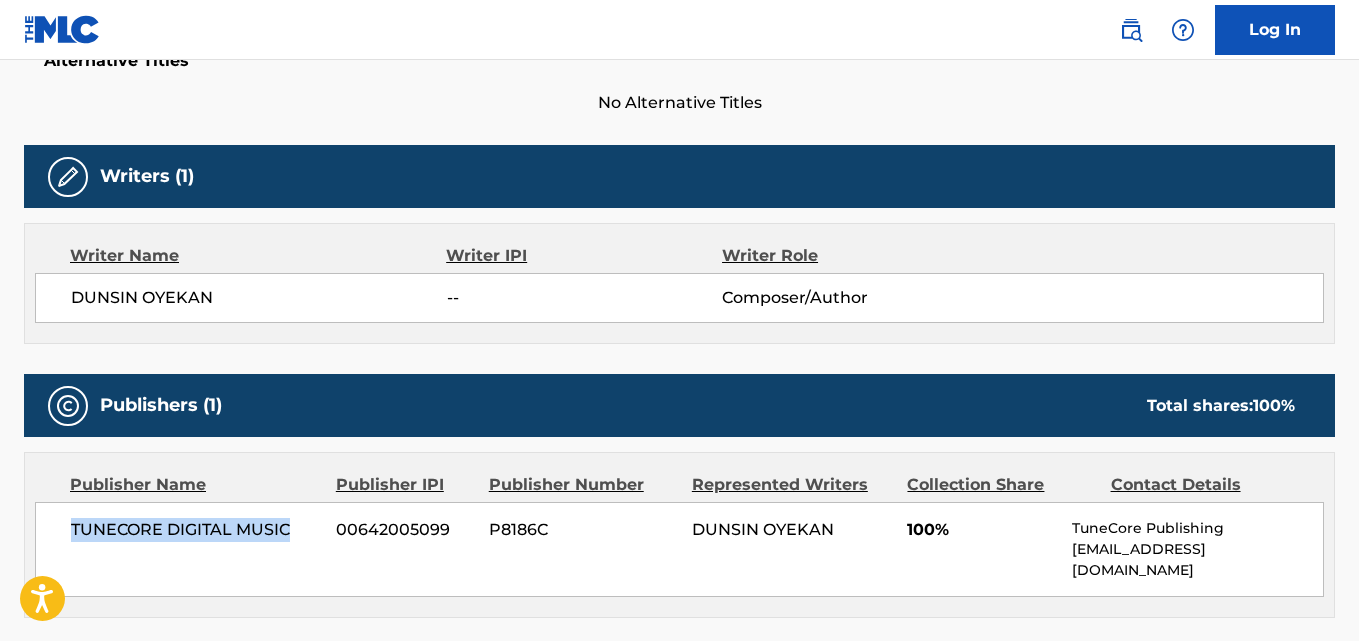drag, startPoint x: 297, startPoint y: 529, endPoint x: 64, endPoint y: 520, distance: 233.17375 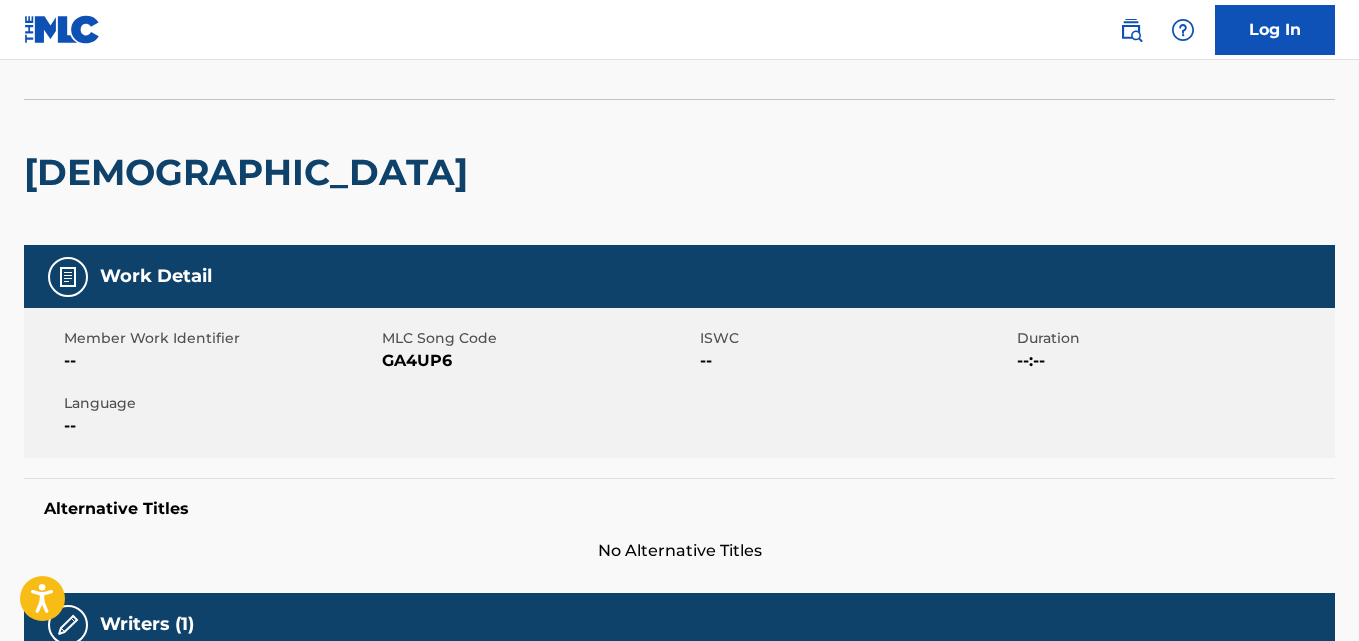 scroll, scrollTop: 0, scrollLeft: 0, axis: both 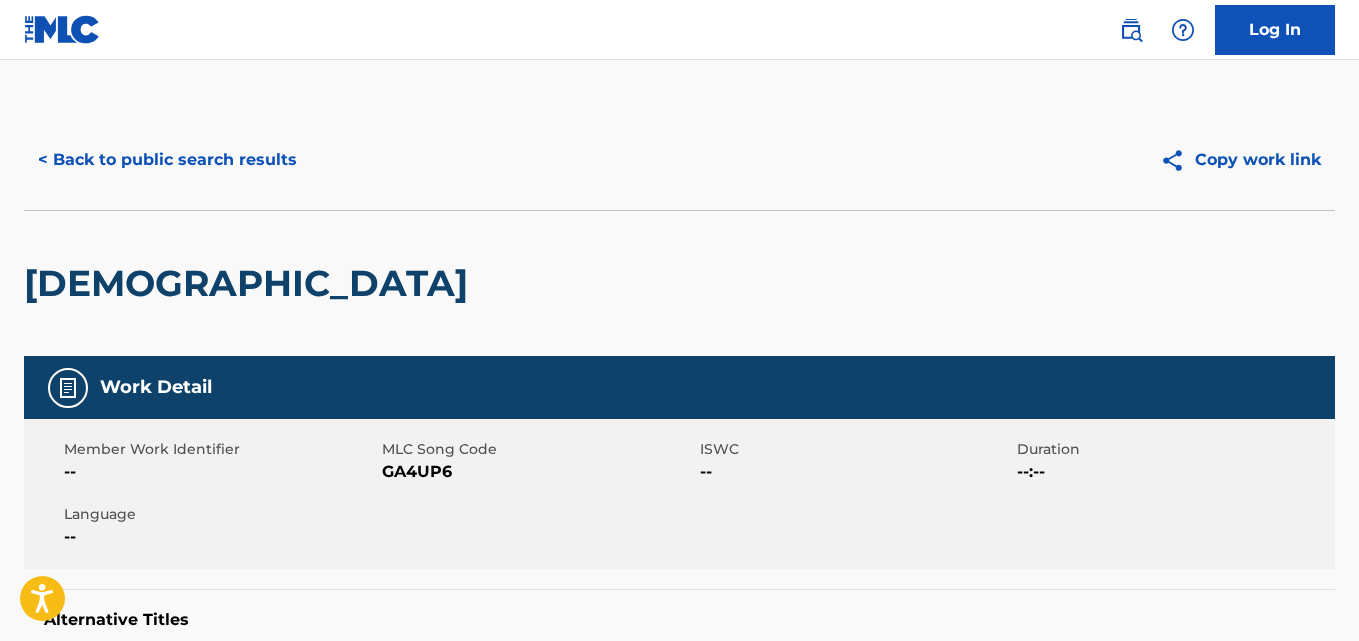 click on "< Back to public search results" at bounding box center [167, 160] 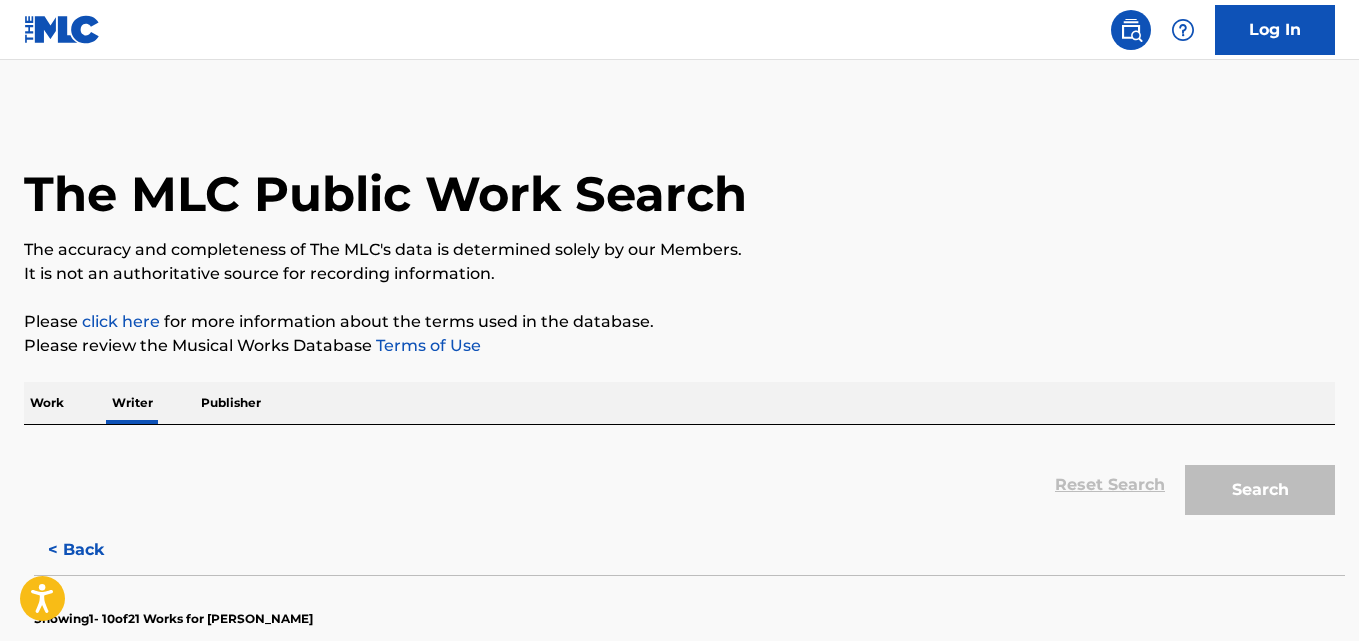 scroll, scrollTop: 113, scrollLeft: 0, axis: vertical 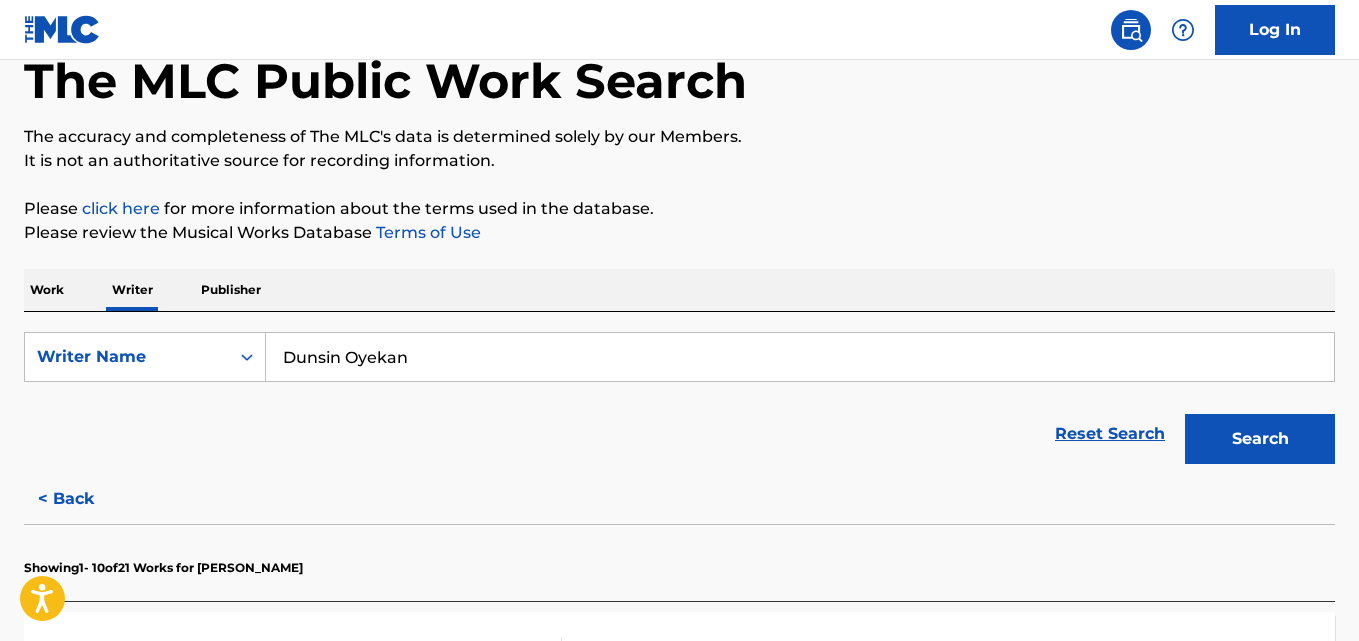 click on "Dunsin Oyekan" at bounding box center (800, 357) 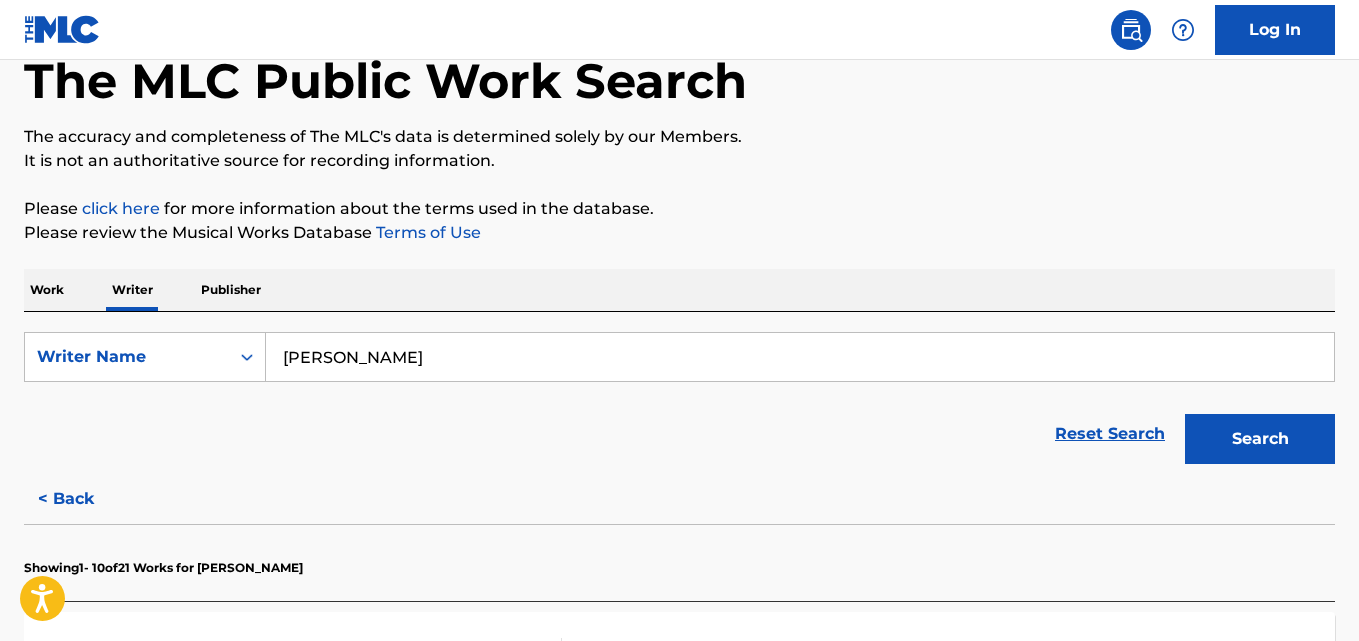 type on "[PERSON_NAME]" 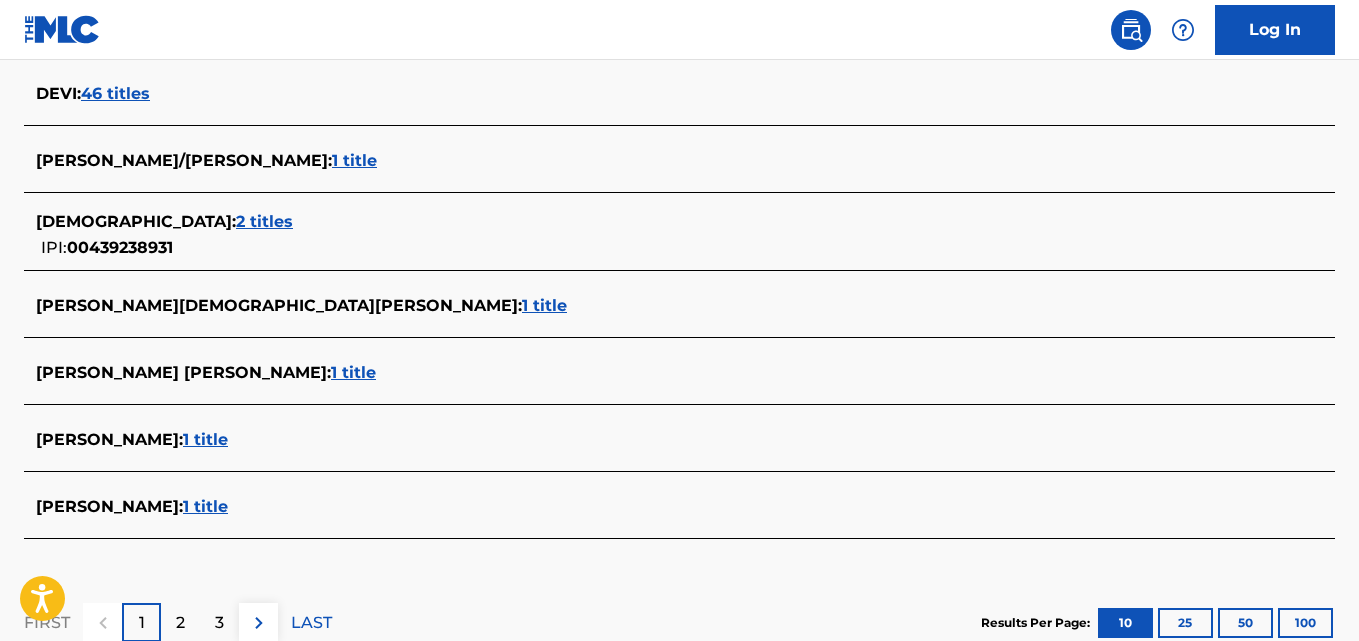 scroll, scrollTop: 826, scrollLeft: 0, axis: vertical 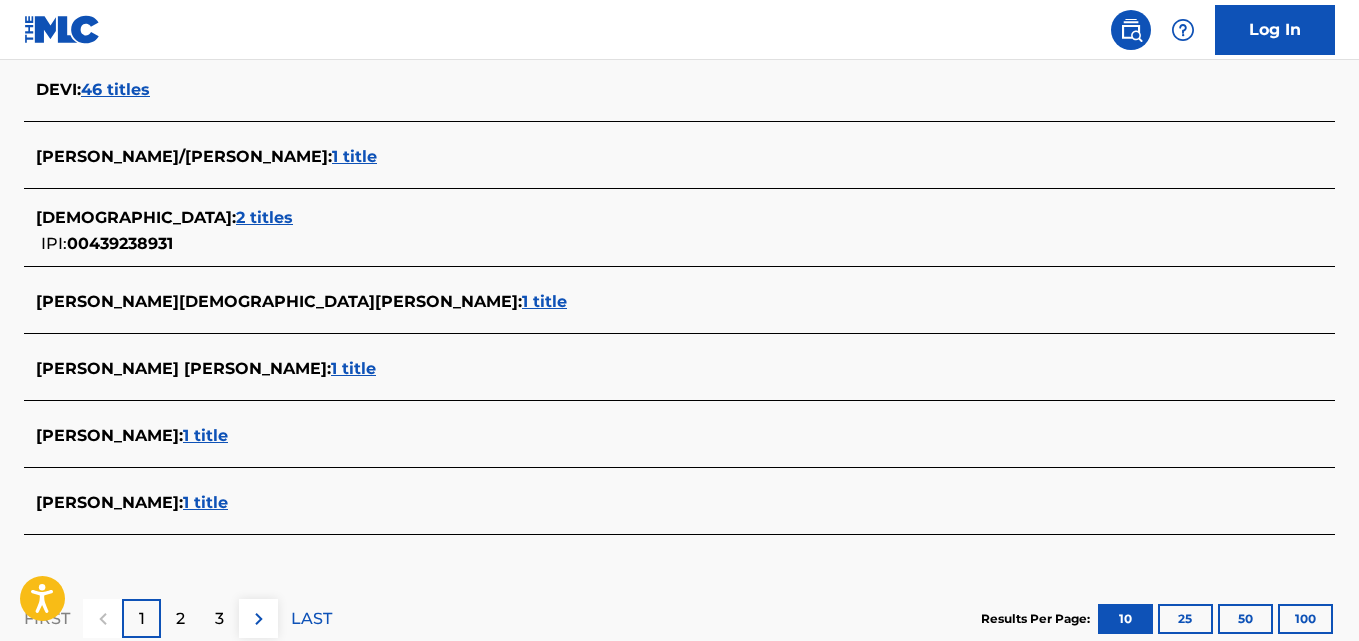 click on "1 title" at bounding box center [205, 502] 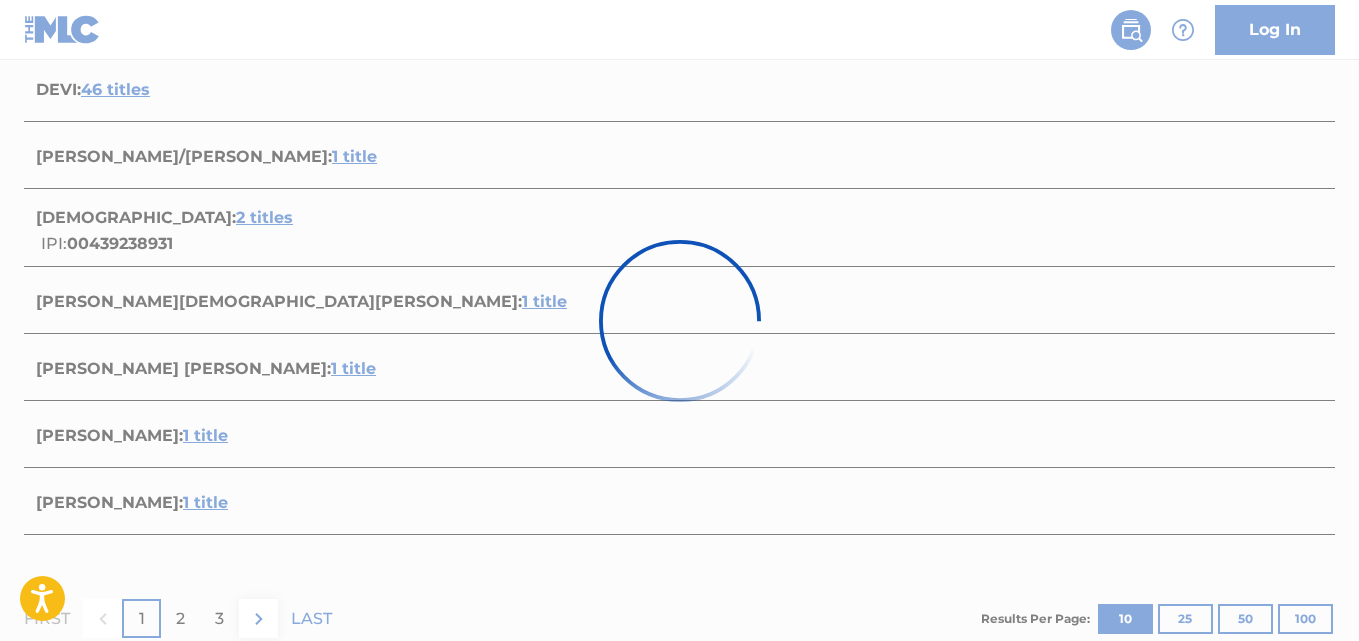 scroll, scrollTop: 466, scrollLeft: 0, axis: vertical 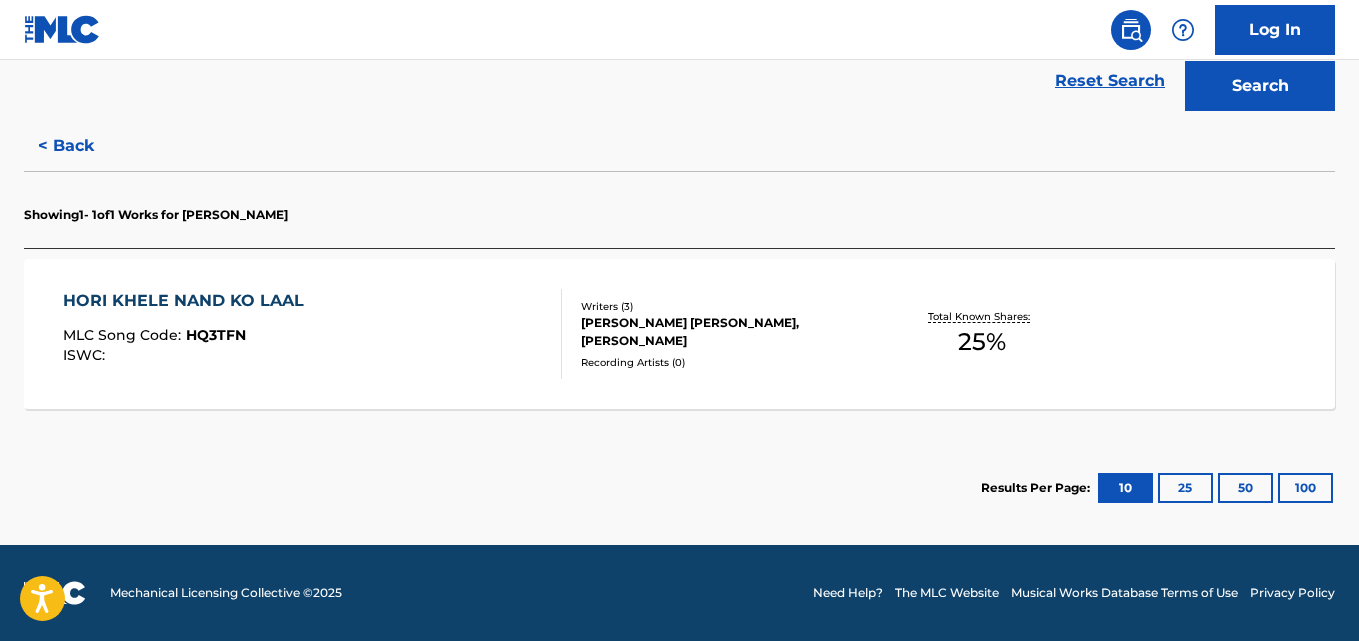 click on "[PERSON_NAME] [PERSON_NAME], [PERSON_NAME]" at bounding box center (727, 332) 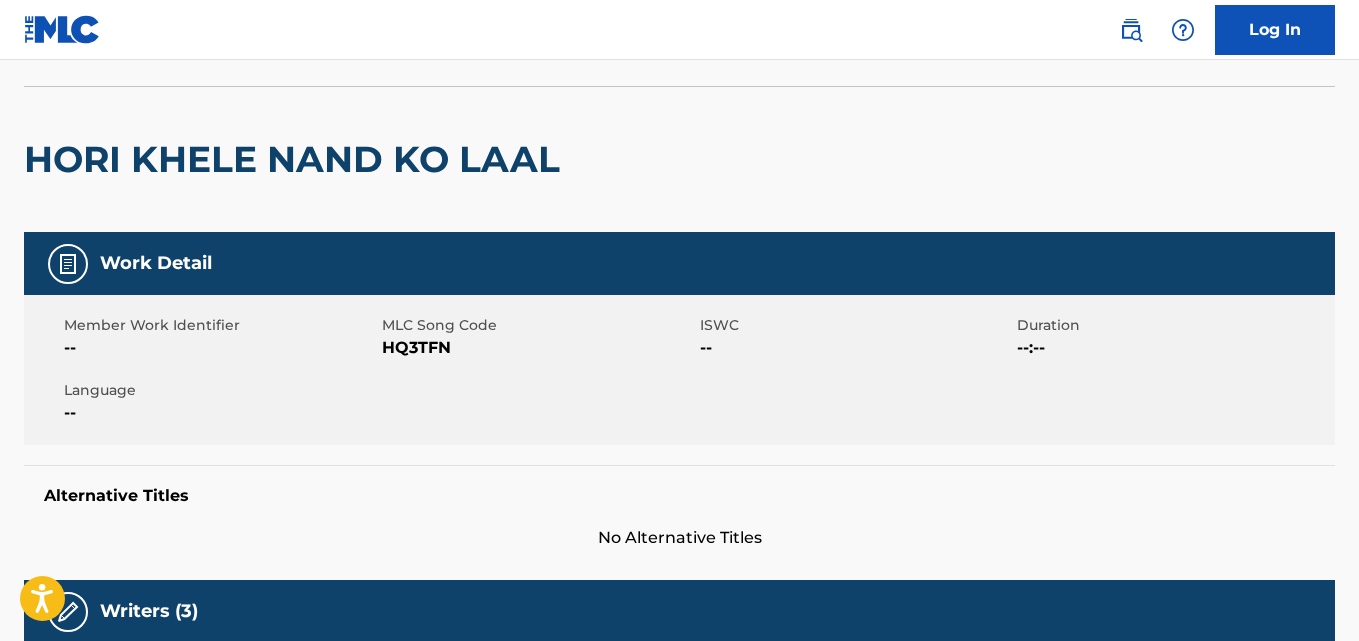 scroll, scrollTop: 0, scrollLeft: 0, axis: both 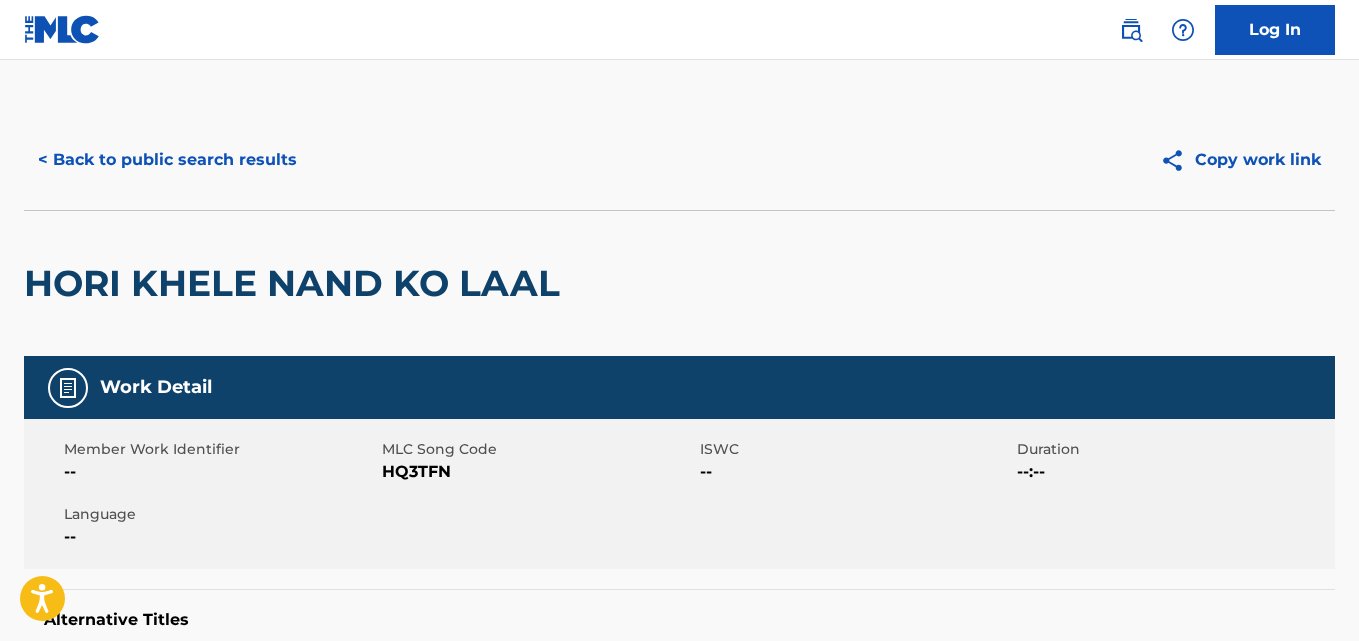click on "< Back to public search results" at bounding box center (167, 160) 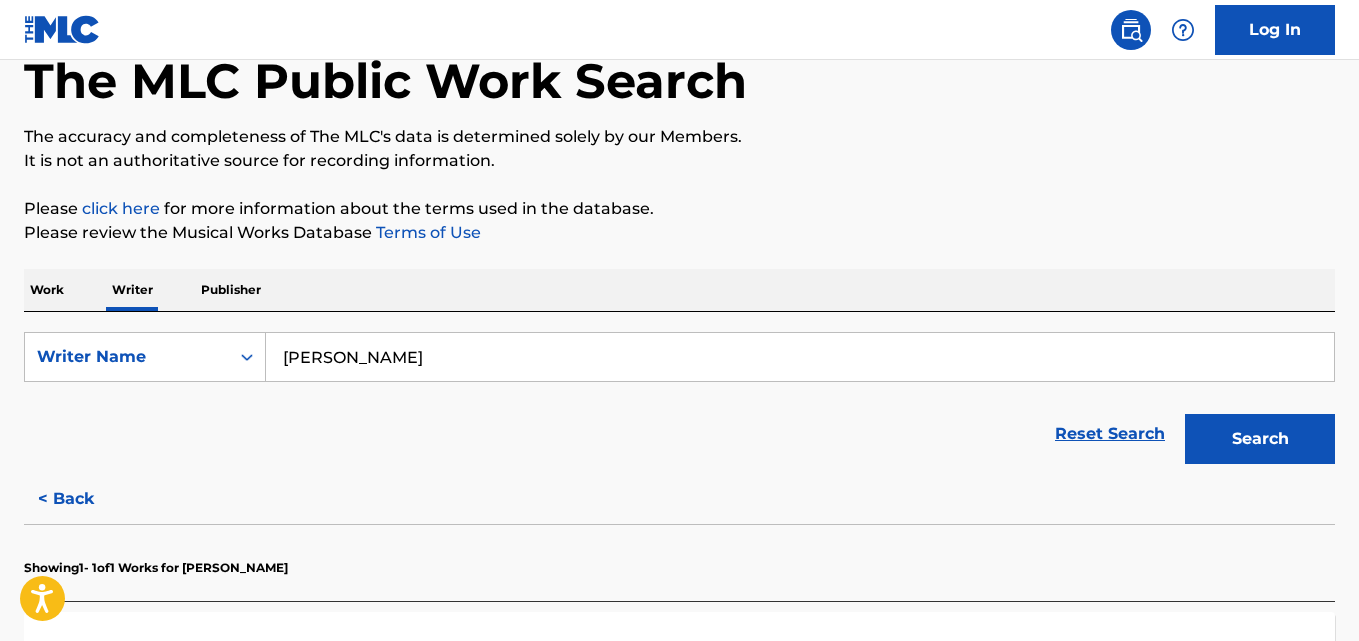 click on "[PERSON_NAME]" at bounding box center (800, 357) 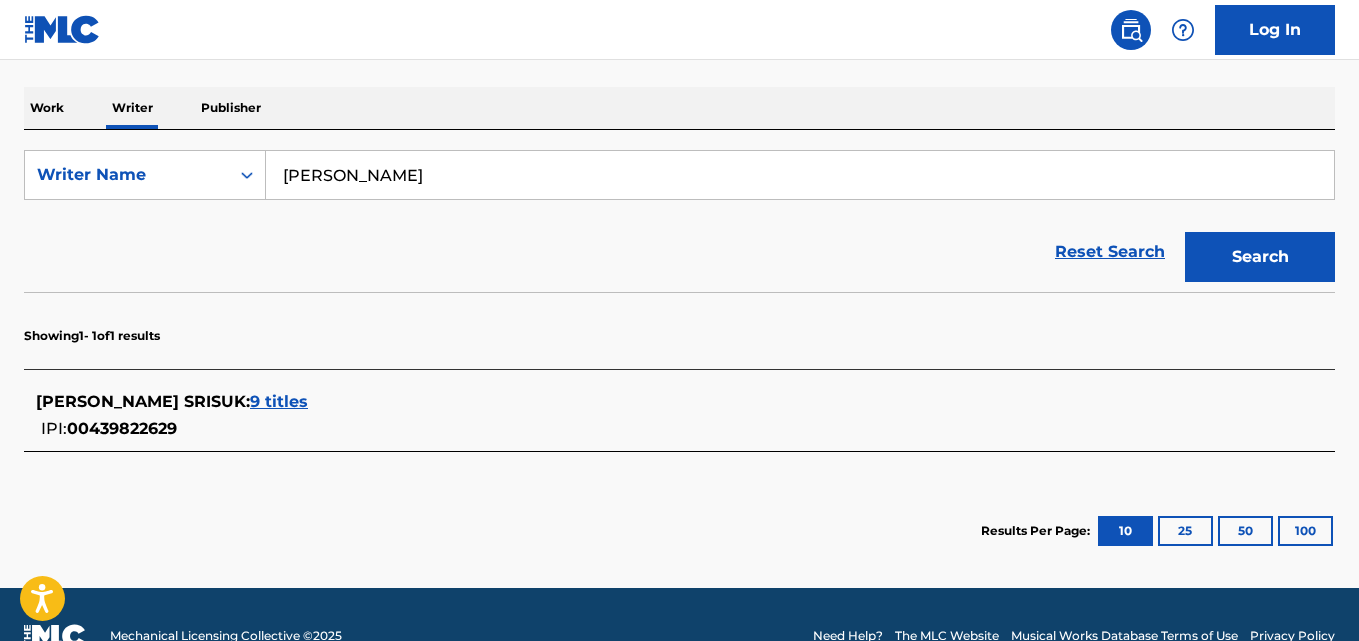 scroll, scrollTop: 298, scrollLeft: 0, axis: vertical 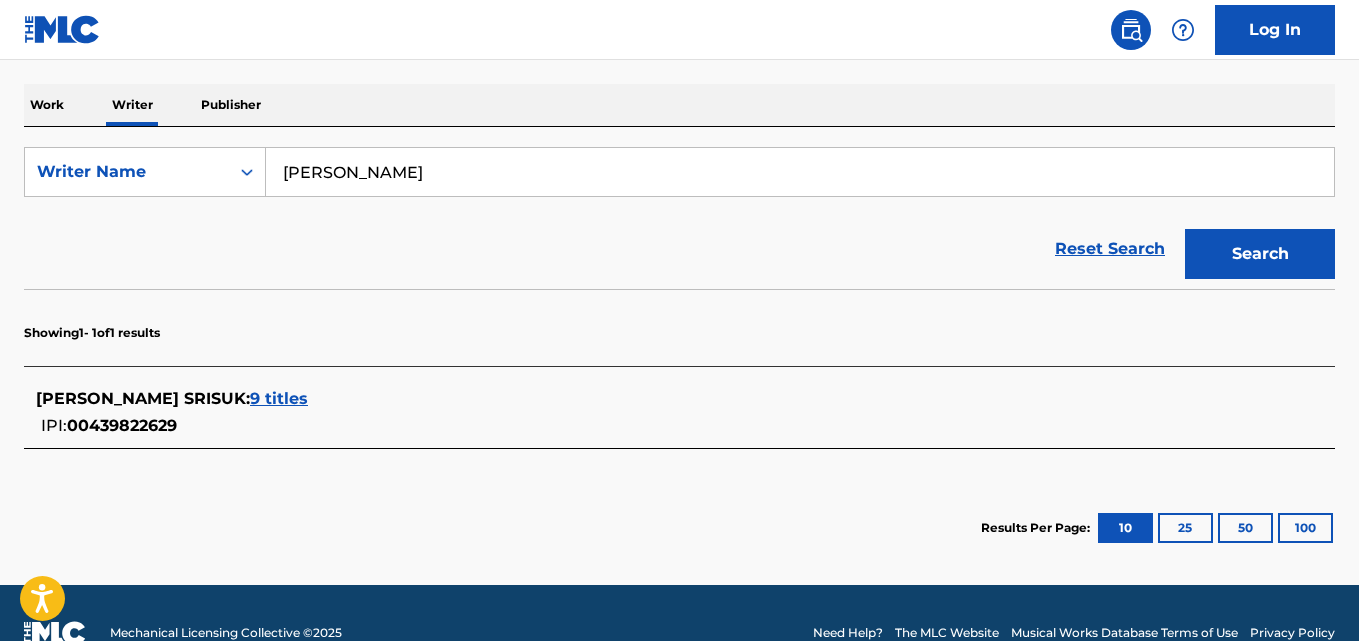drag, startPoint x: 319, startPoint y: 205, endPoint x: 193, endPoint y: 213, distance: 126.253716 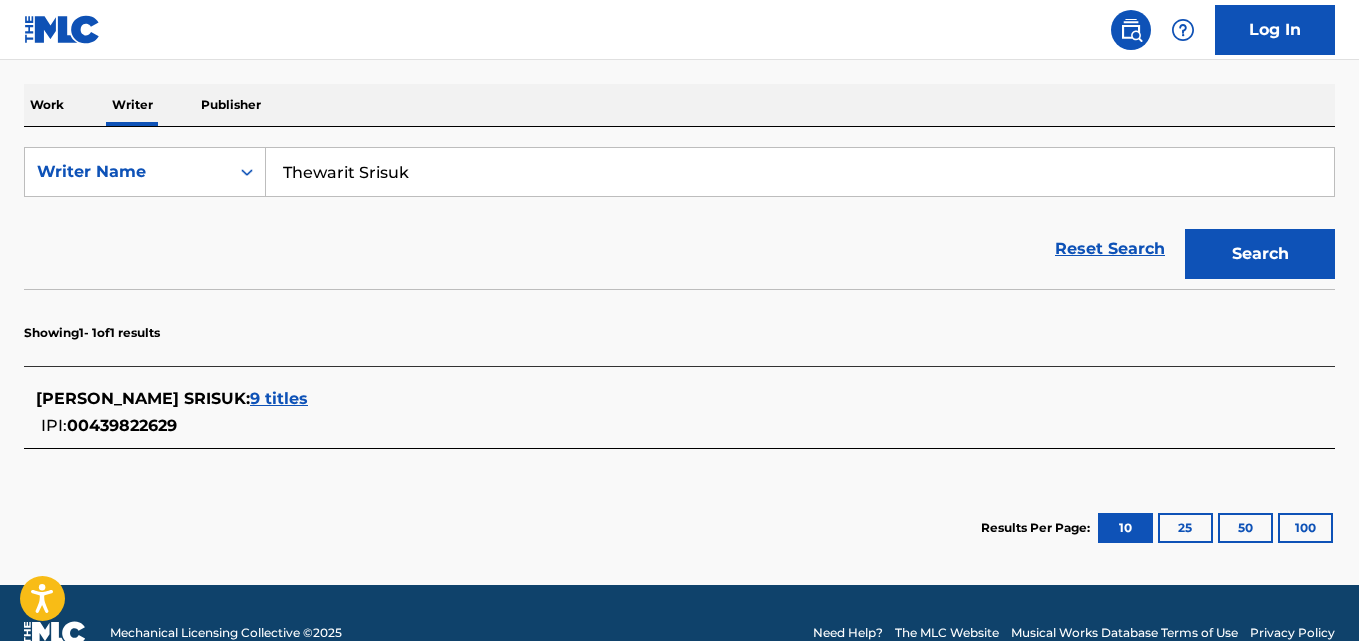 click on "Search" at bounding box center (1260, 254) 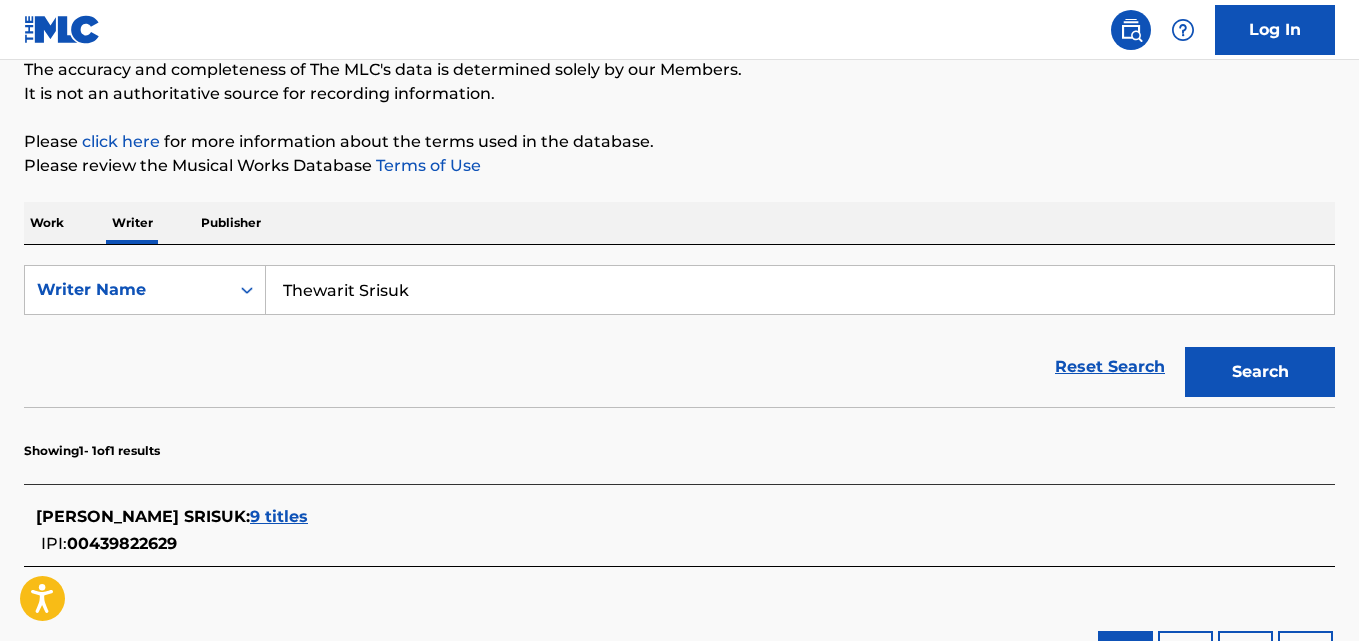 scroll, scrollTop: 298, scrollLeft: 0, axis: vertical 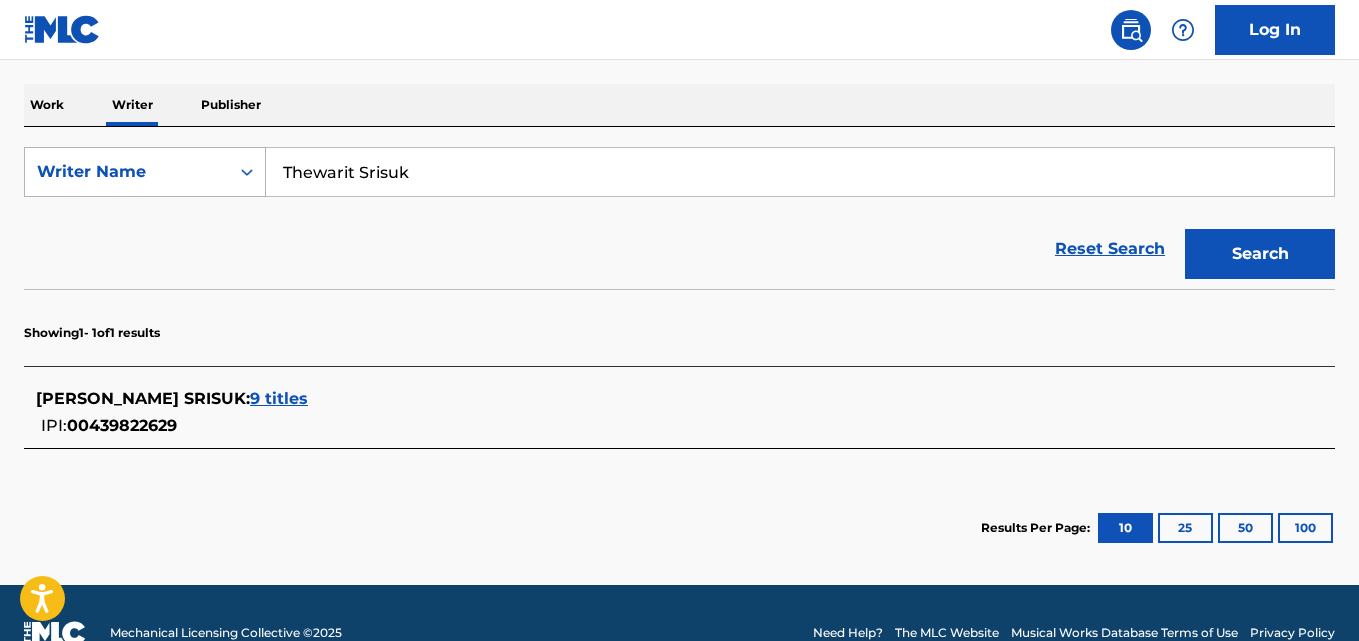 drag, startPoint x: 424, startPoint y: 188, endPoint x: 143, endPoint y: 182, distance: 281.06406 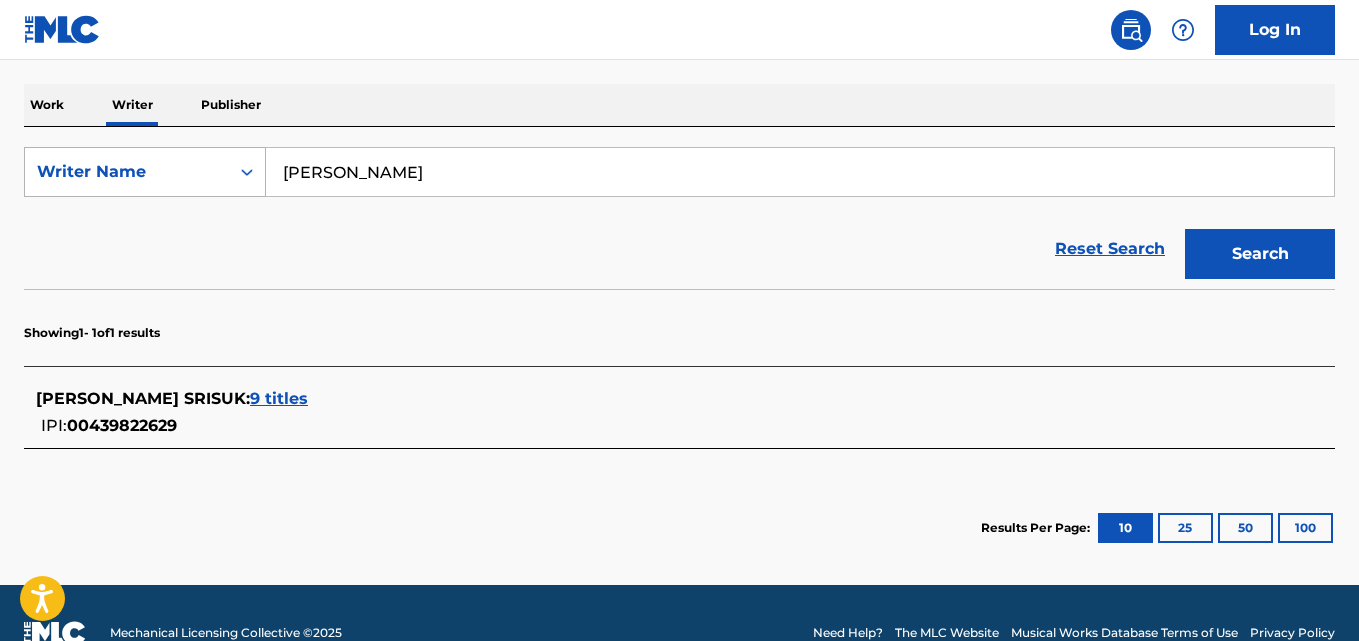 type on "[PERSON_NAME]" 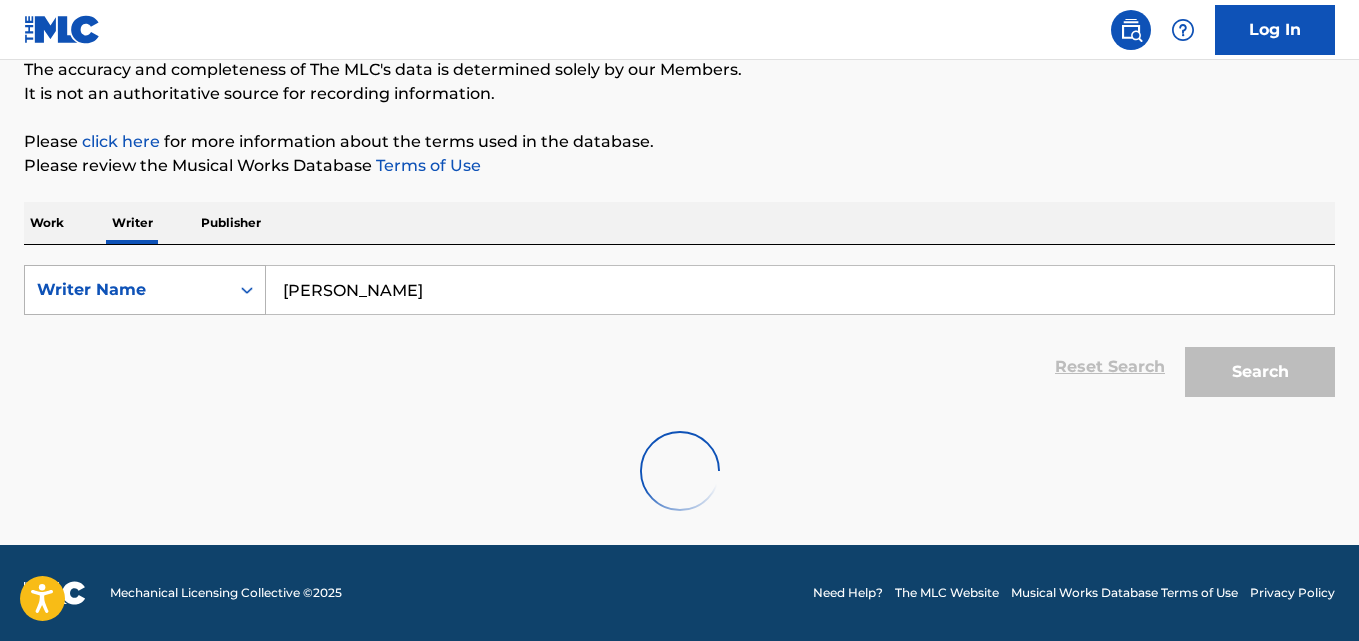 scroll, scrollTop: 180, scrollLeft: 0, axis: vertical 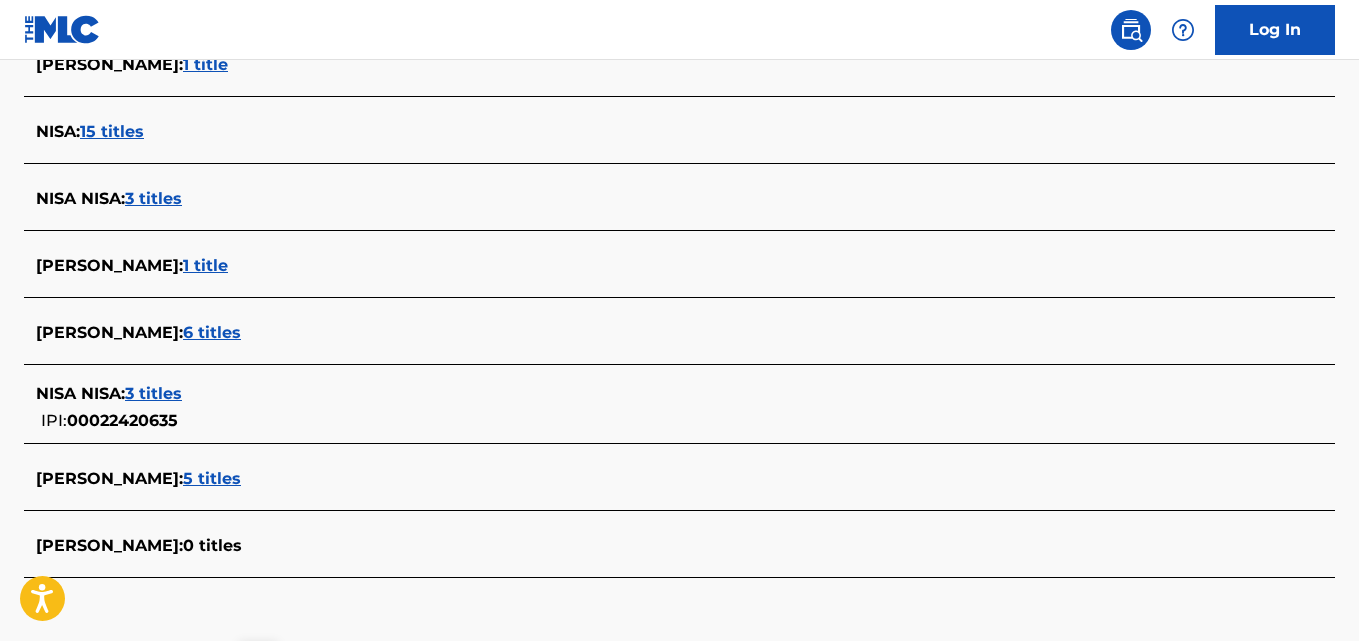 click on "6 titles" at bounding box center [212, 332] 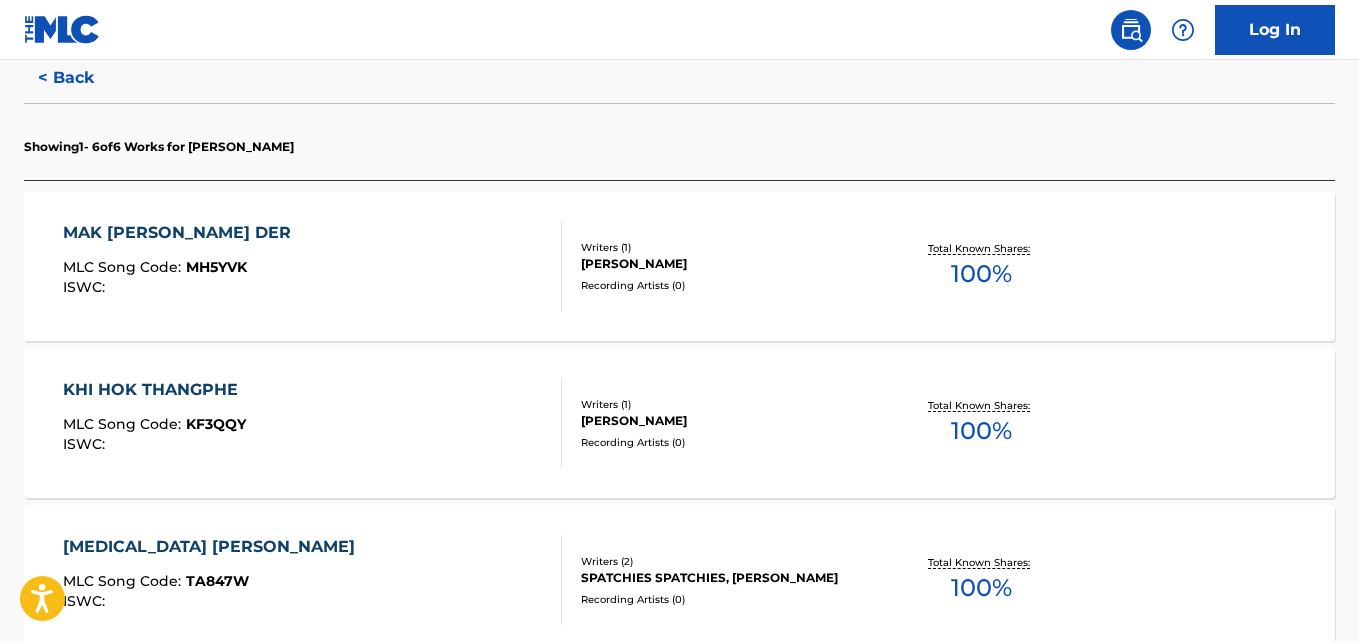 scroll, scrollTop: 518, scrollLeft: 0, axis: vertical 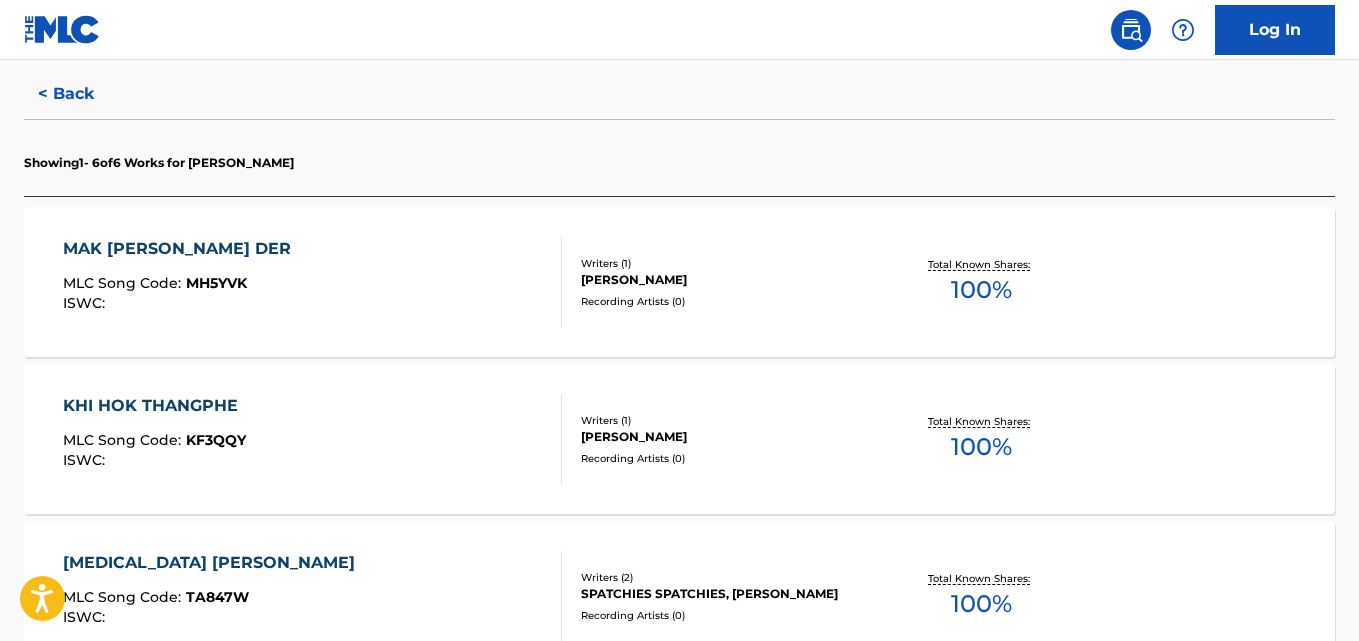 click on "MAK [PERSON_NAME] DER MLC Song Code : MH5YVK ISWC : Writers ( 1 ) [PERSON_NAME] Recording Artists ( 0 ) Total Known Shares: 100 %" at bounding box center (679, 282) 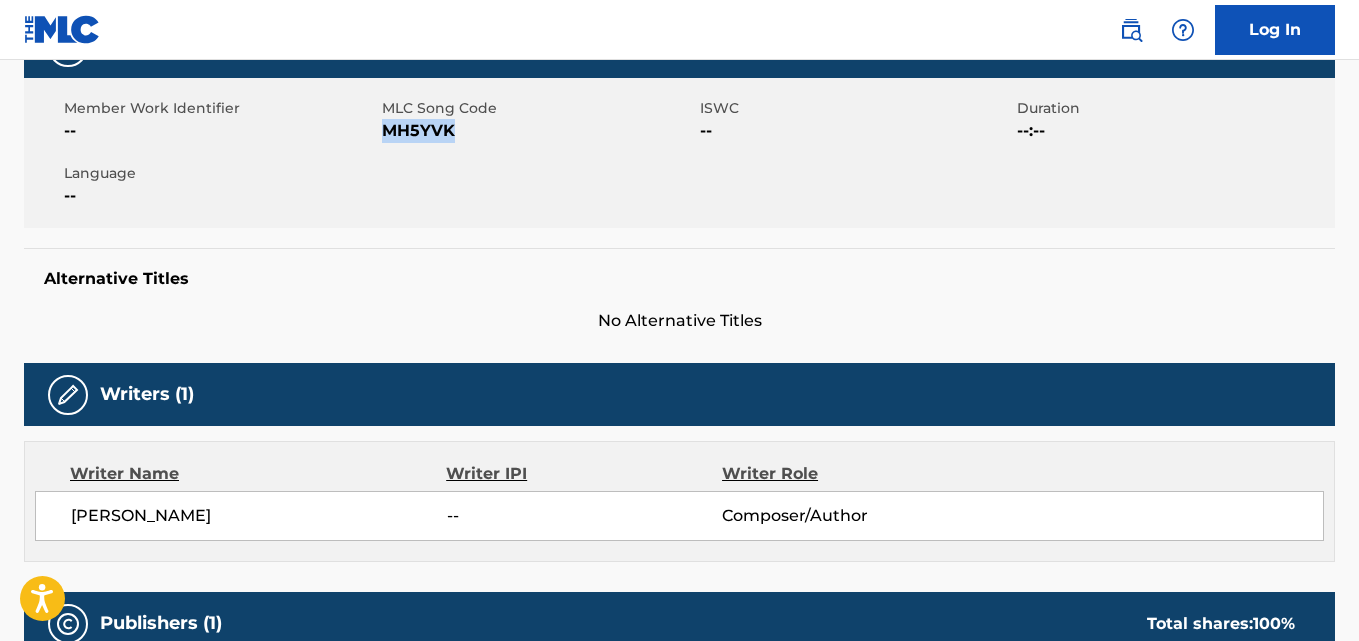 scroll, scrollTop: 580, scrollLeft: 0, axis: vertical 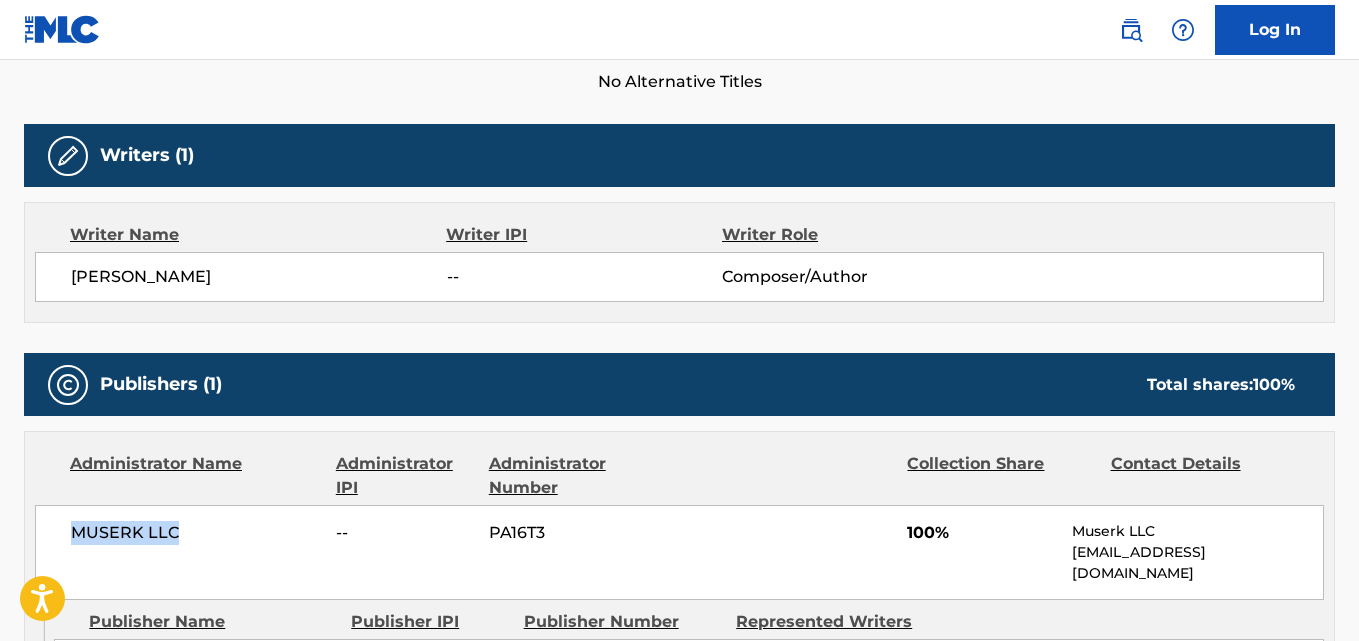 drag, startPoint x: 191, startPoint y: 536, endPoint x: 67, endPoint y: 529, distance: 124.197426 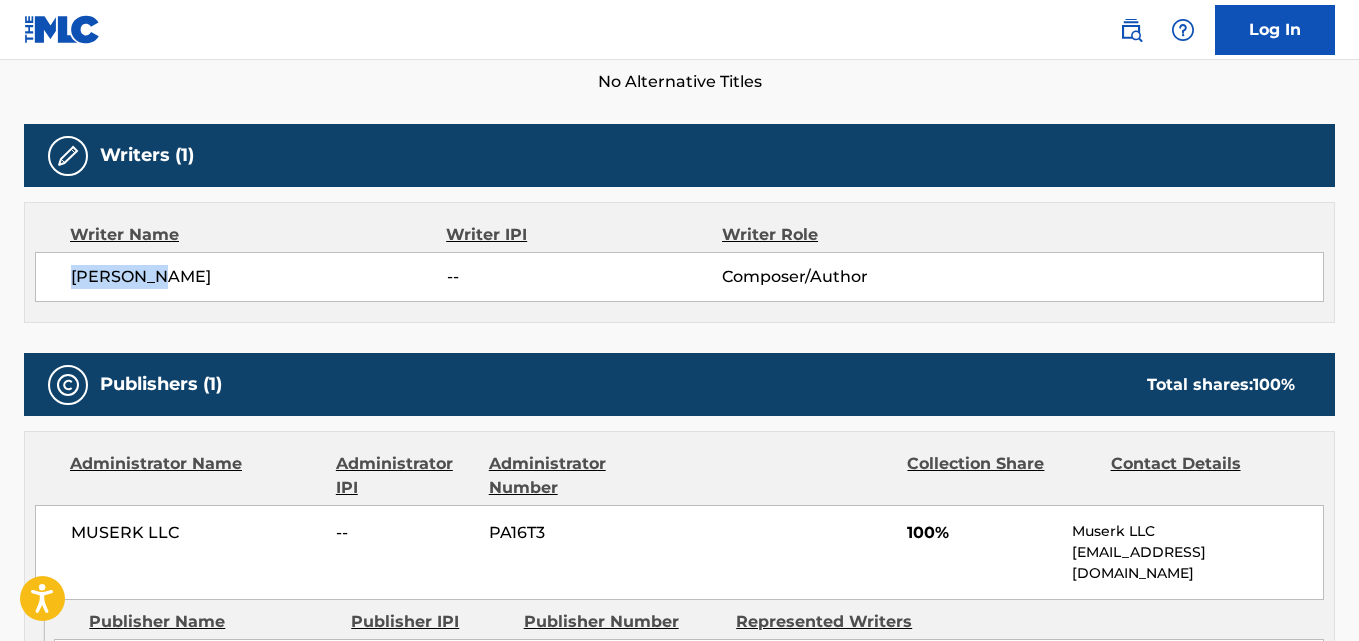 drag, startPoint x: 180, startPoint y: 284, endPoint x: 64, endPoint y: 283, distance: 116.00431 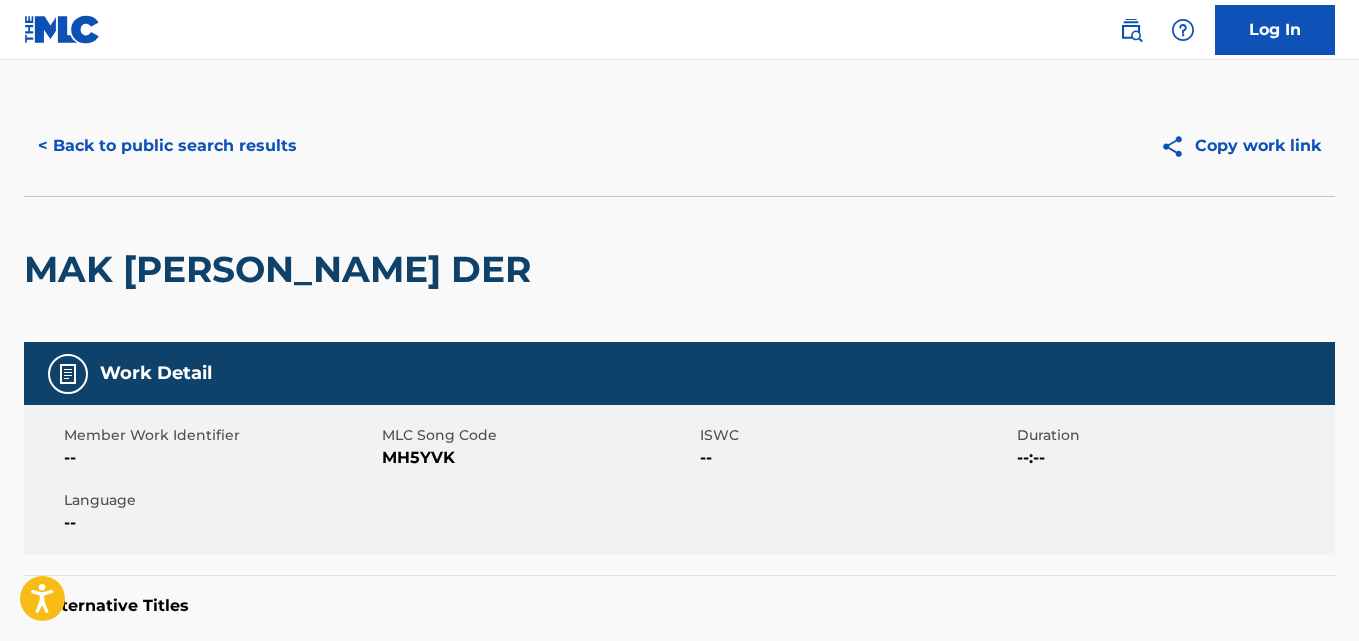 scroll, scrollTop: 0, scrollLeft: 0, axis: both 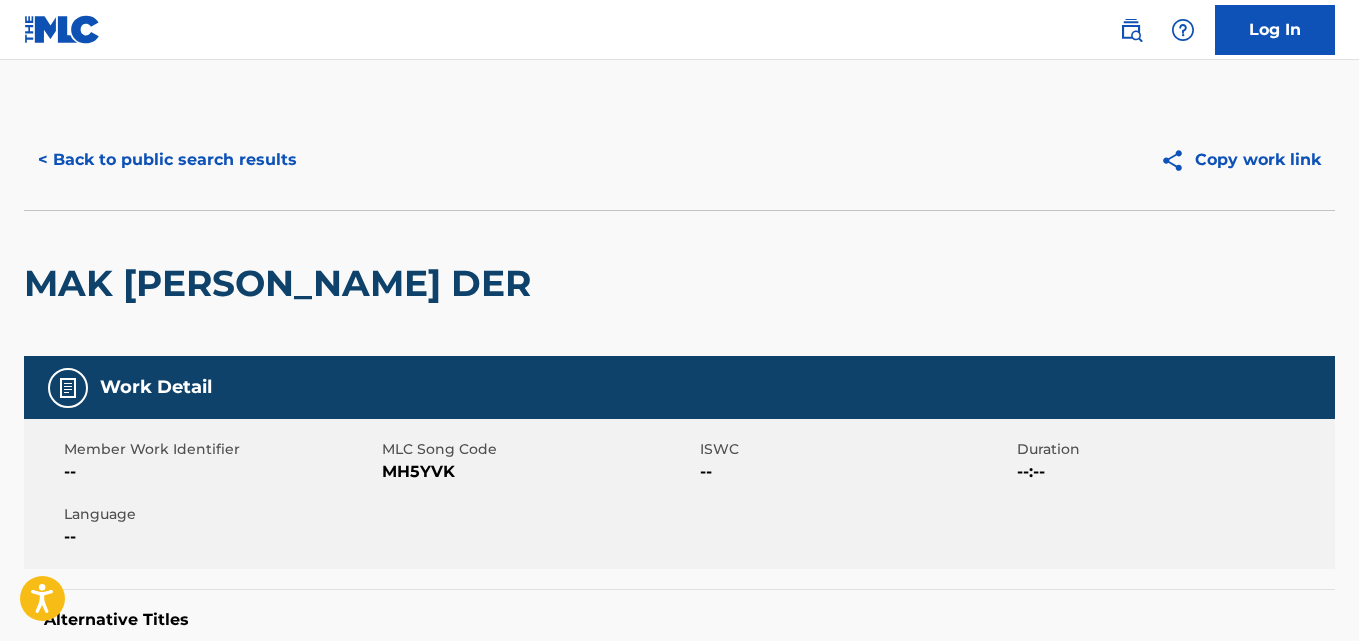 click on "< Back to public search results" at bounding box center (167, 160) 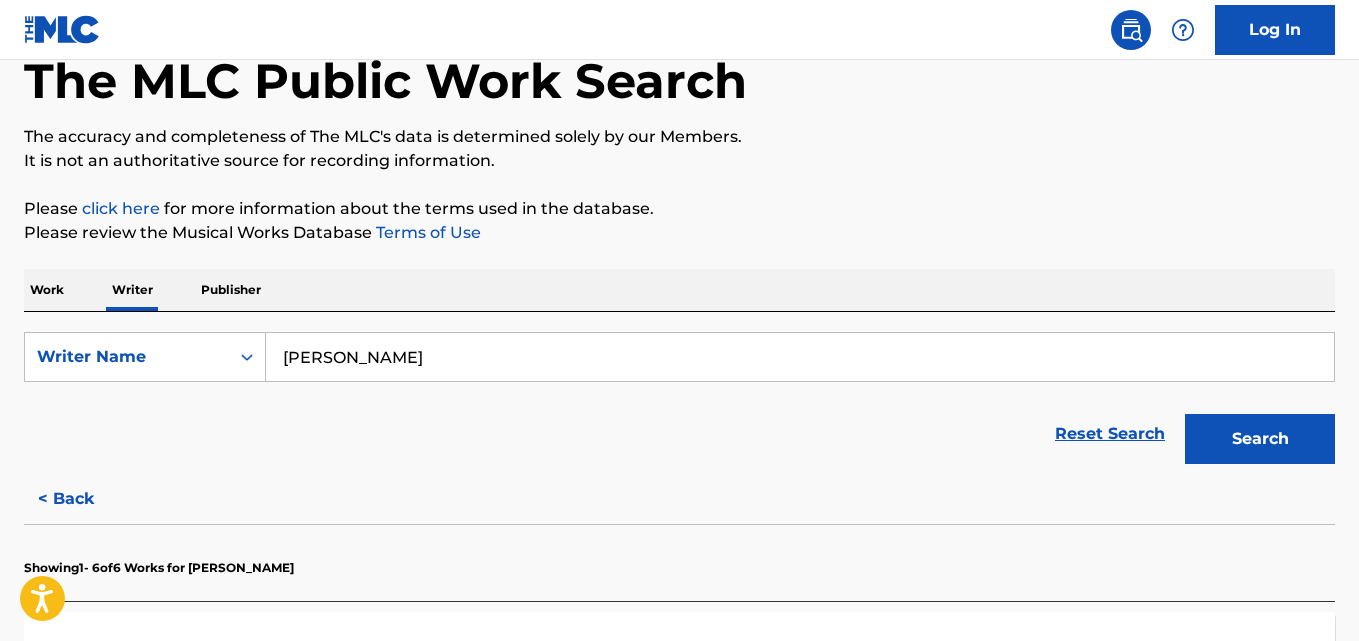click on "[PERSON_NAME]" at bounding box center [800, 357] 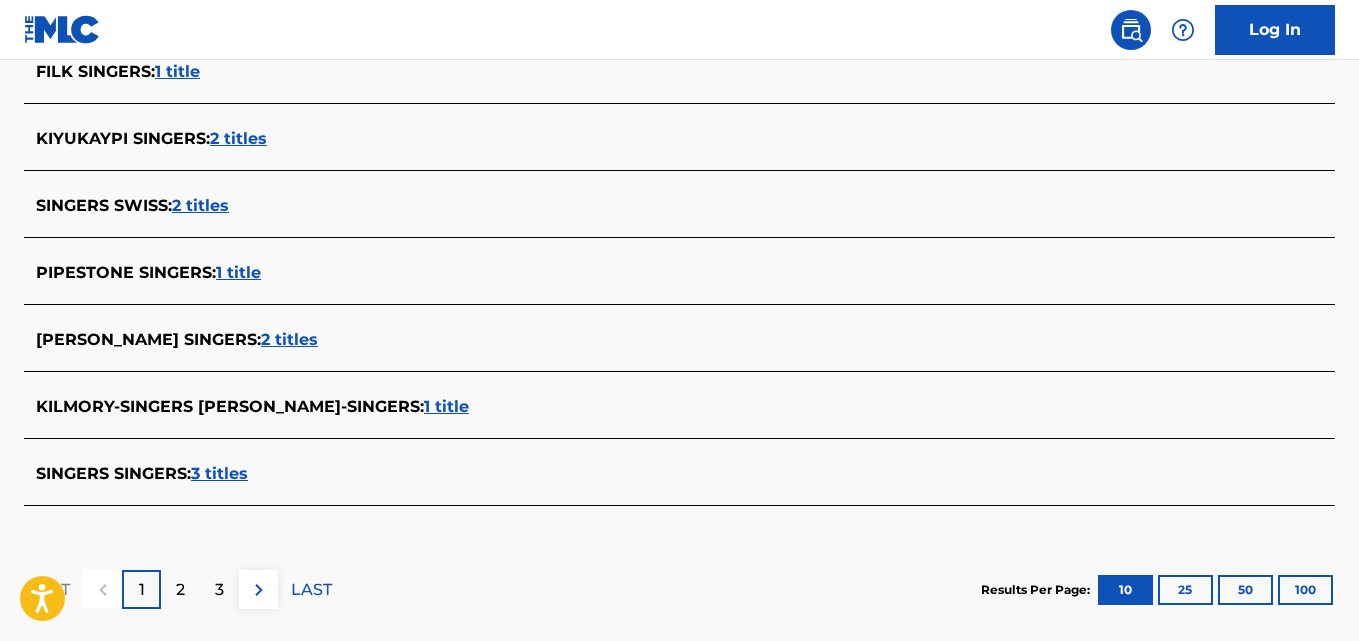 scroll, scrollTop: 854, scrollLeft: 0, axis: vertical 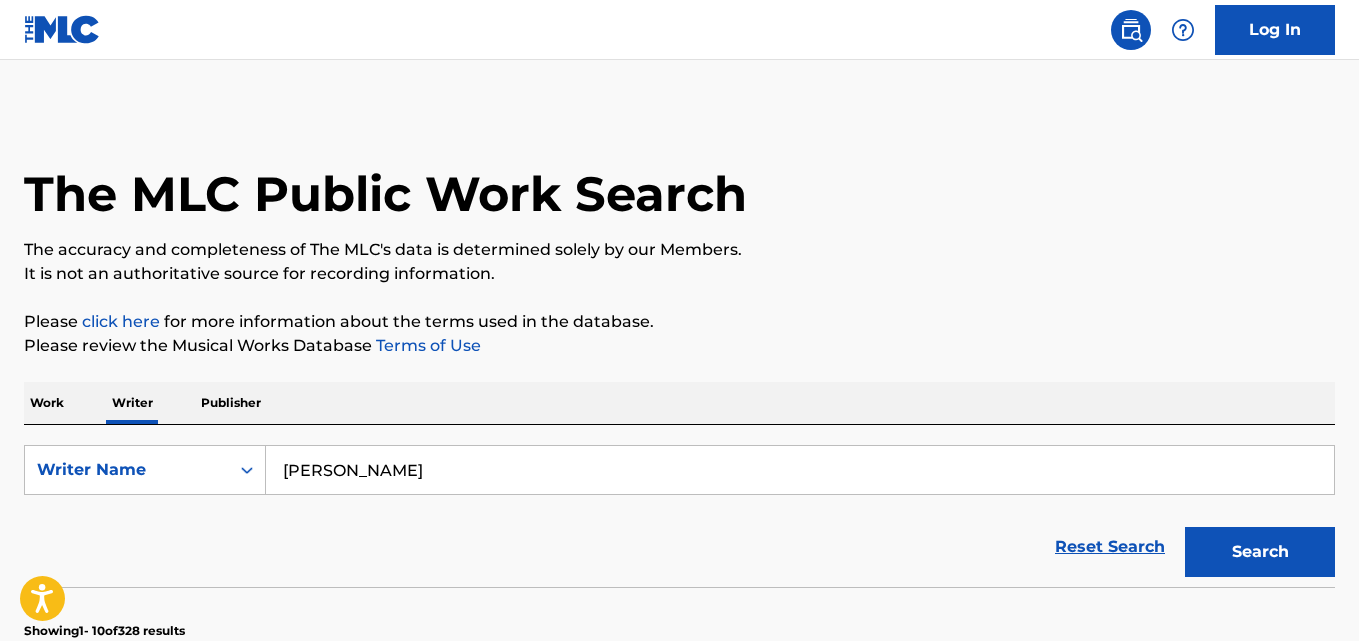 click on "[PERSON_NAME]" at bounding box center [800, 470] 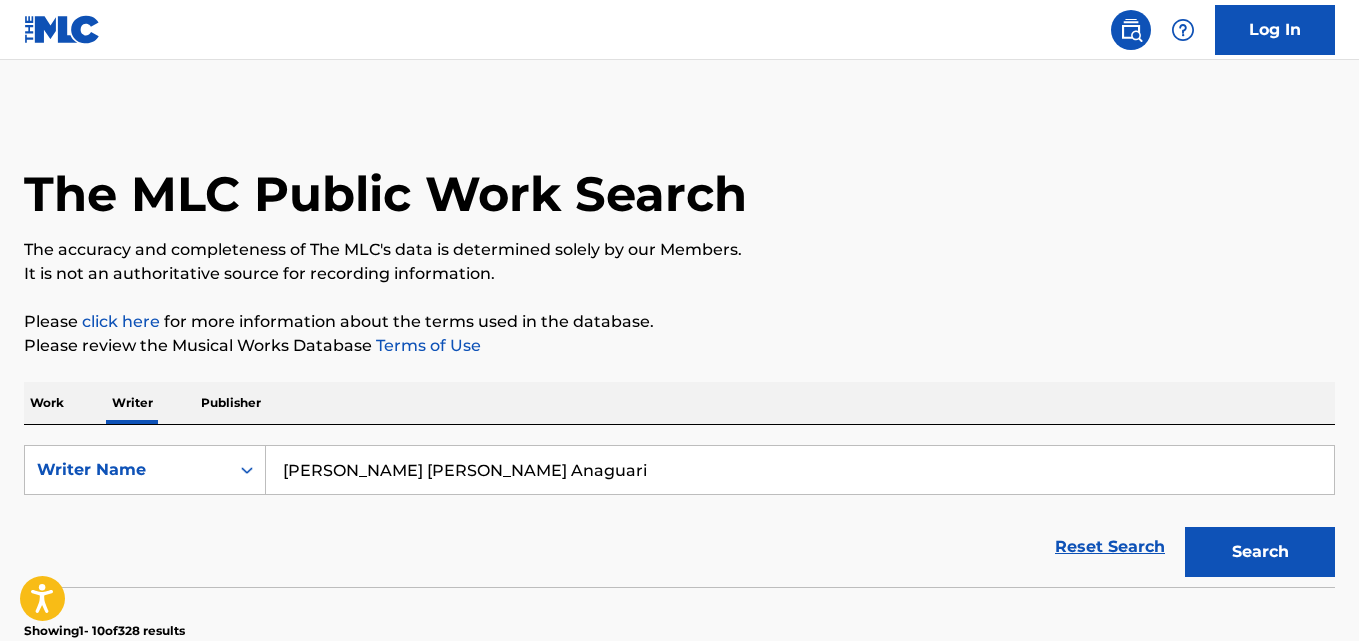 click on "Search" at bounding box center (1260, 552) 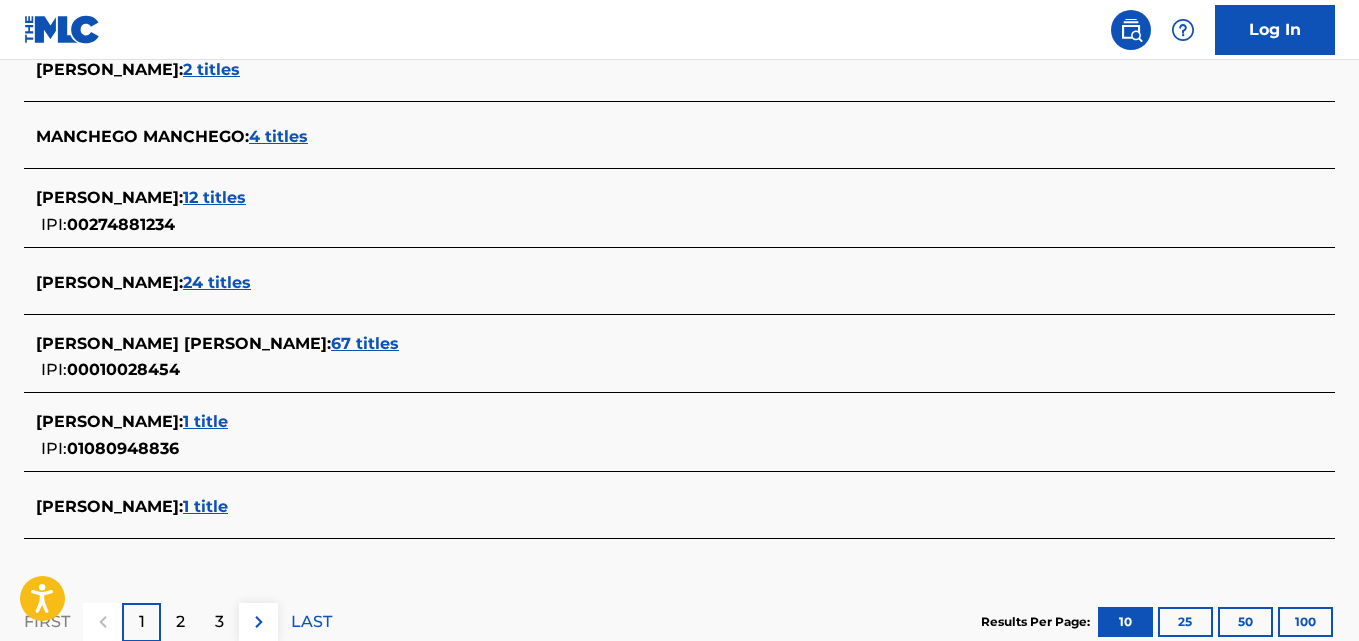 scroll, scrollTop: 851, scrollLeft: 0, axis: vertical 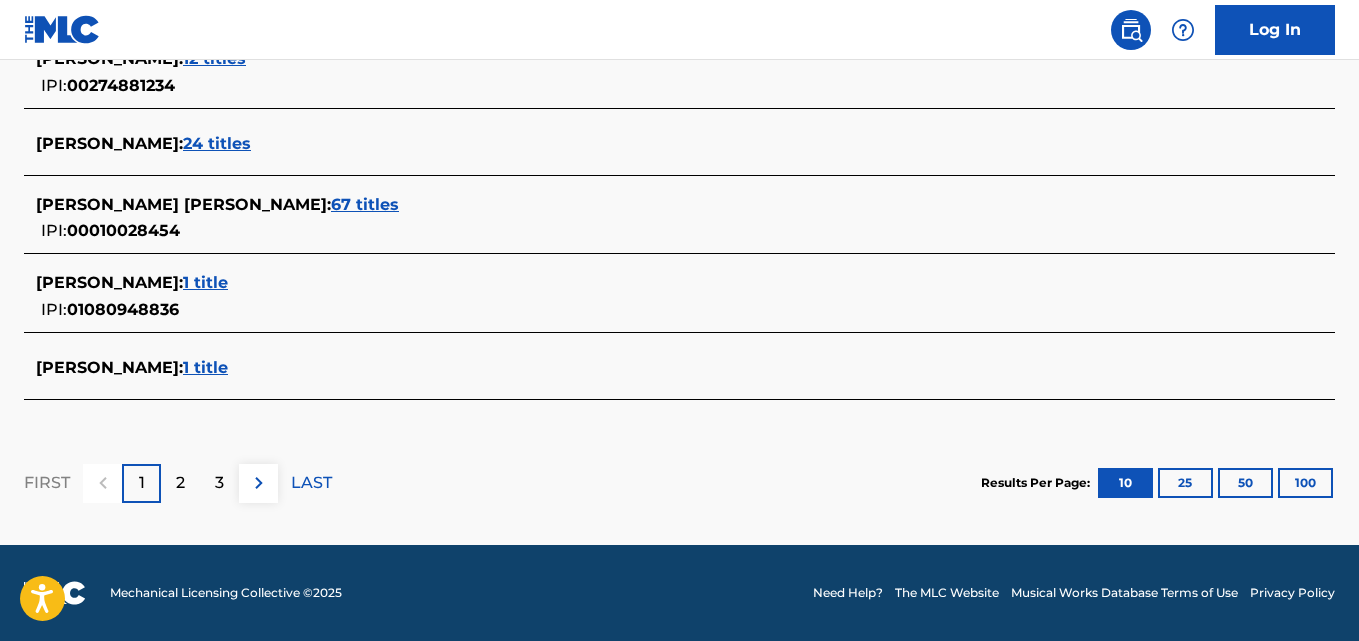 click on "2" at bounding box center (180, 483) 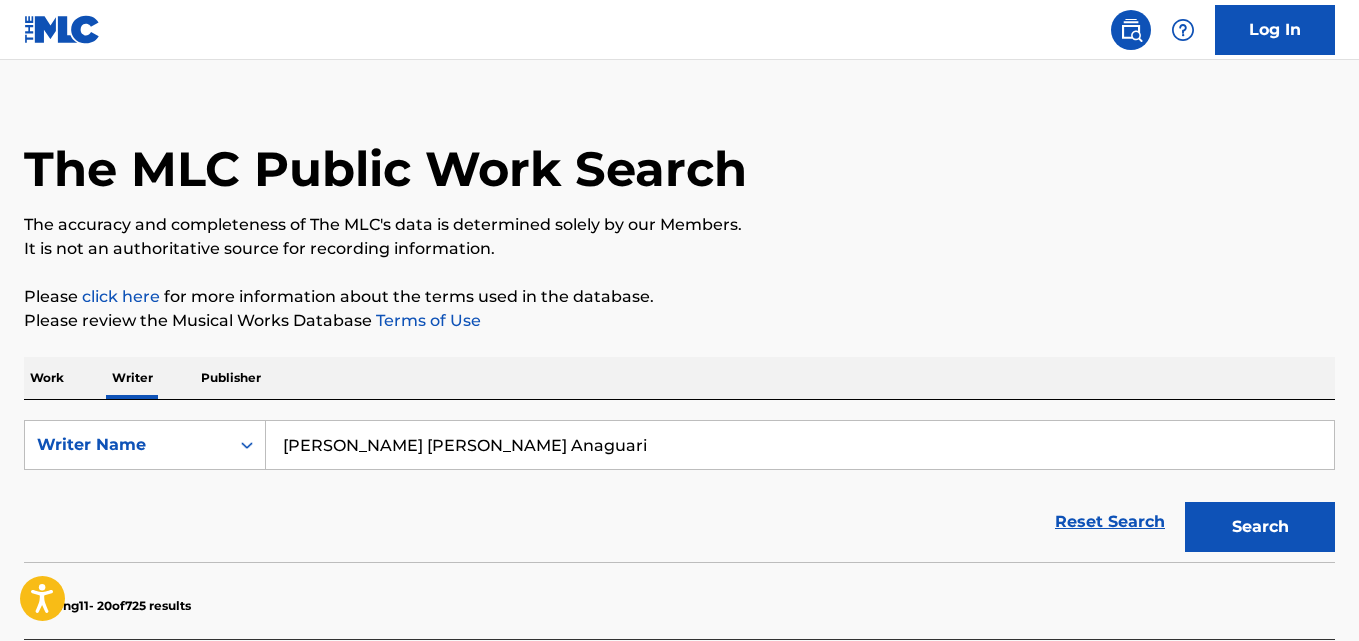 scroll, scrollTop: 23, scrollLeft: 0, axis: vertical 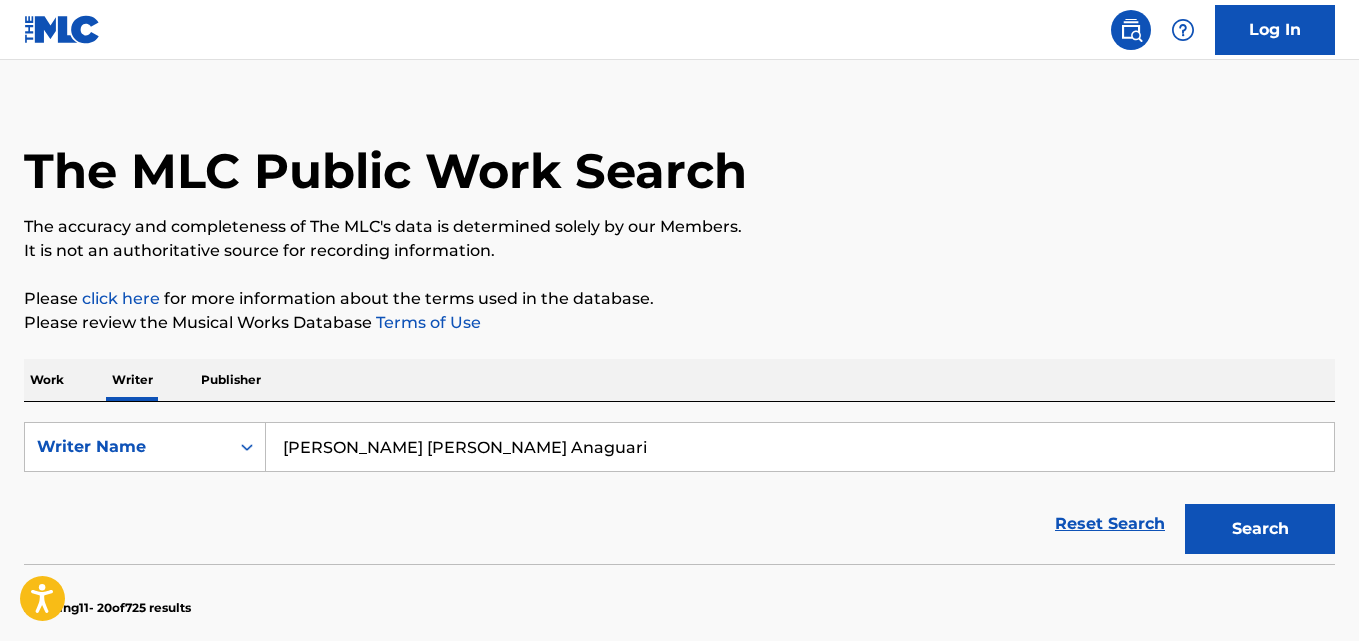 click on "[PERSON_NAME] [PERSON_NAME] Anaguari" at bounding box center (800, 447) 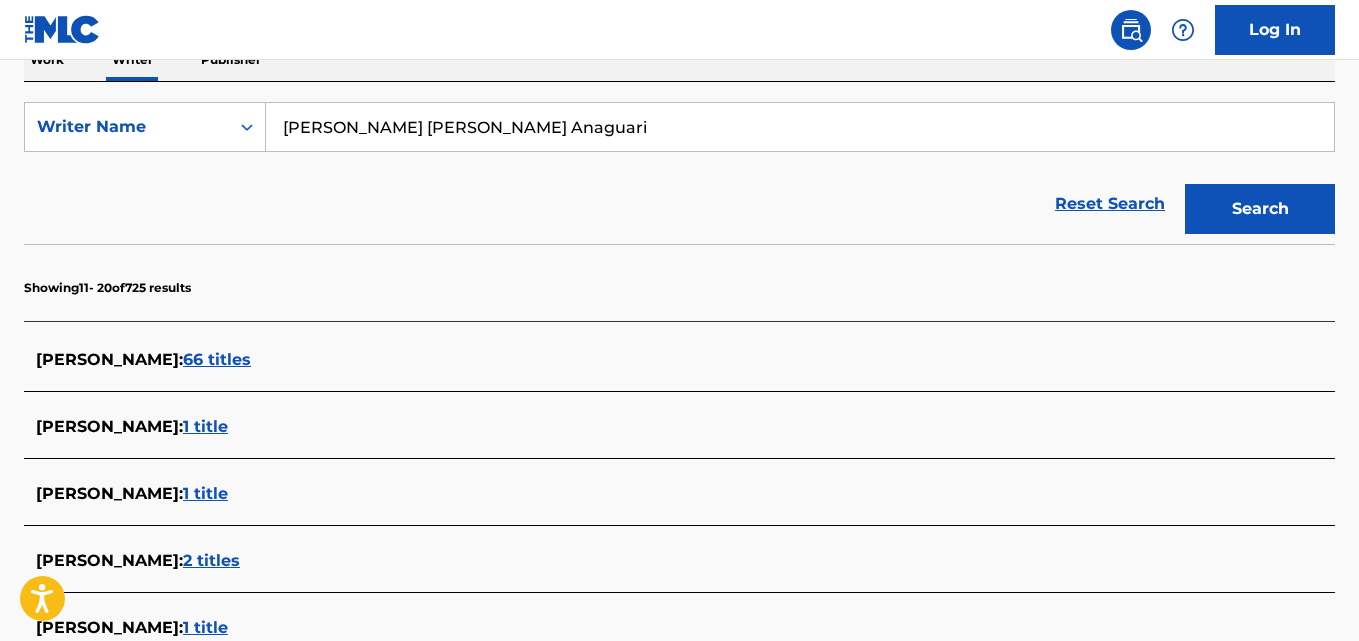 scroll, scrollTop: 344, scrollLeft: 0, axis: vertical 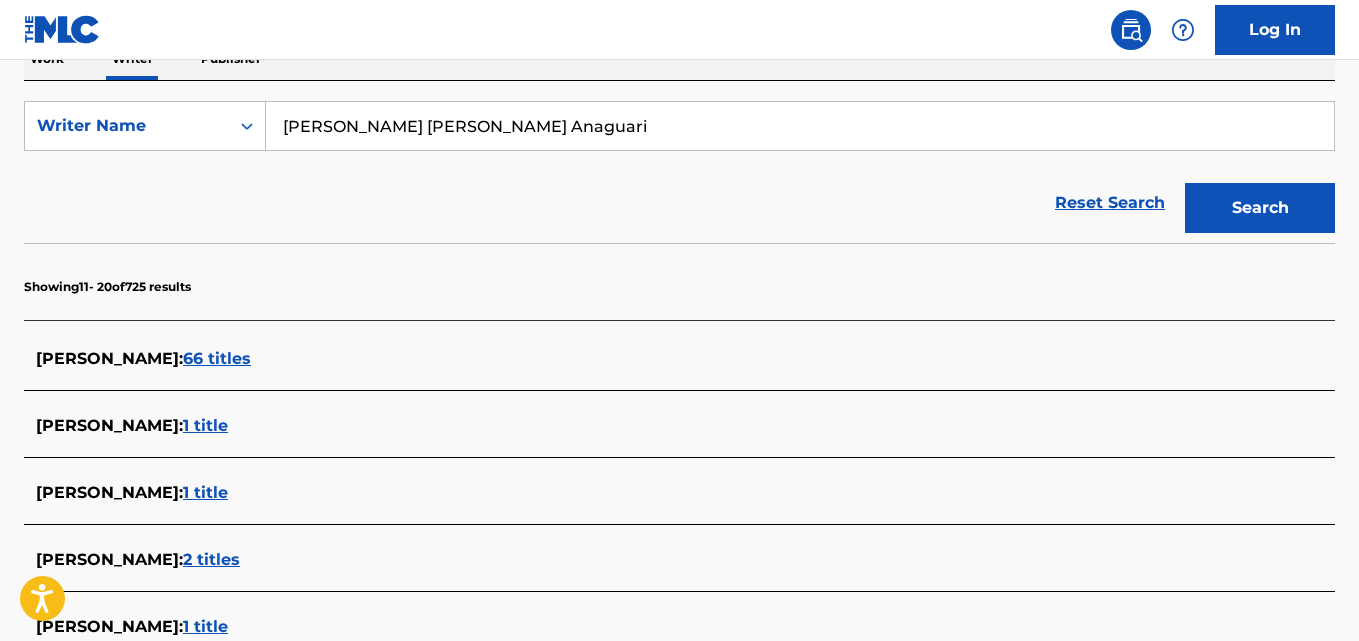 paste on "[PERSON_NAME]" 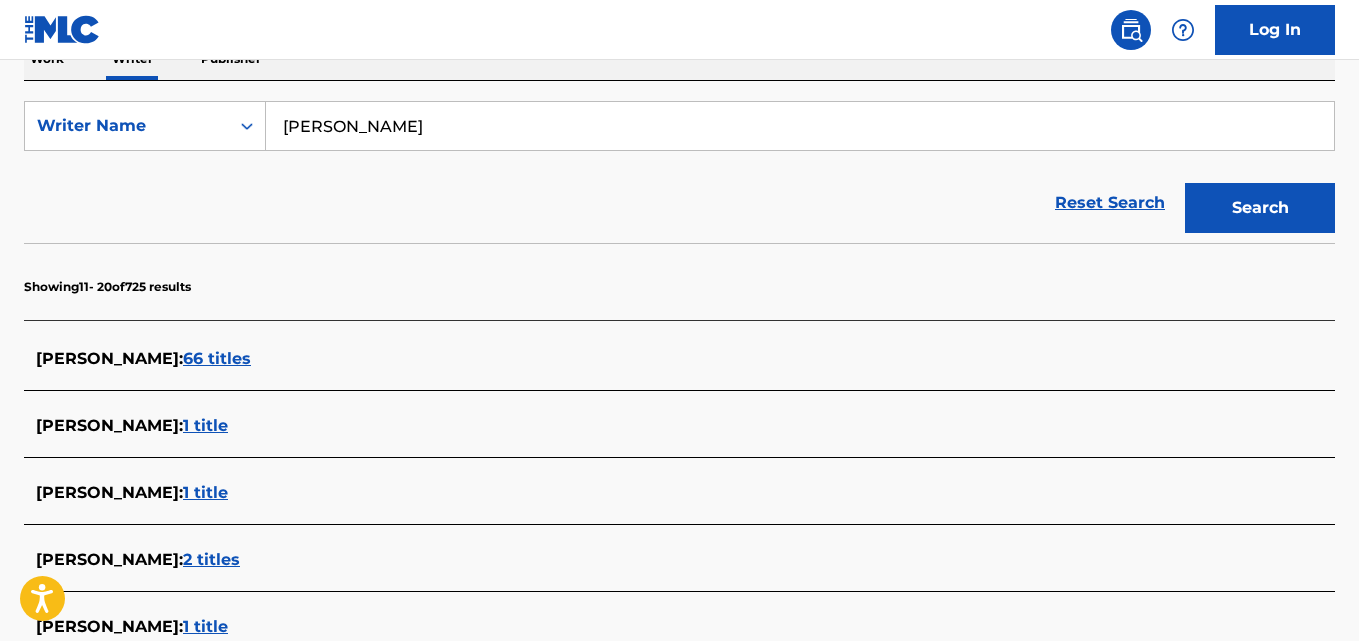 click on "Search" at bounding box center [1260, 208] 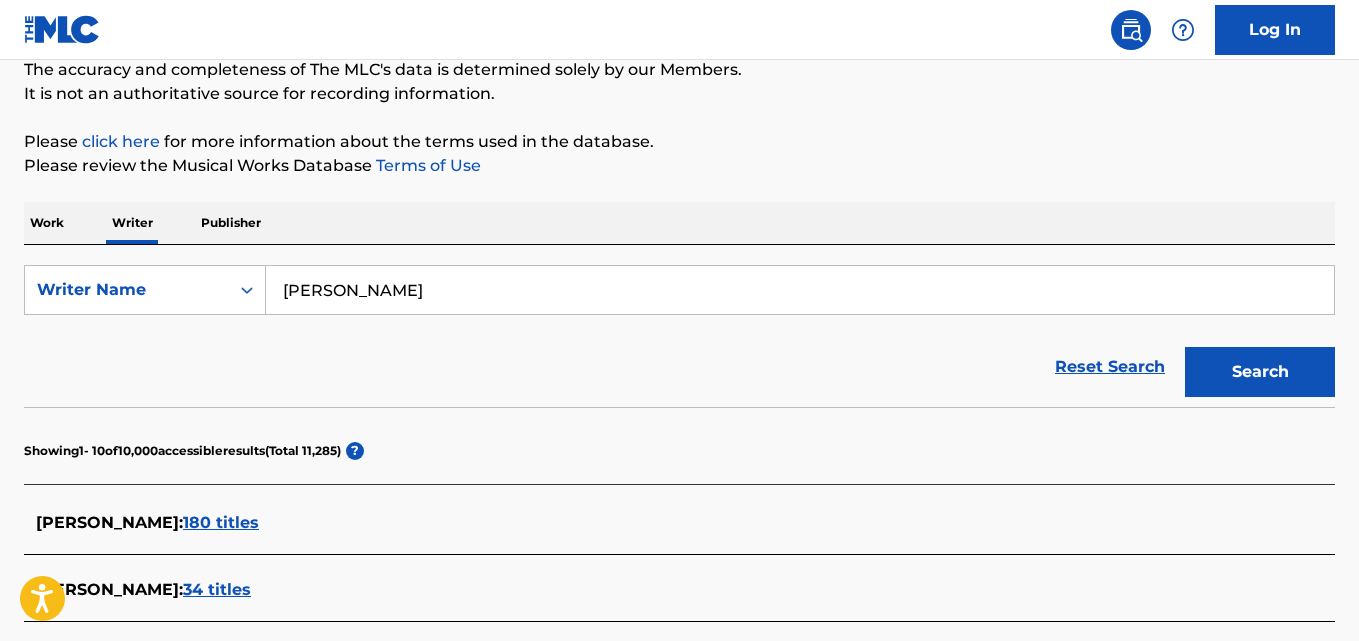 scroll, scrollTop: 344, scrollLeft: 0, axis: vertical 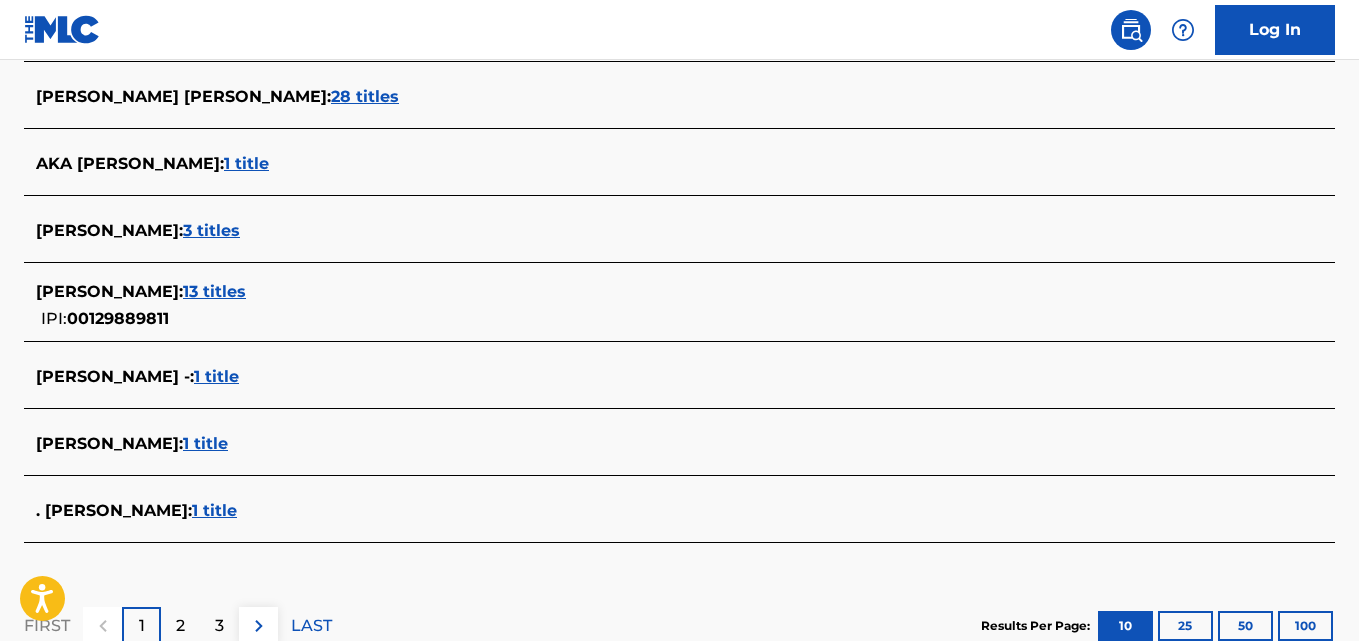 click on "2" at bounding box center (180, 626) 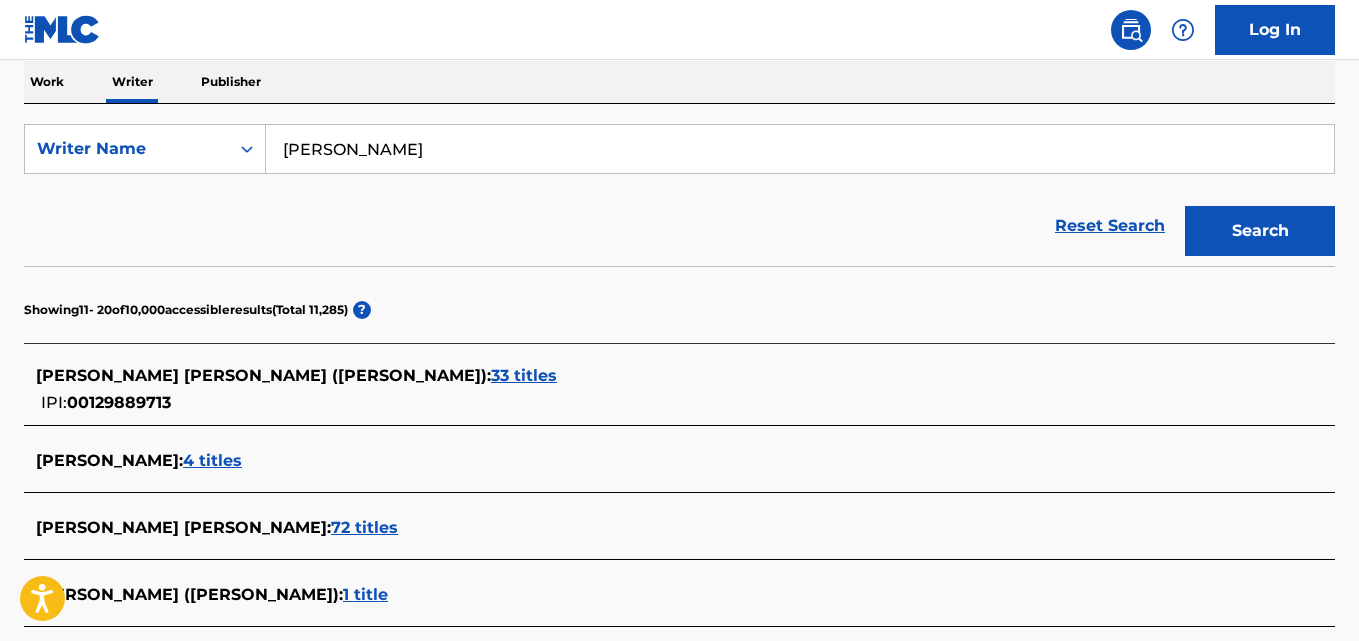 scroll, scrollTop: 306, scrollLeft: 0, axis: vertical 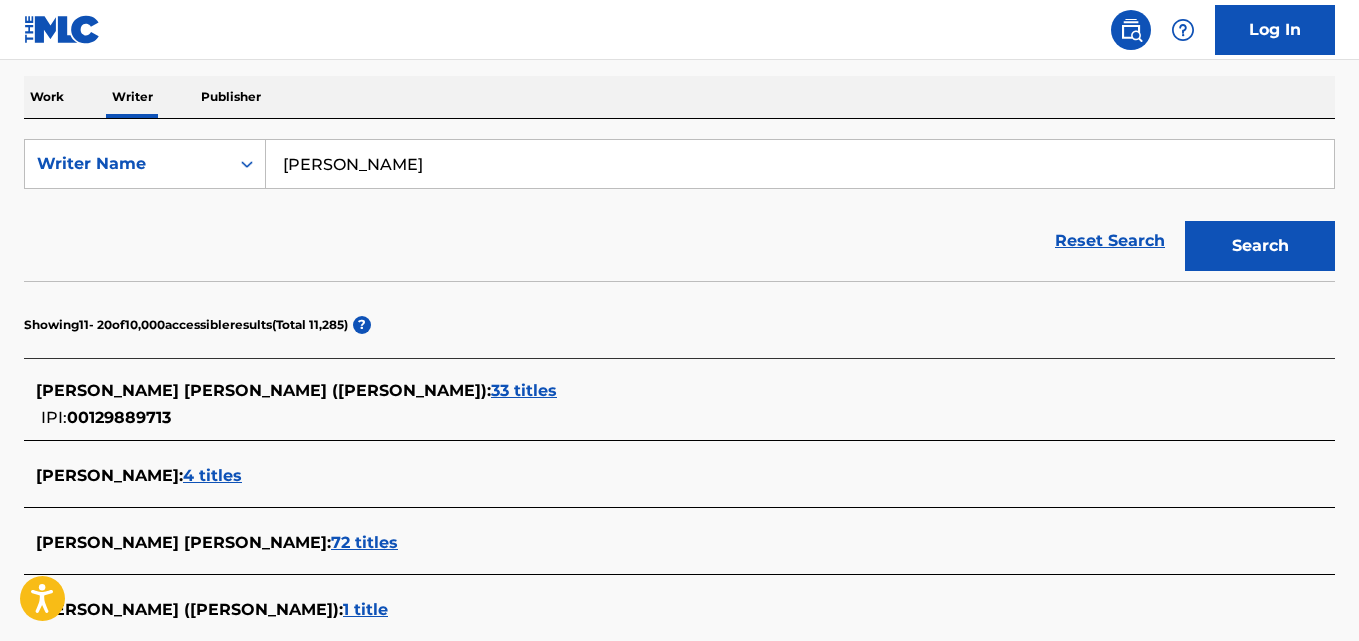 click on "[PERSON_NAME]" at bounding box center [800, 164] 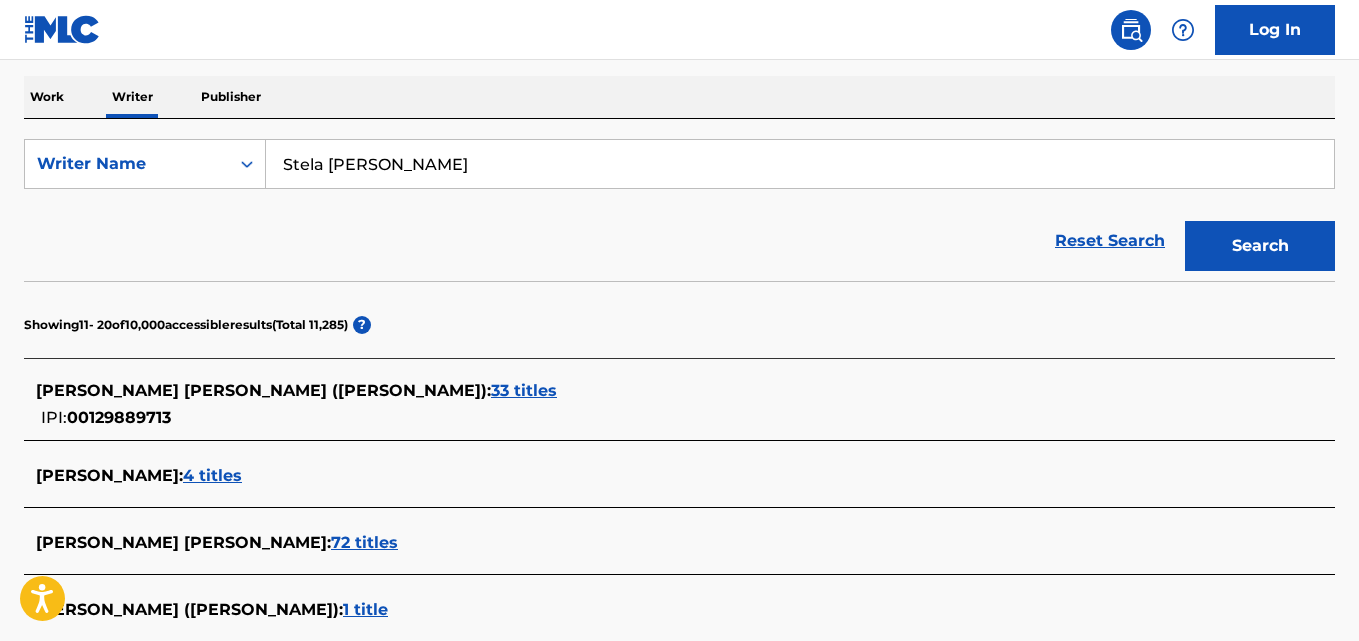click on "Search" at bounding box center [1260, 246] 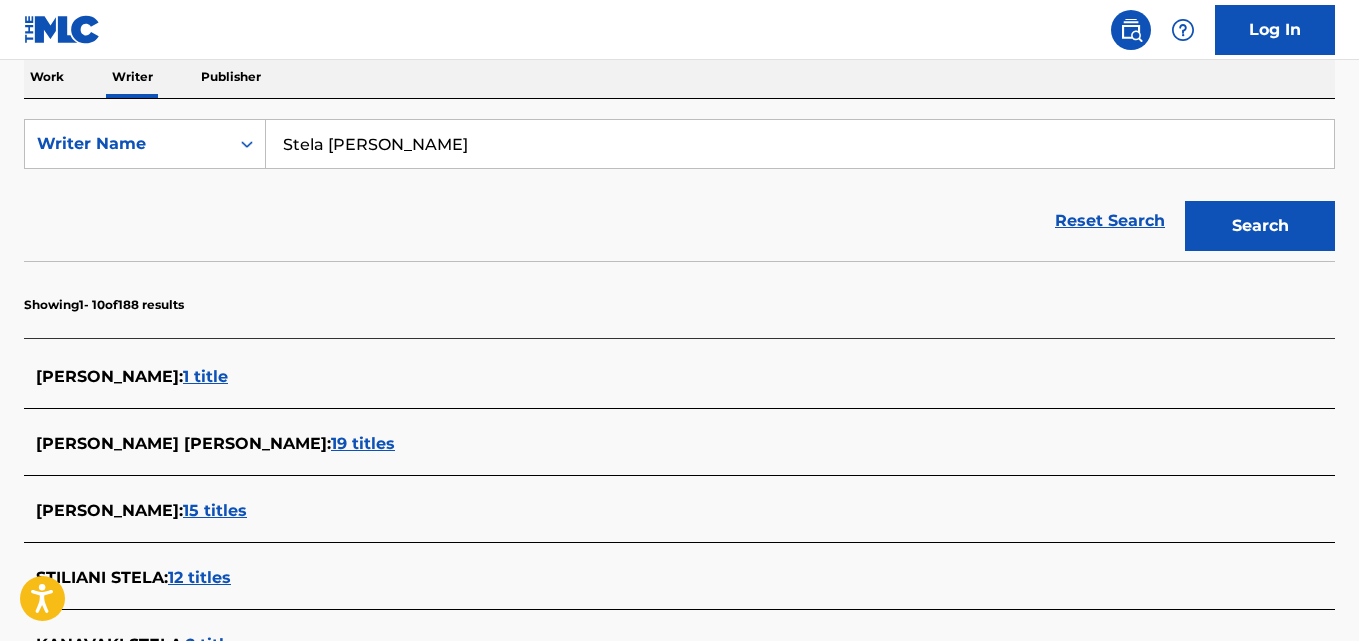 scroll, scrollTop: 318, scrollLeft: 0, axis: vertical 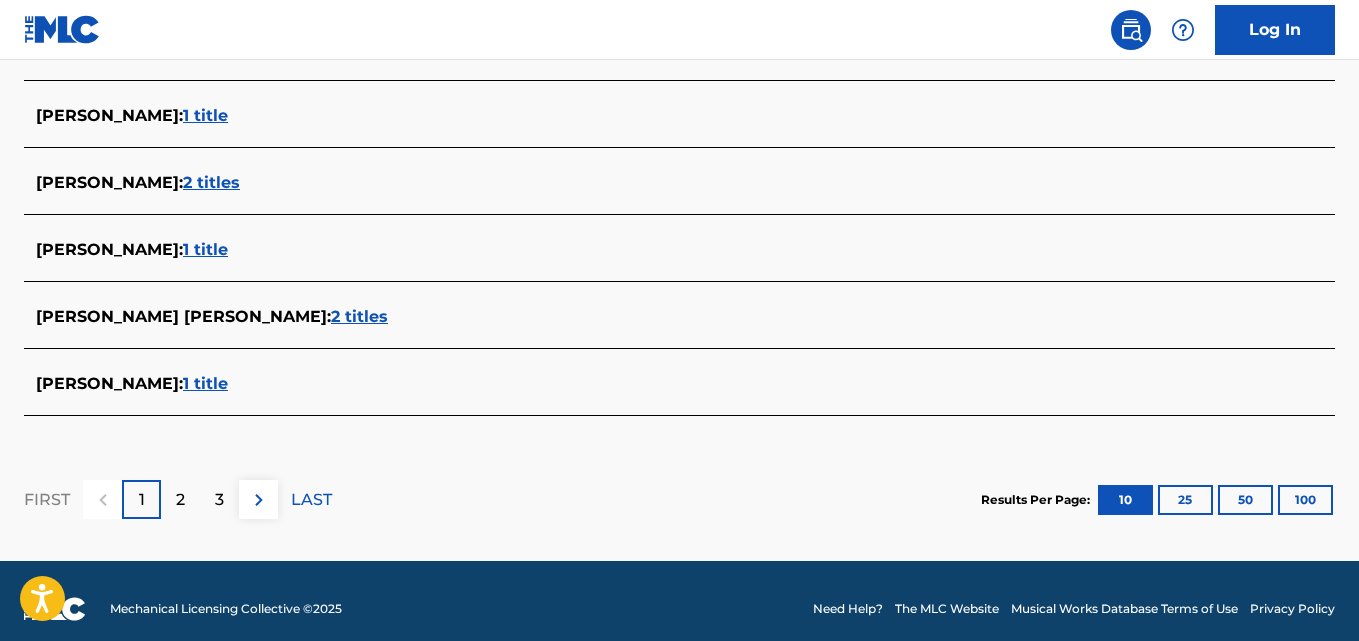 click on "2" at bounding box center [180, 500] 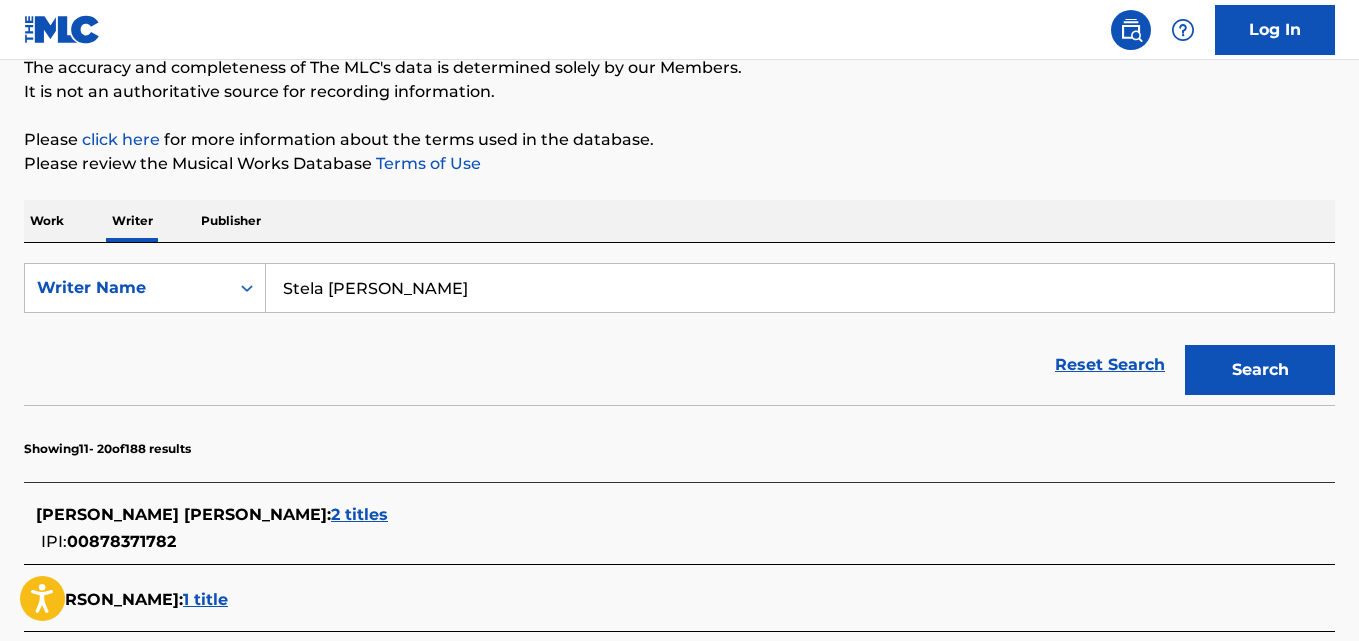 scroll, scrollTop: 178, scrollLeft: 0, axis: vertical 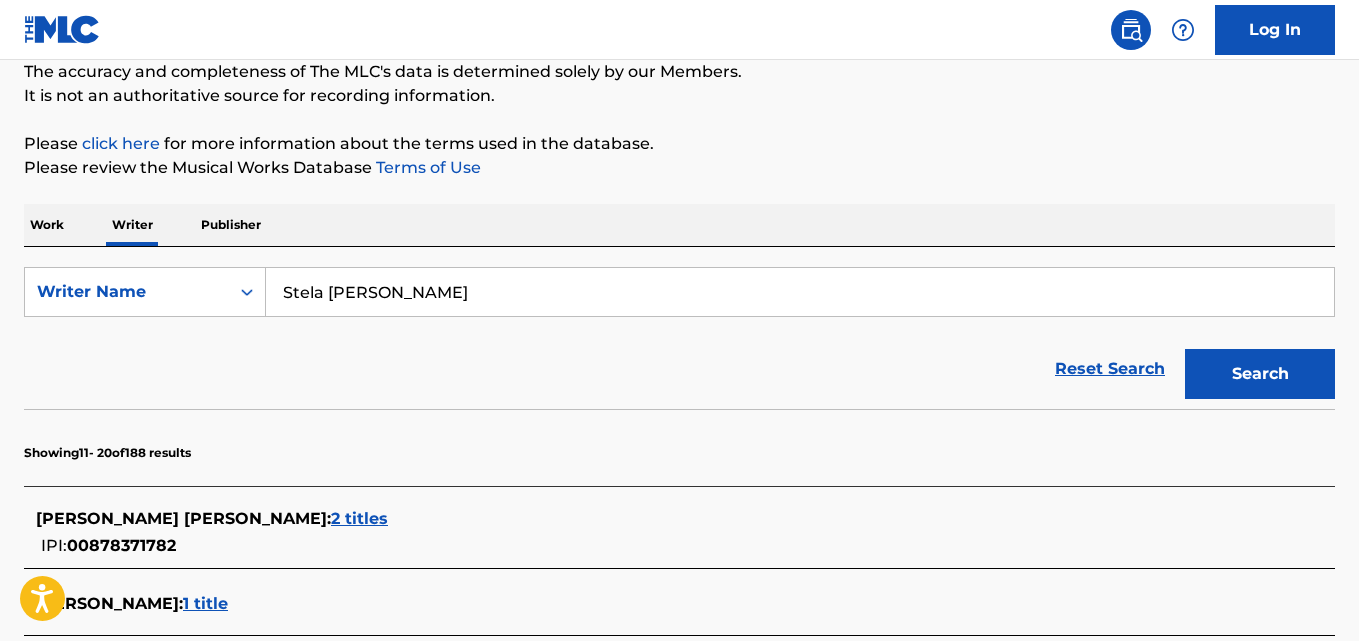 click on "Stela [PERSON_NAME]" at bounding box center (800, 292) 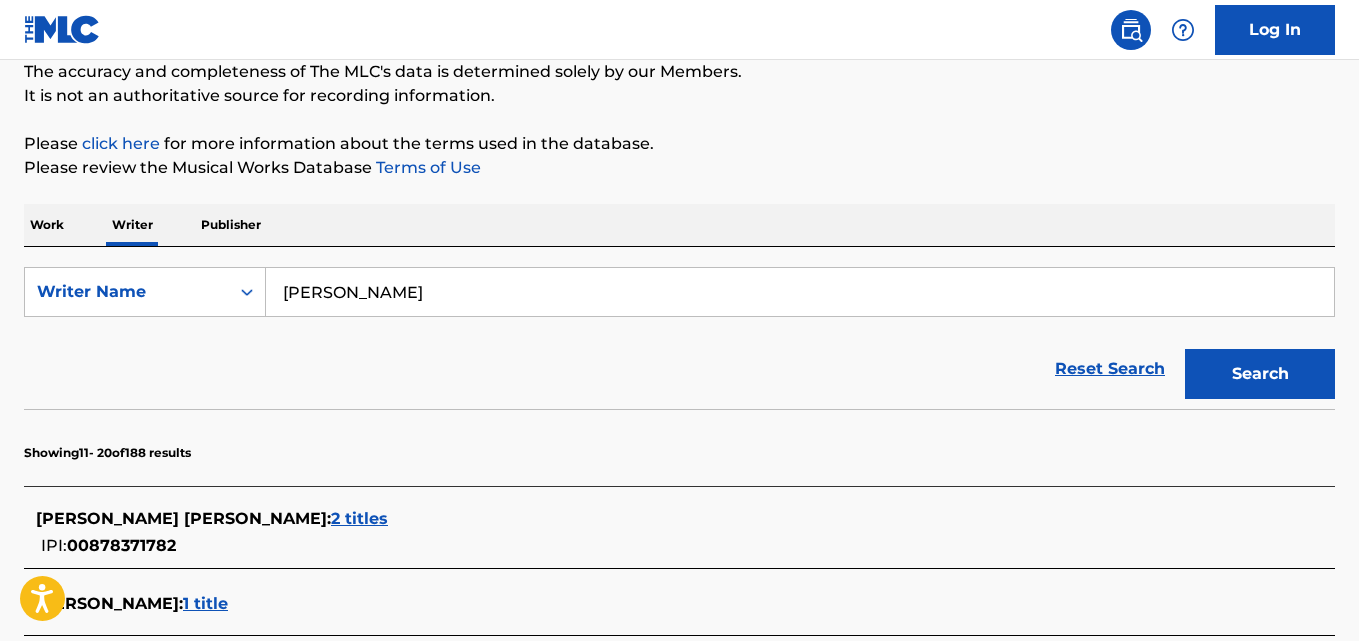click on "Search" at bounding box center (1260, 374) 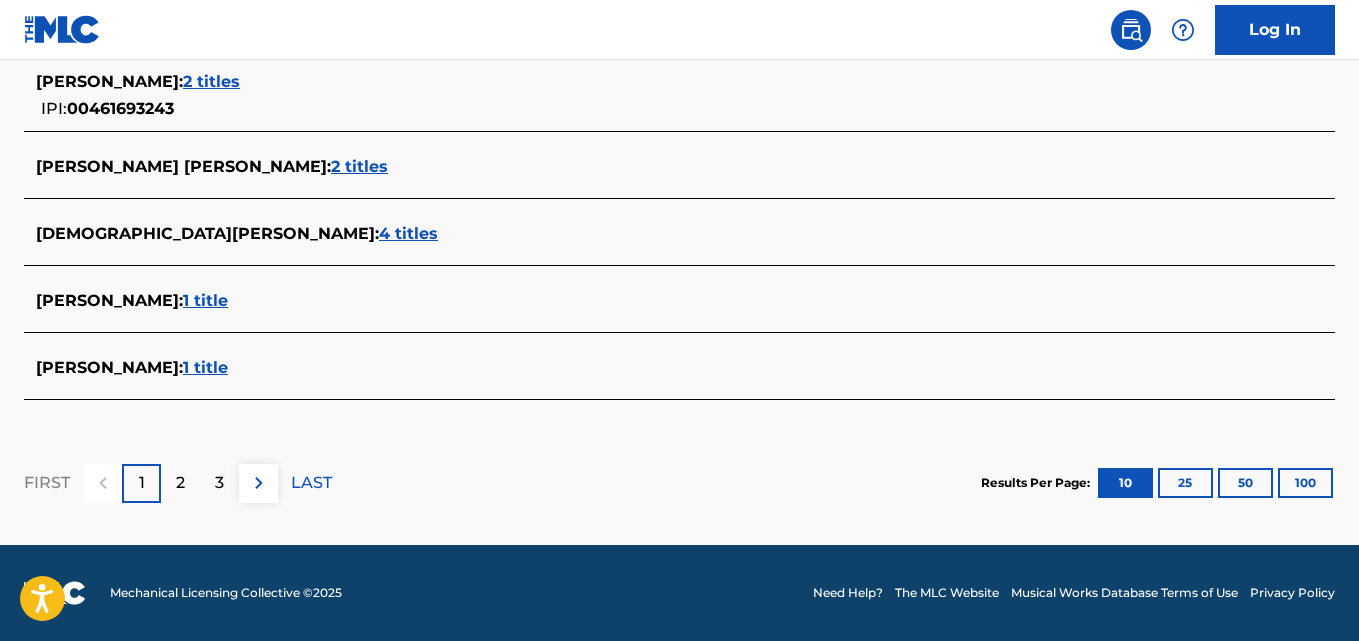 click on "2" at bounding box center [180, 483] 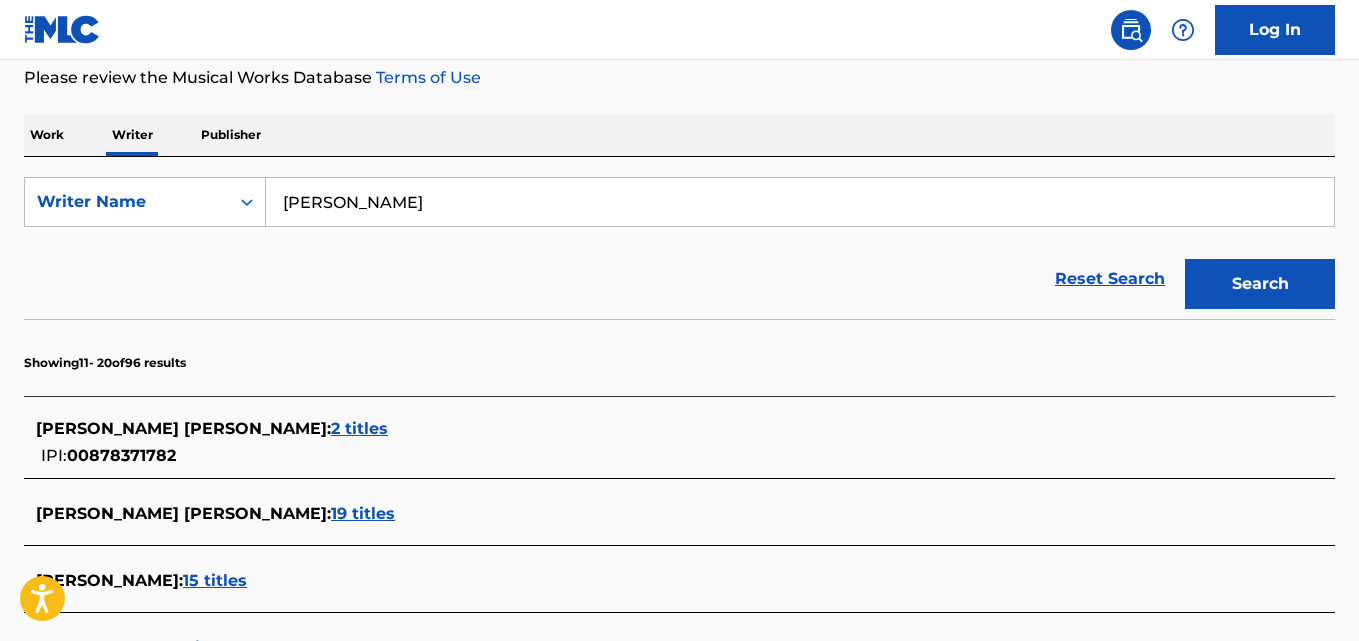 scroll, scrollTop: 269, scrollLeft: 0, axis: vertical 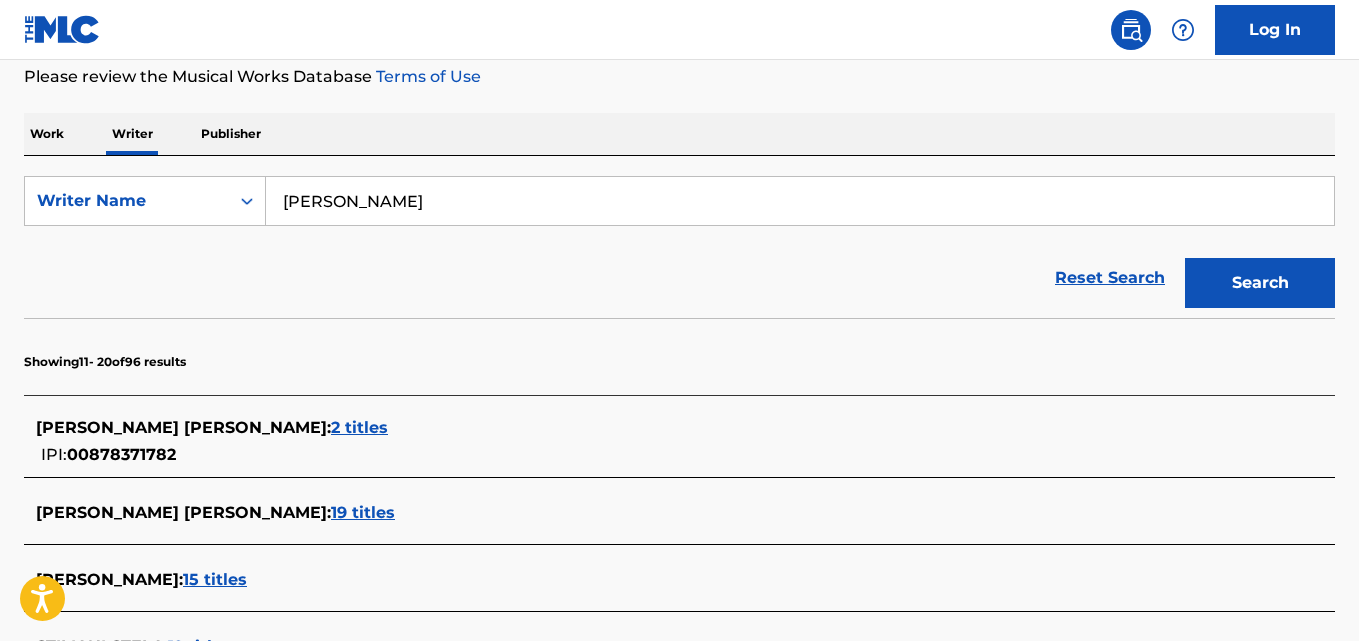 click on "[PERSON_NAME]" at bounding box center [800, 201] 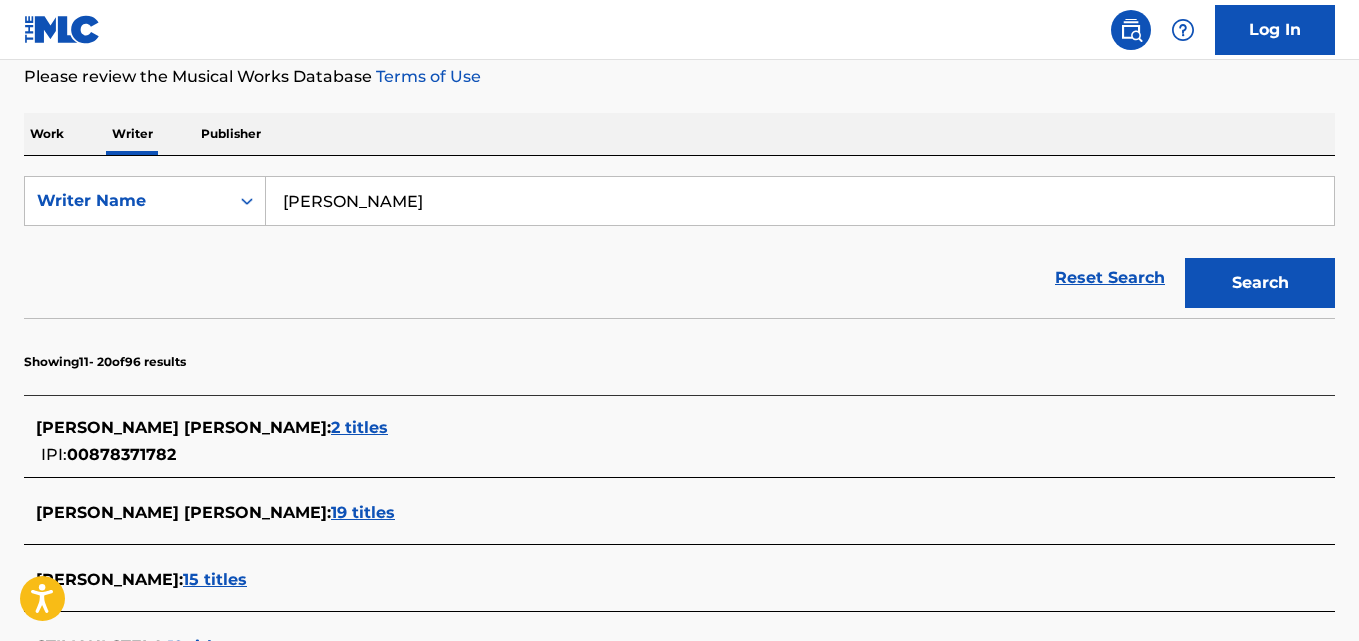 paste on "[PERSON_NAME]" 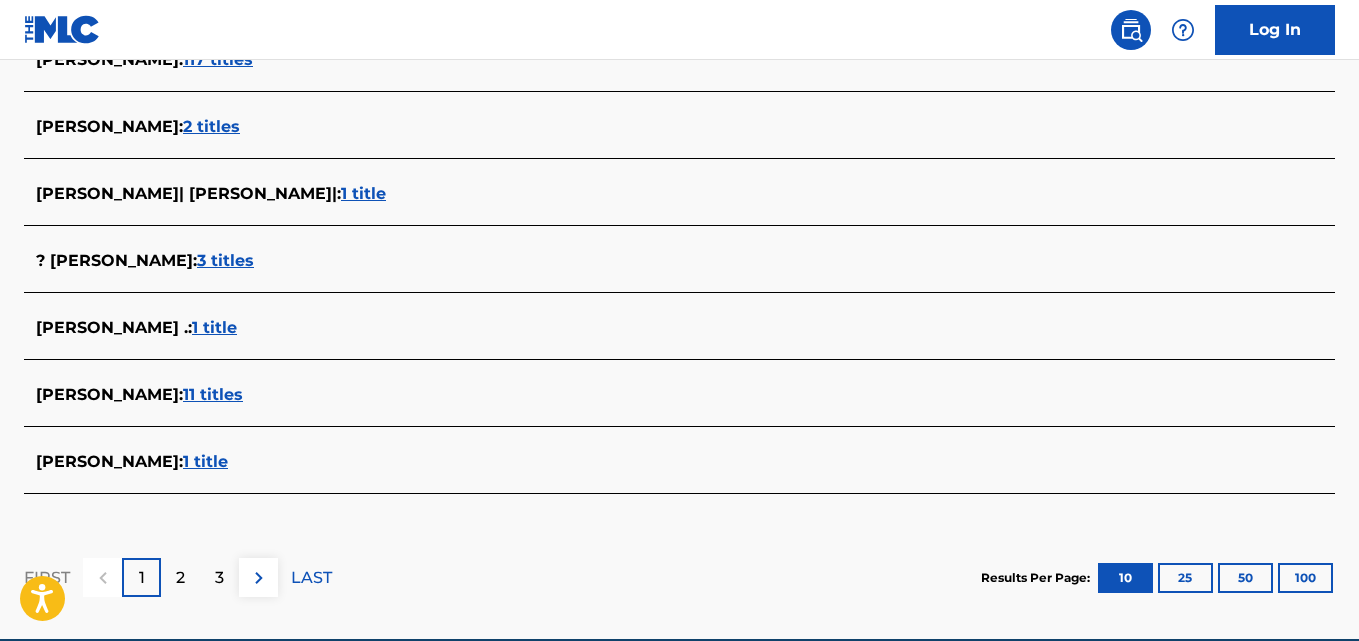 scroll, scrollTop: 848, scrollLeft: 0, axis: vertical 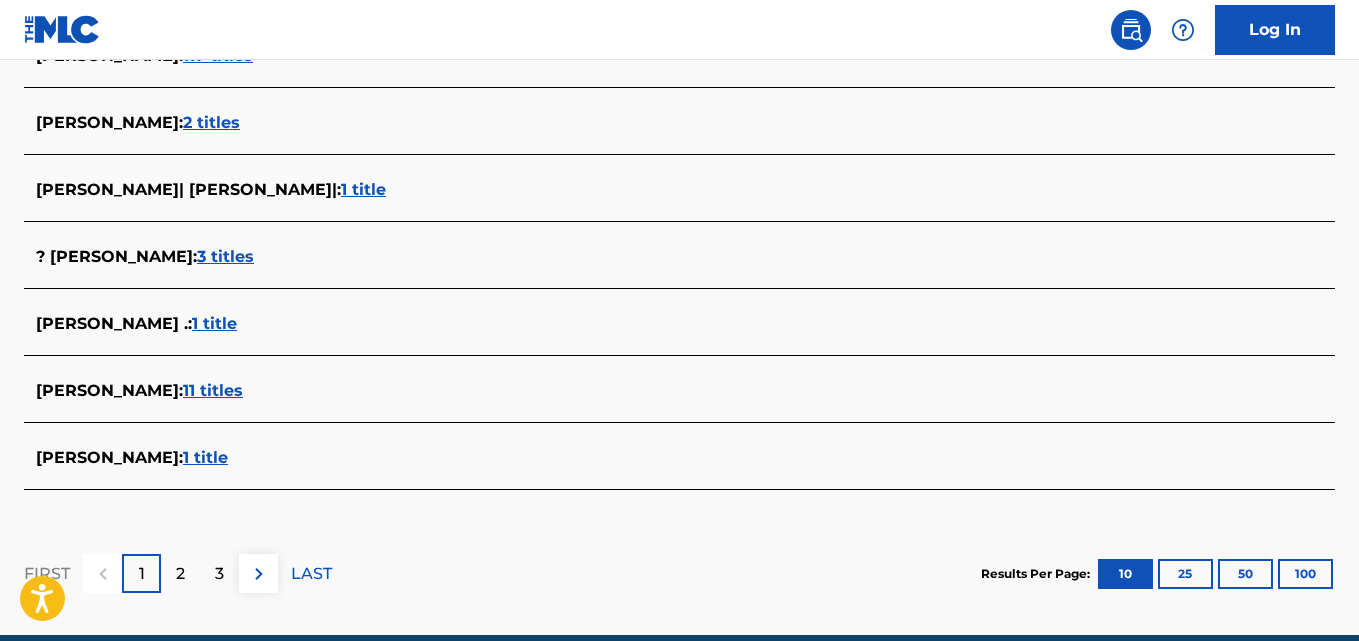 click on "[PERSON_NAME] :  1 title" at bounding box center [653, 458] 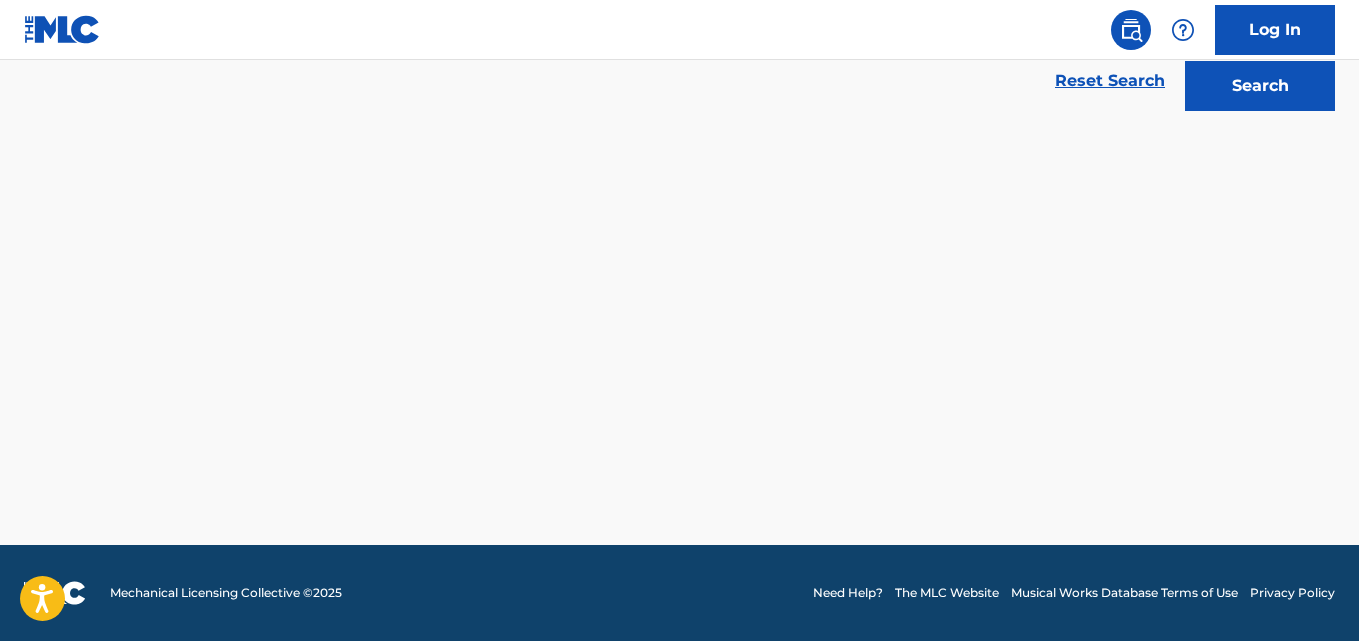 scroll, scrollTop: 466, scrollLeft: 0, axis: vertical 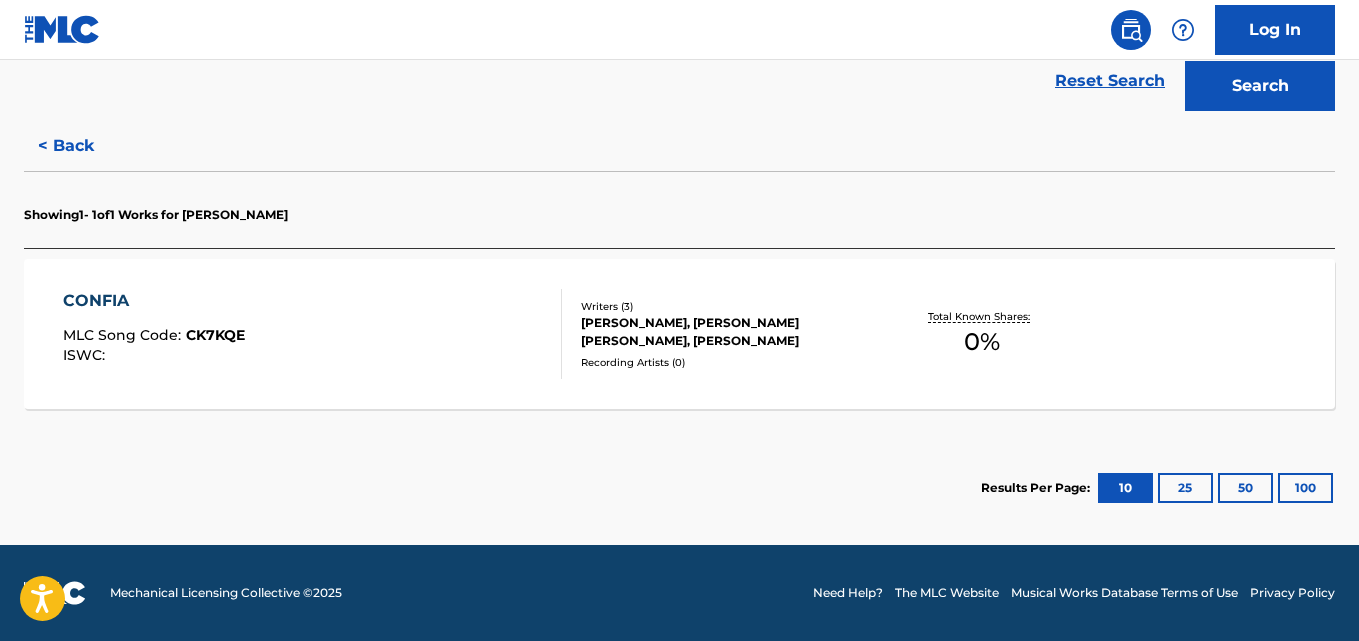 click on "[PERSON_NAME], [PERSON_NAME] [PERSON_NAME], [PERSON_NAME]" at bounding box center [727, 332] 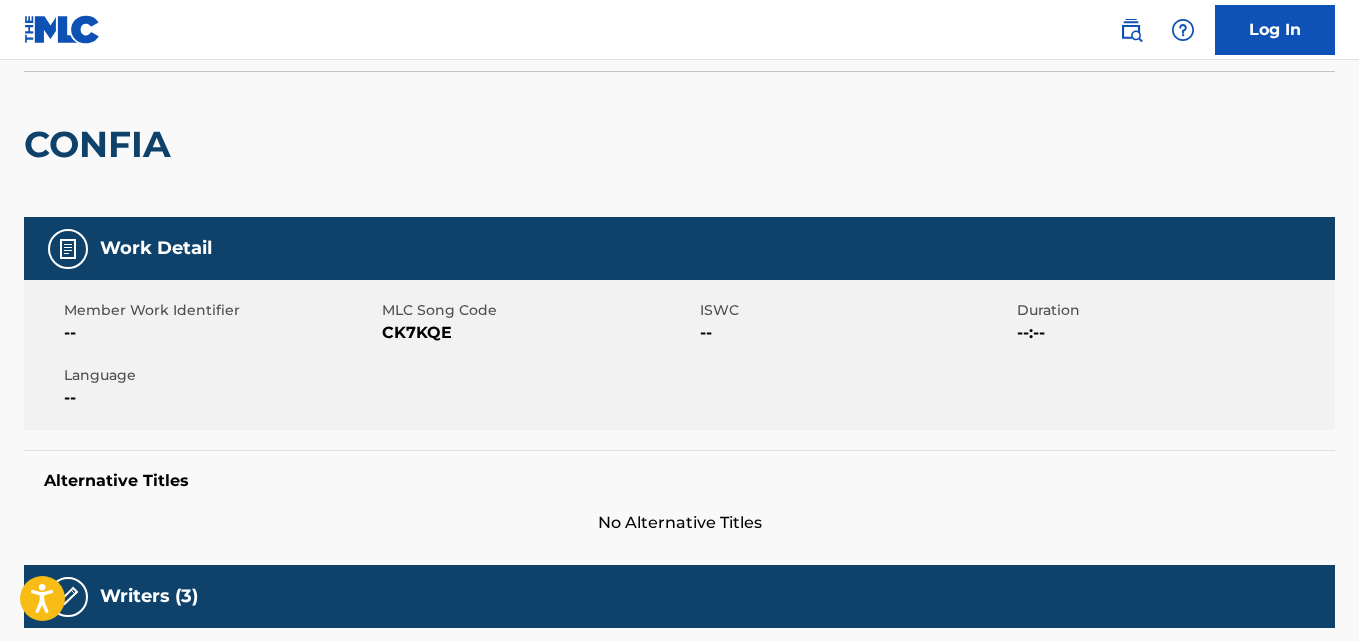 scroll, scrollTop: 0, scrollLeft: 0, axis: both 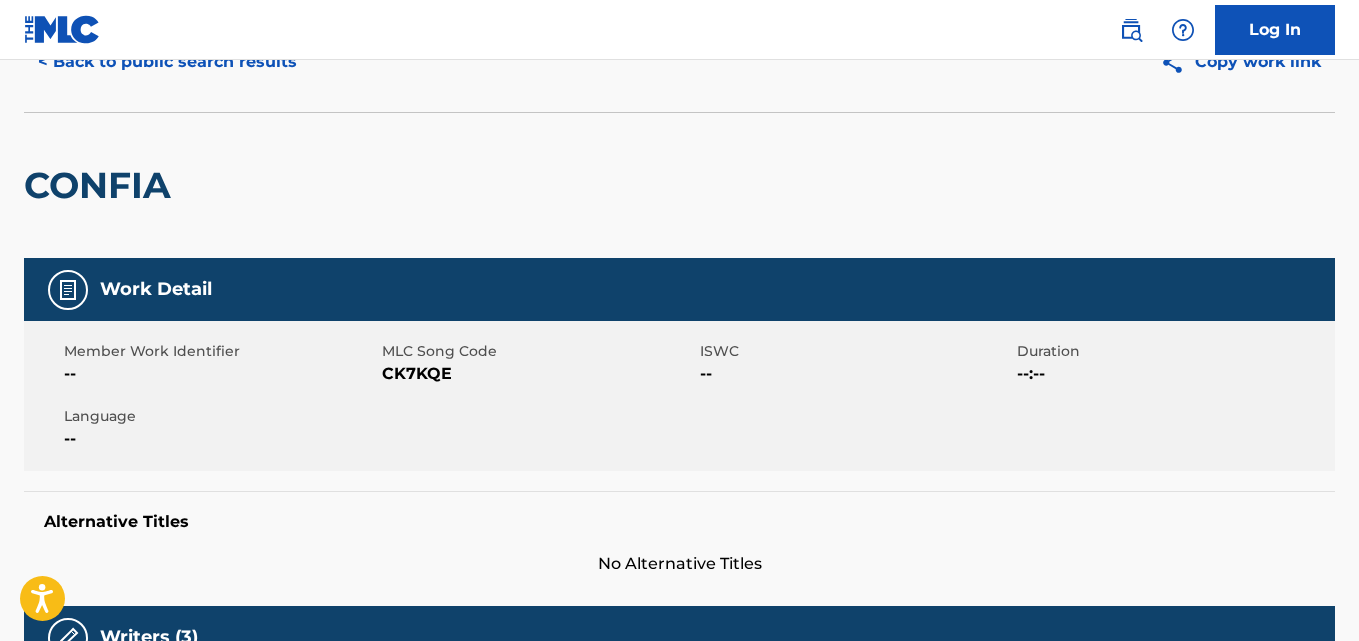 click on "< Back to public search results" at bounding box center [167, 62] 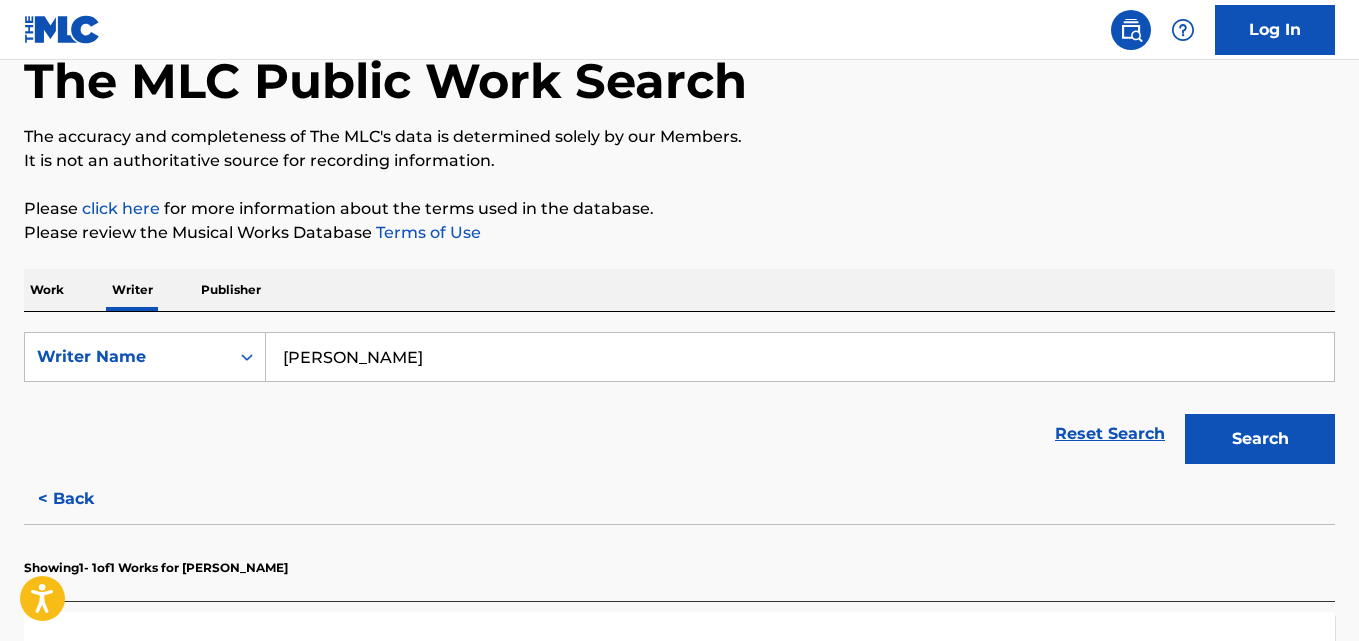 click on "[PERSON_NAME]" at bounding box center (800, 357) 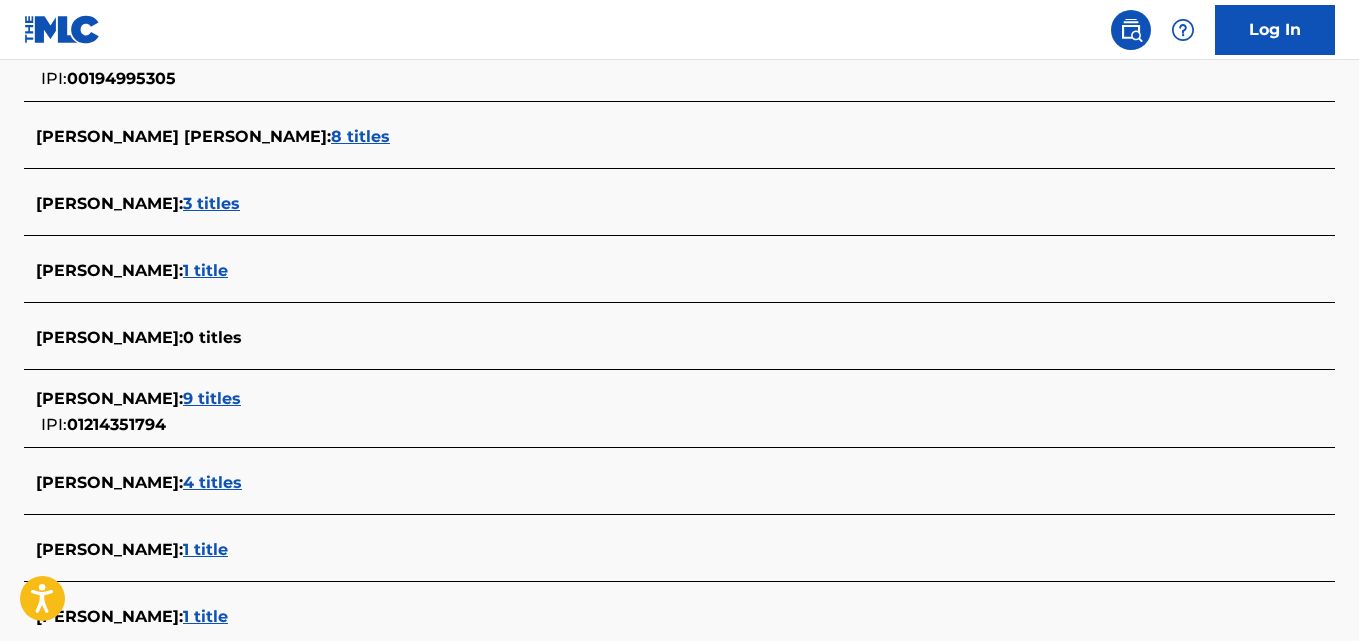 scroll, scrollTop: 611, scrollLeft: 0, axis: vertical 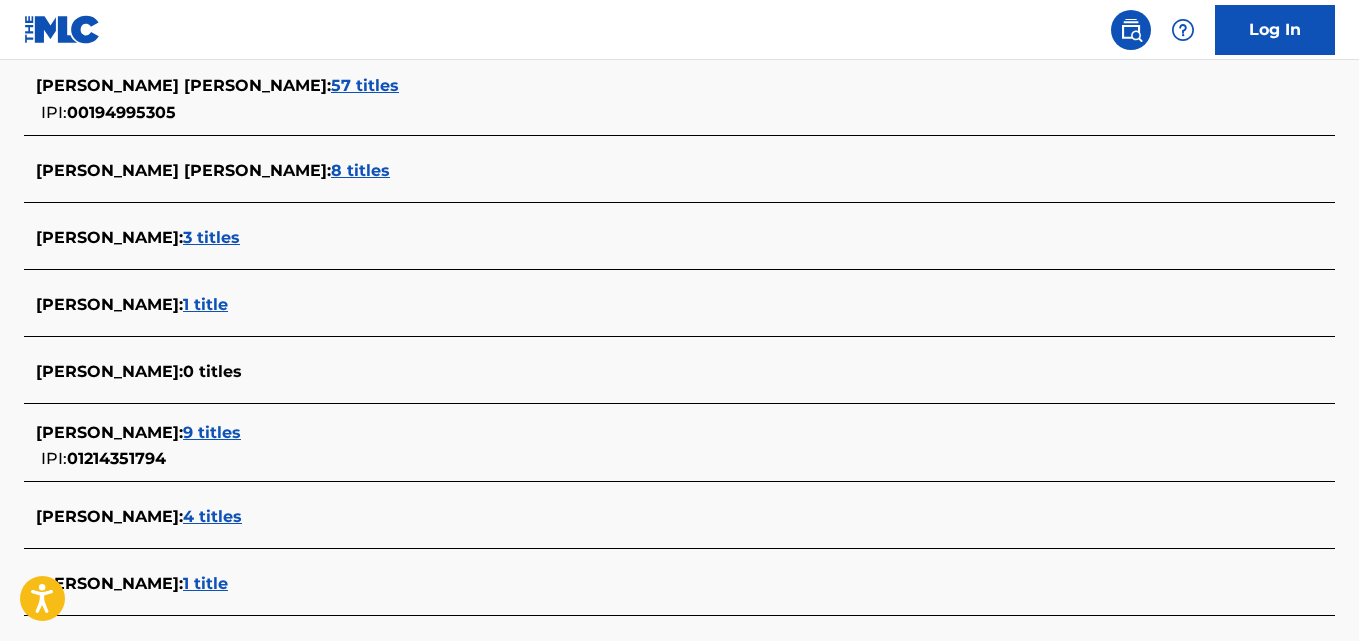 click on "9 titles" at bounding box center [212, 432] 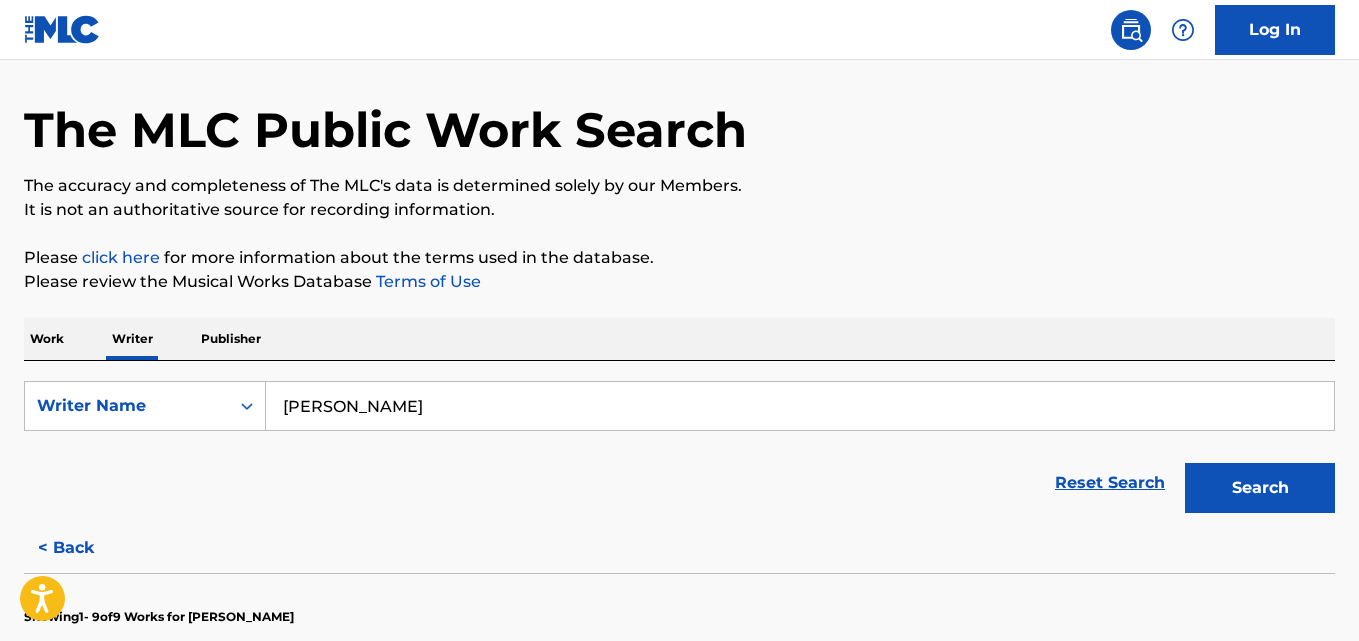scroll, scrollTop: 0, scrollLeft: 0, axis: both 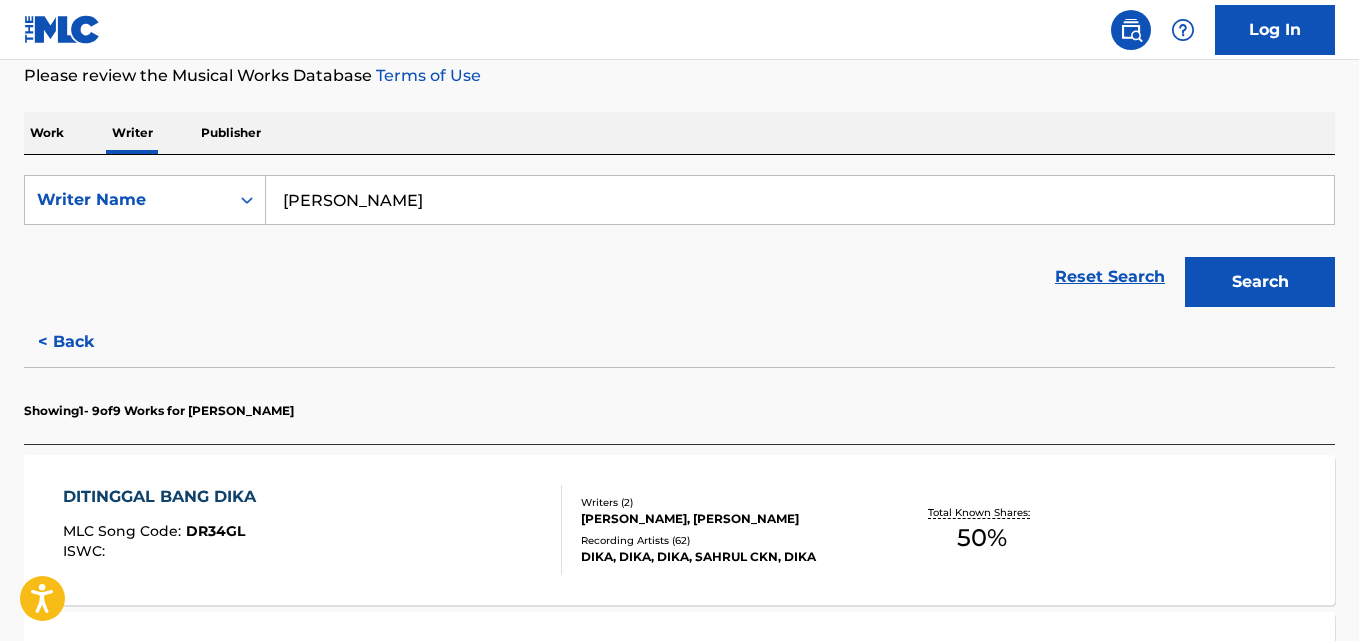 click on "< Back" at bounding box center [84, 342] 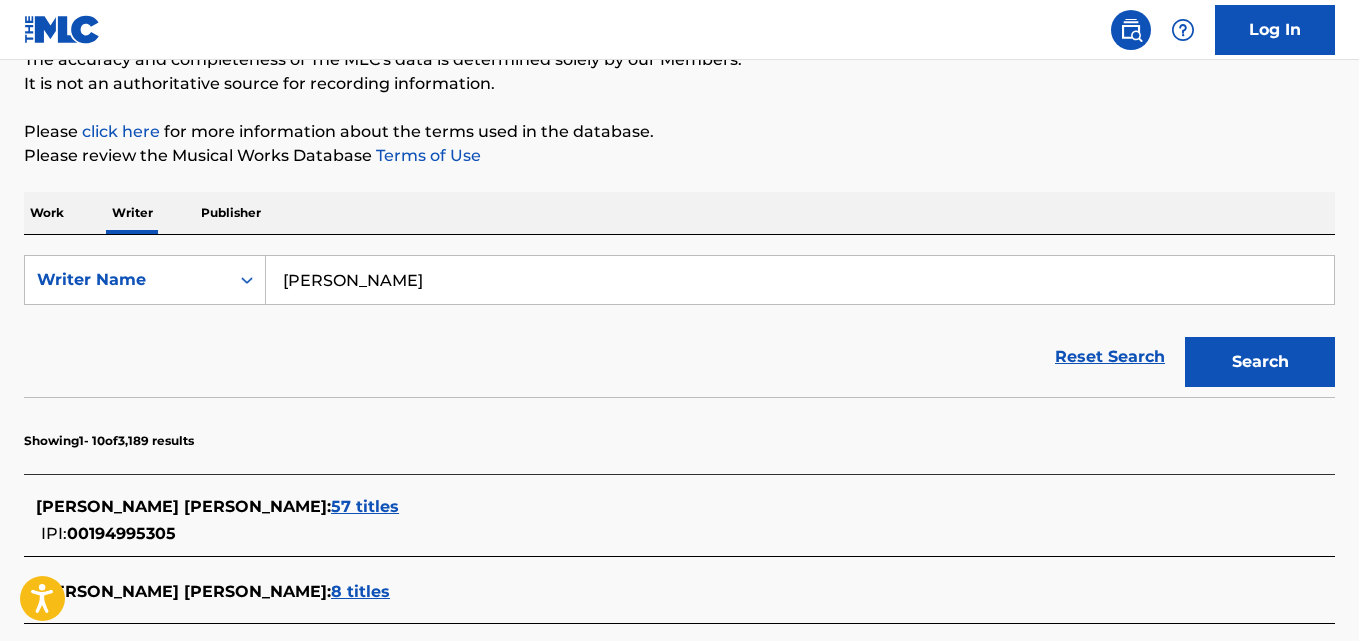 scroll, scrollTop: 191, scrollLeft: 0, axis: vertical 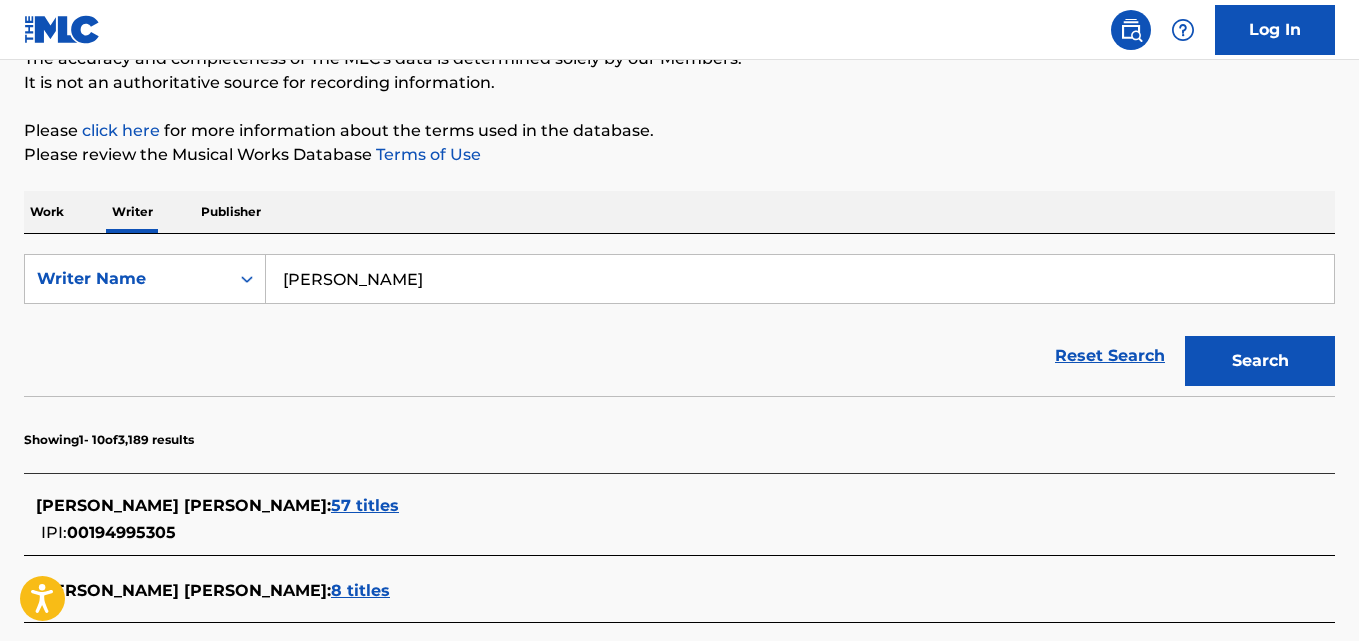 click on "[PERSON_NAME]" at bounding box center (800, 279) 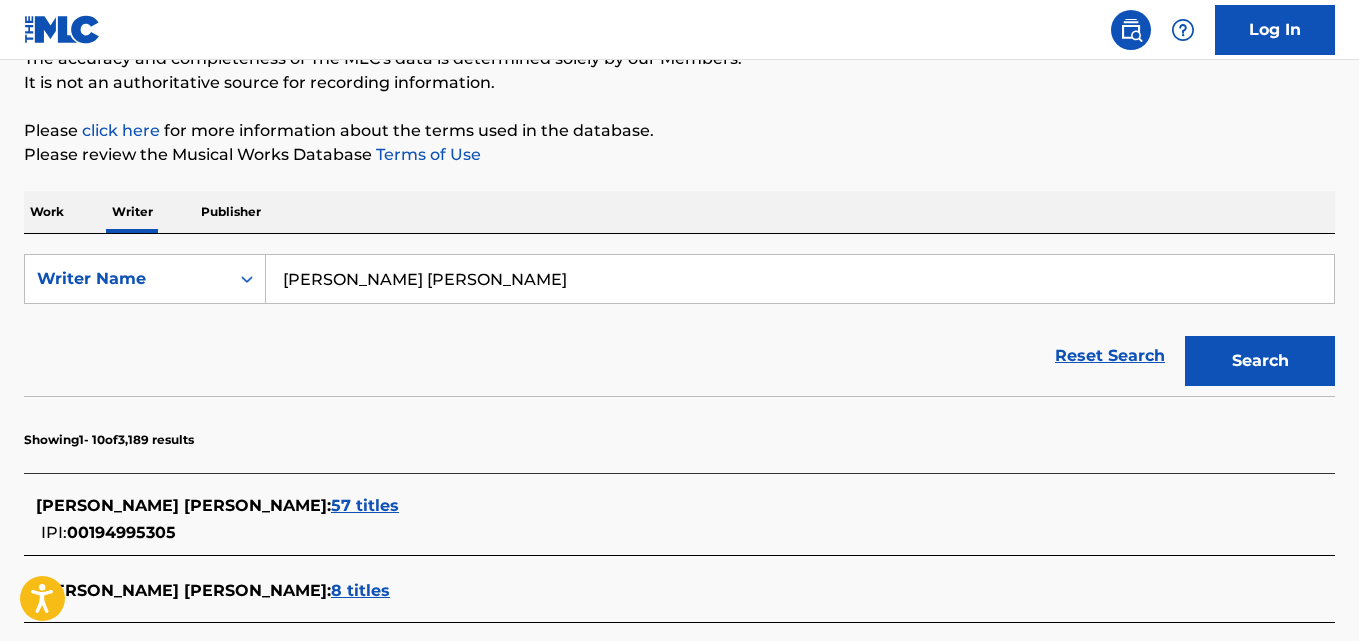 click on "Search" at bounding box center (1260, 361) 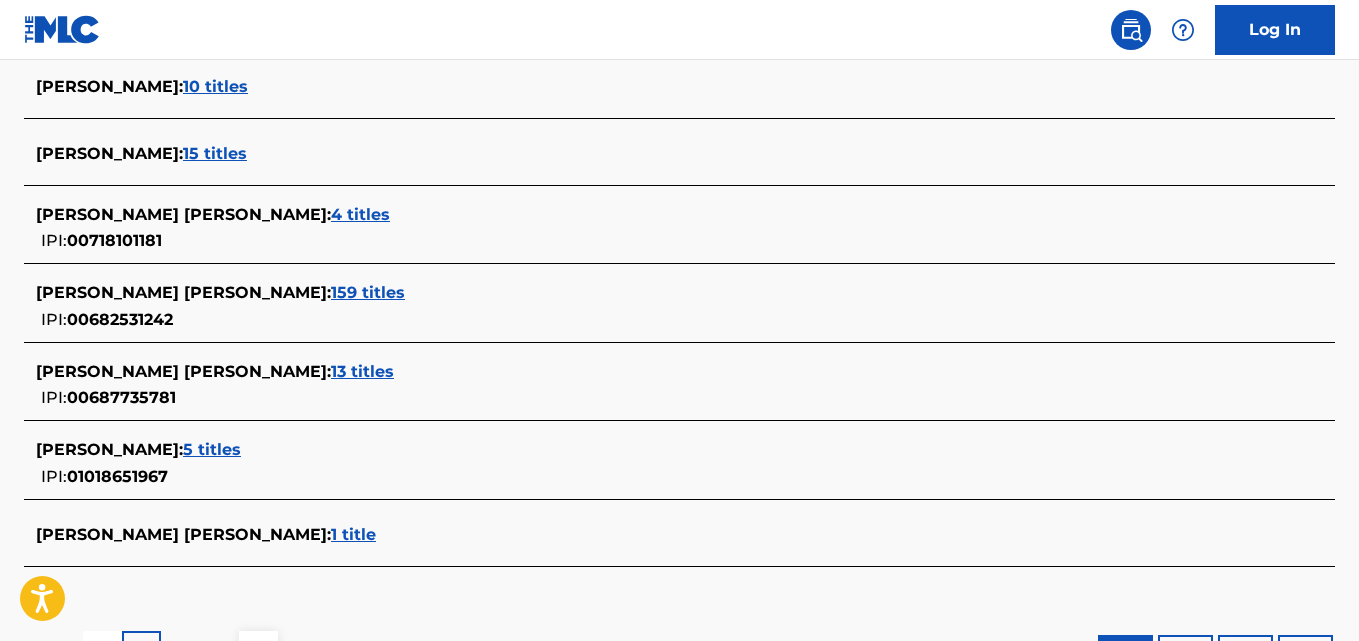 scroll, scrollTop: 830, scrollLeft: 0, axis: vertical 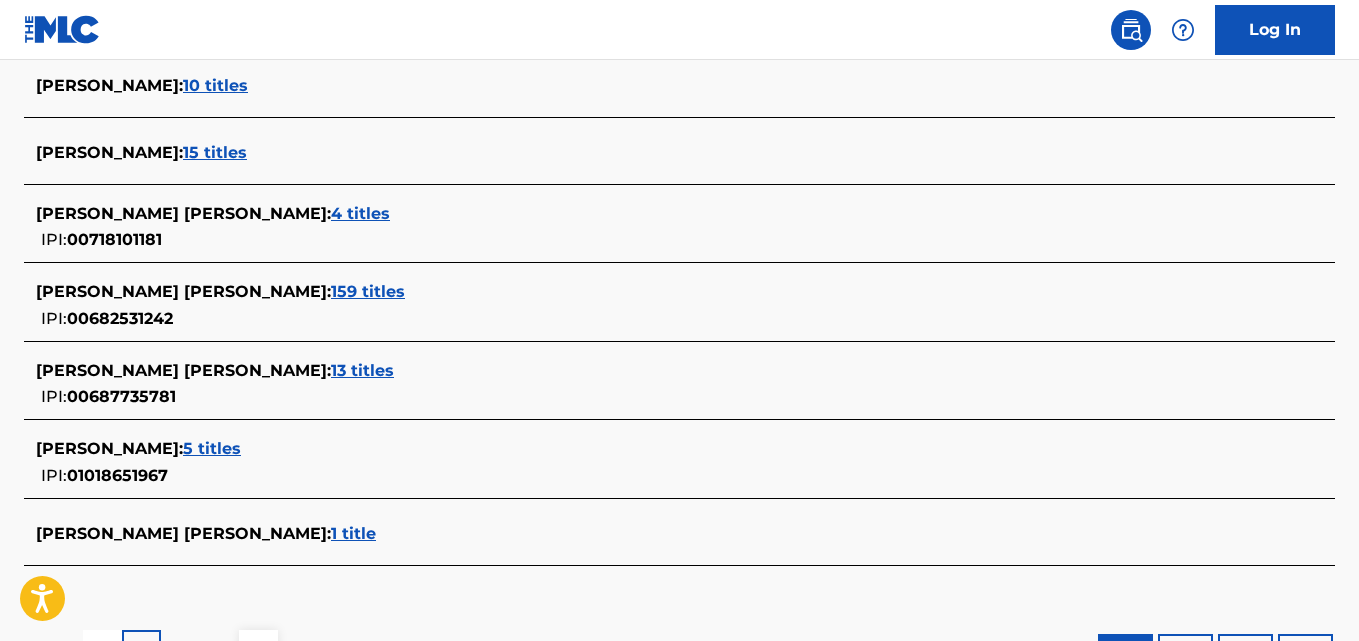 click on "5 titles" at bounding box center [212, 448] 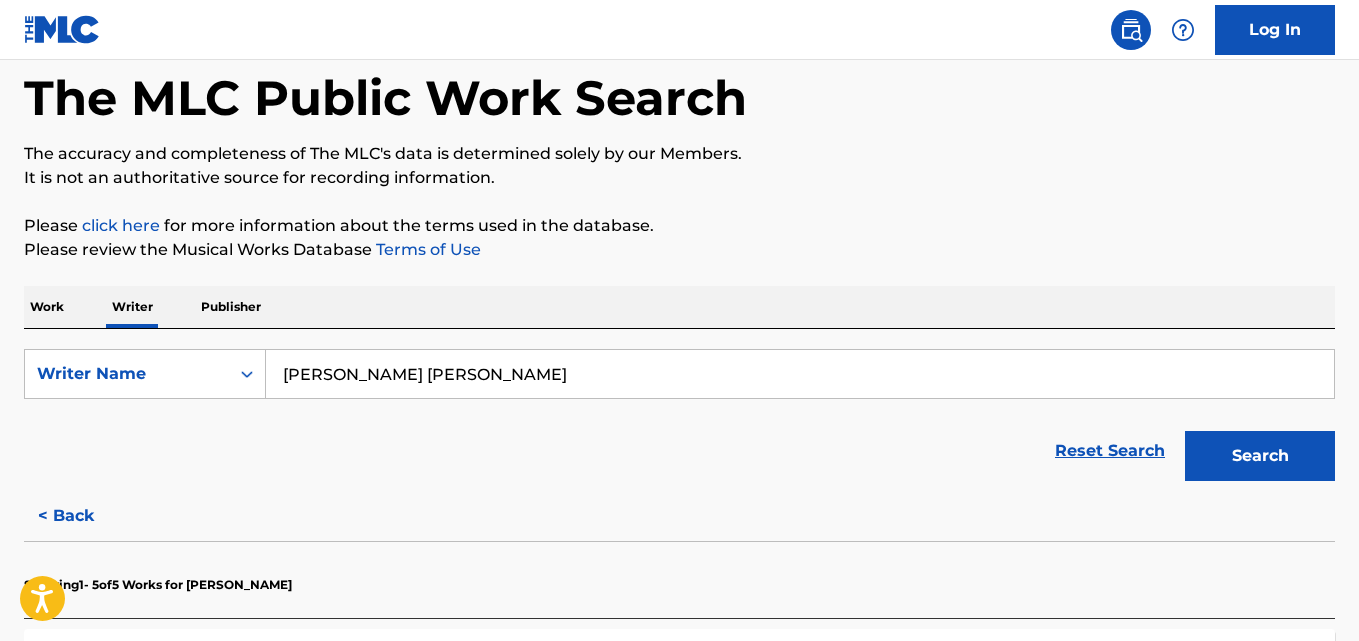 scroll, scrollTop: 0, scrollLeft: 0, axis: both 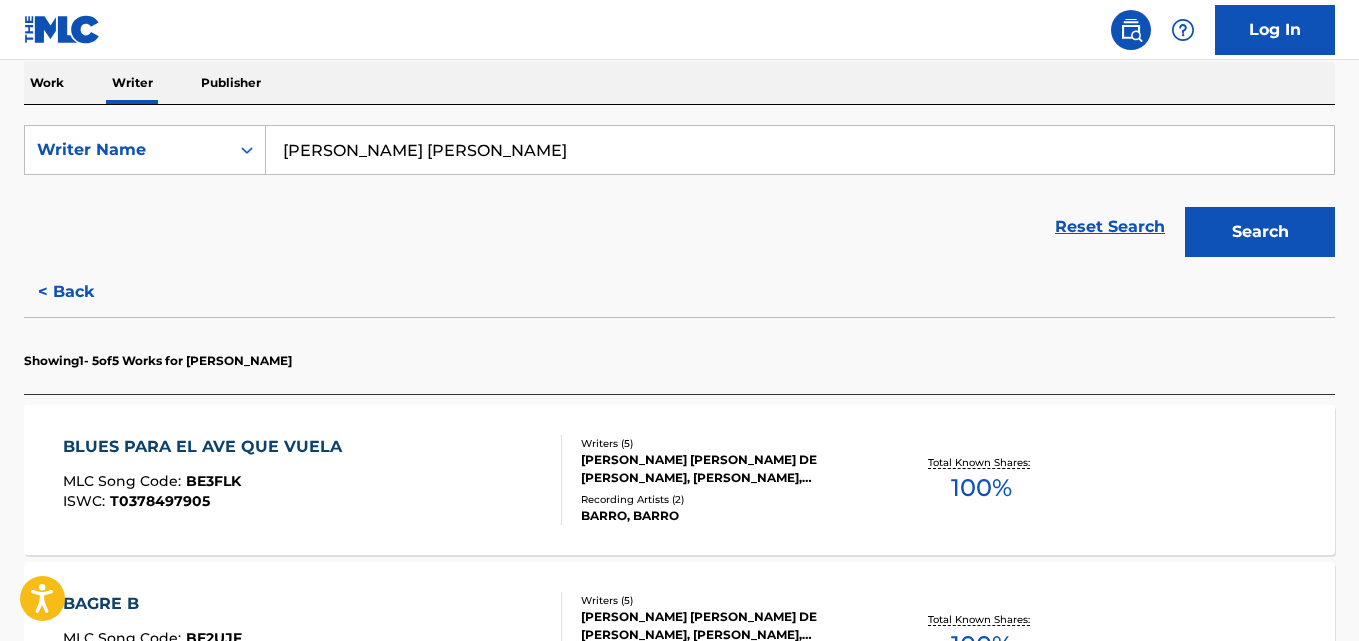 click on "< Back" at bounding box center [84, 292] 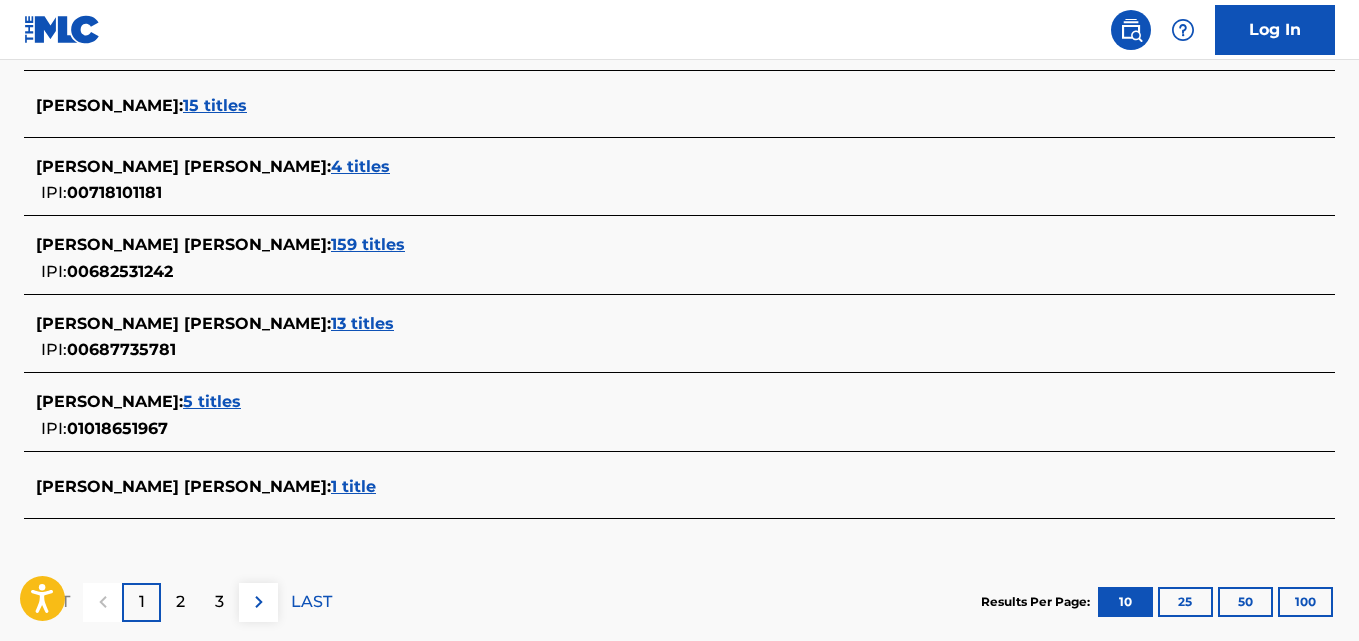 scroll, scrollTop: 882, scrollLeft: 0, axis: vertical 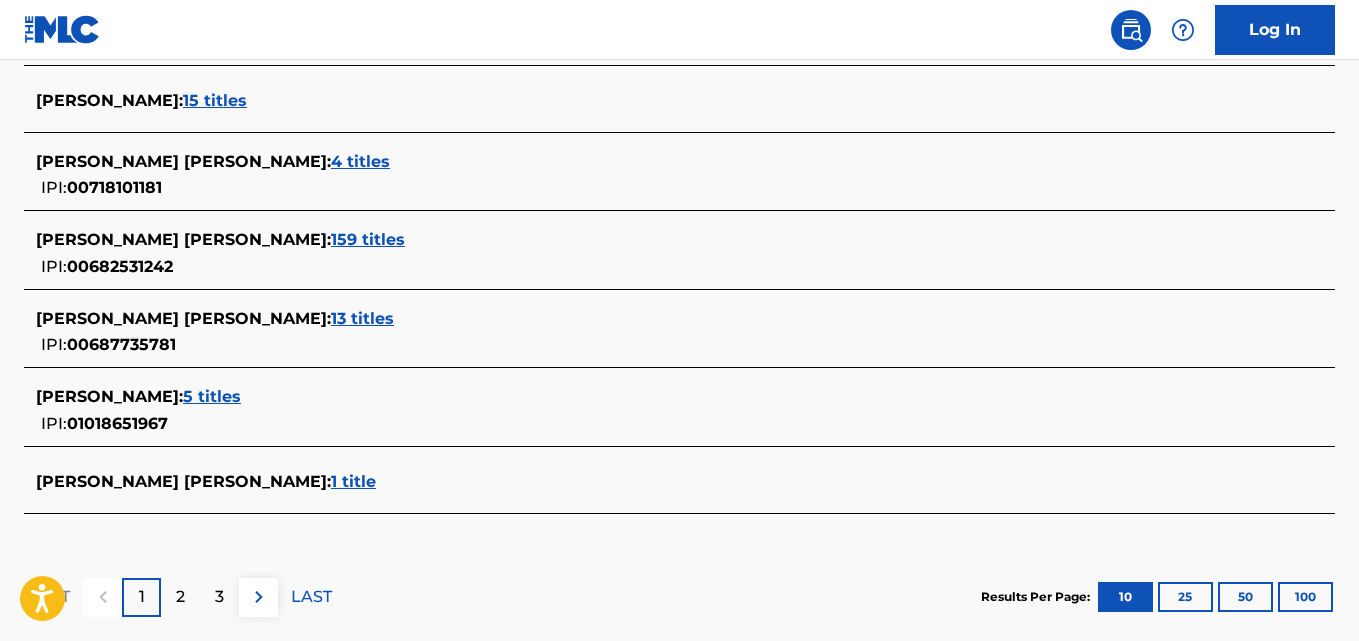 click on "[PERSON_NAME] :  5 titles" at bounding box center [653, 397] 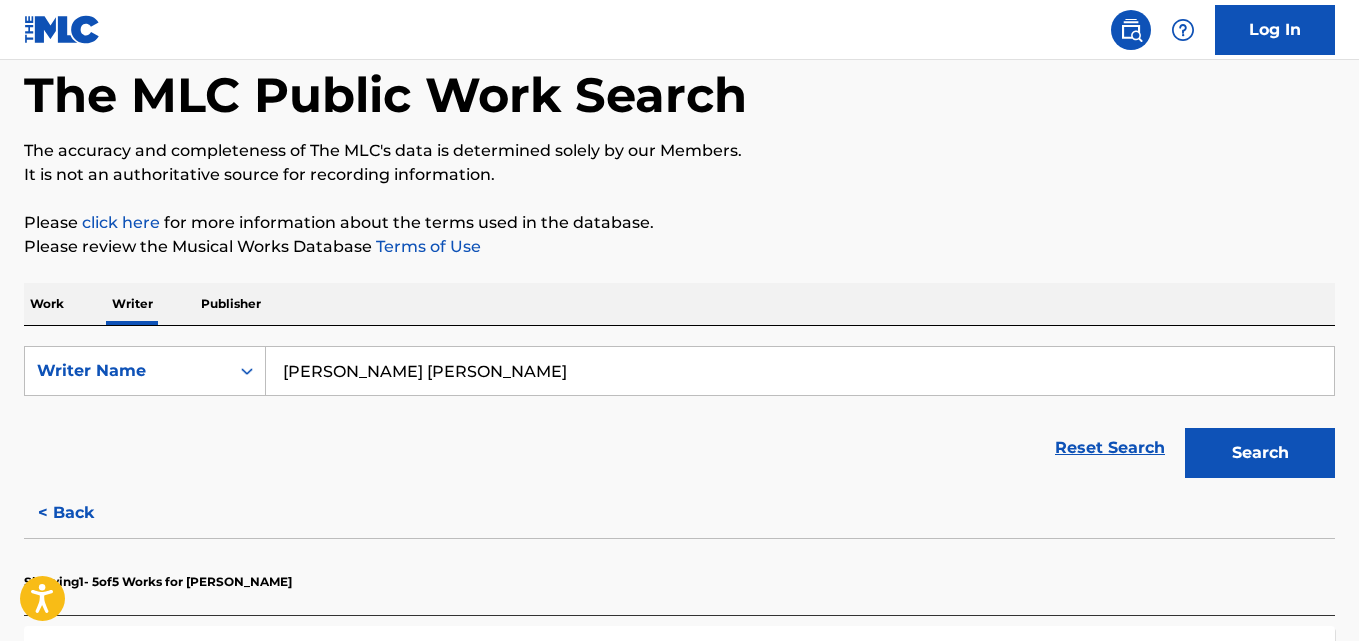 scroll, scrollTop: 0, scrollLeft: 0, axis: both 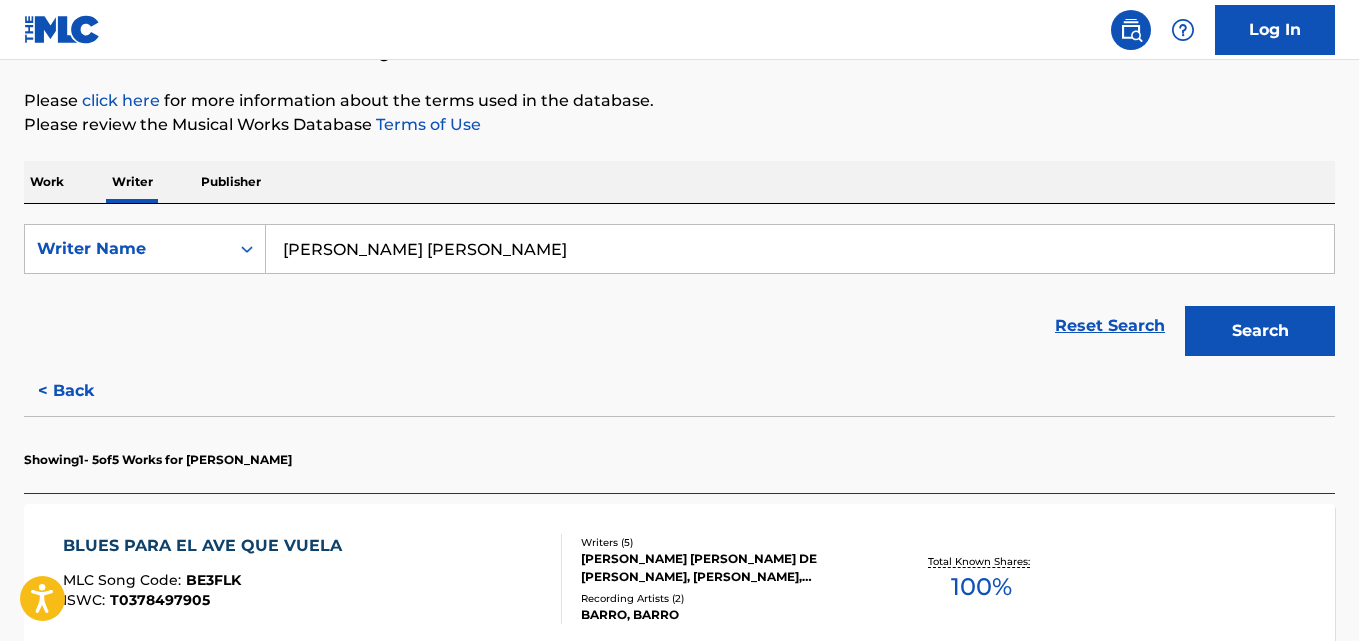 click on "< Back" at bounding box center (84, 391) 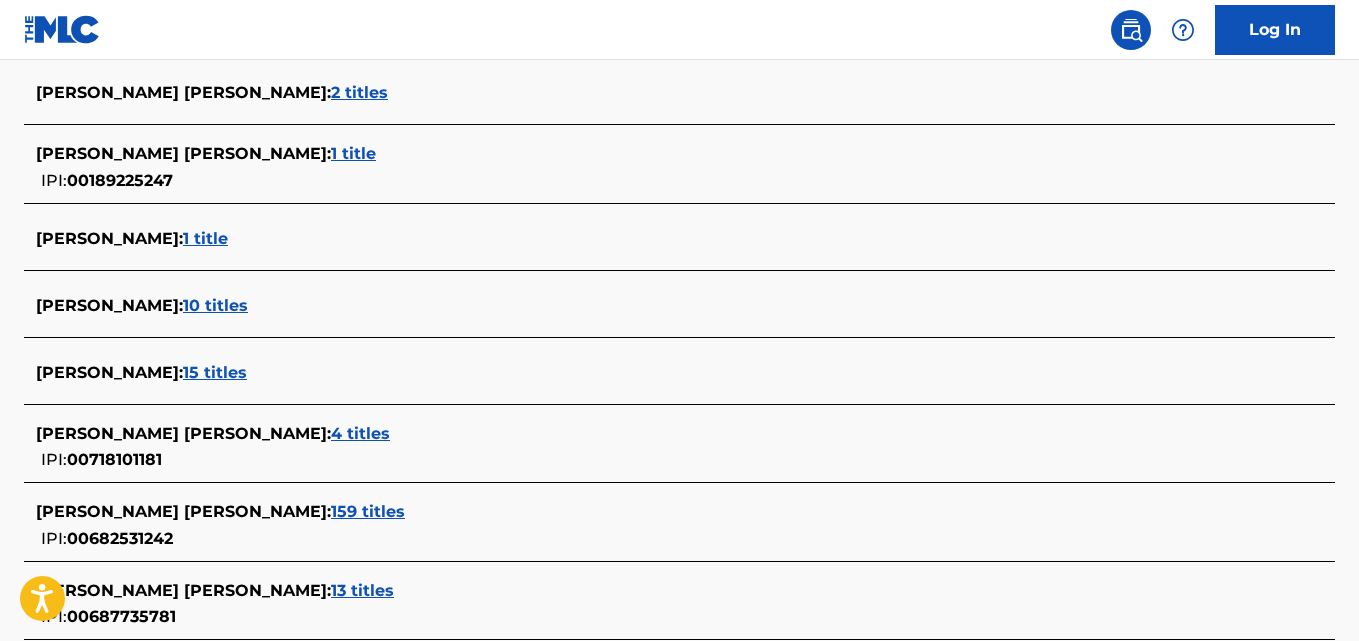 scroll, scrollTop: 627, scrollLeft: 0, axis: vertical 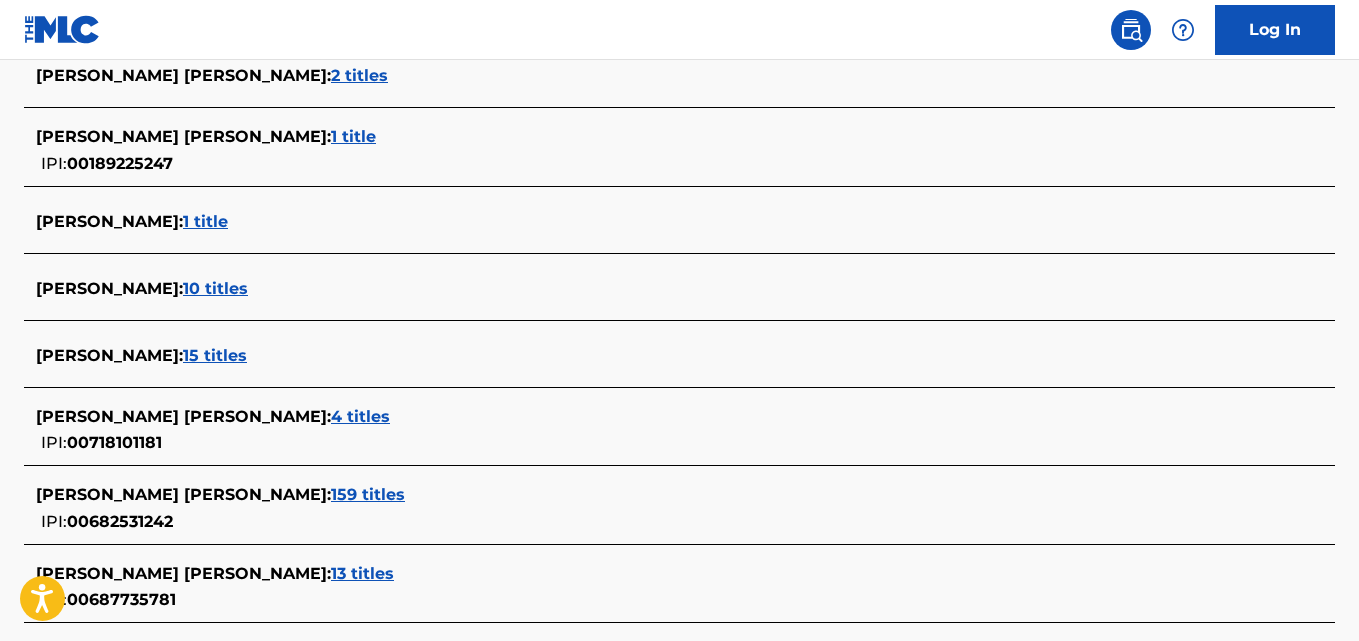 click on "10 titles" at bounding box center [215, 288] 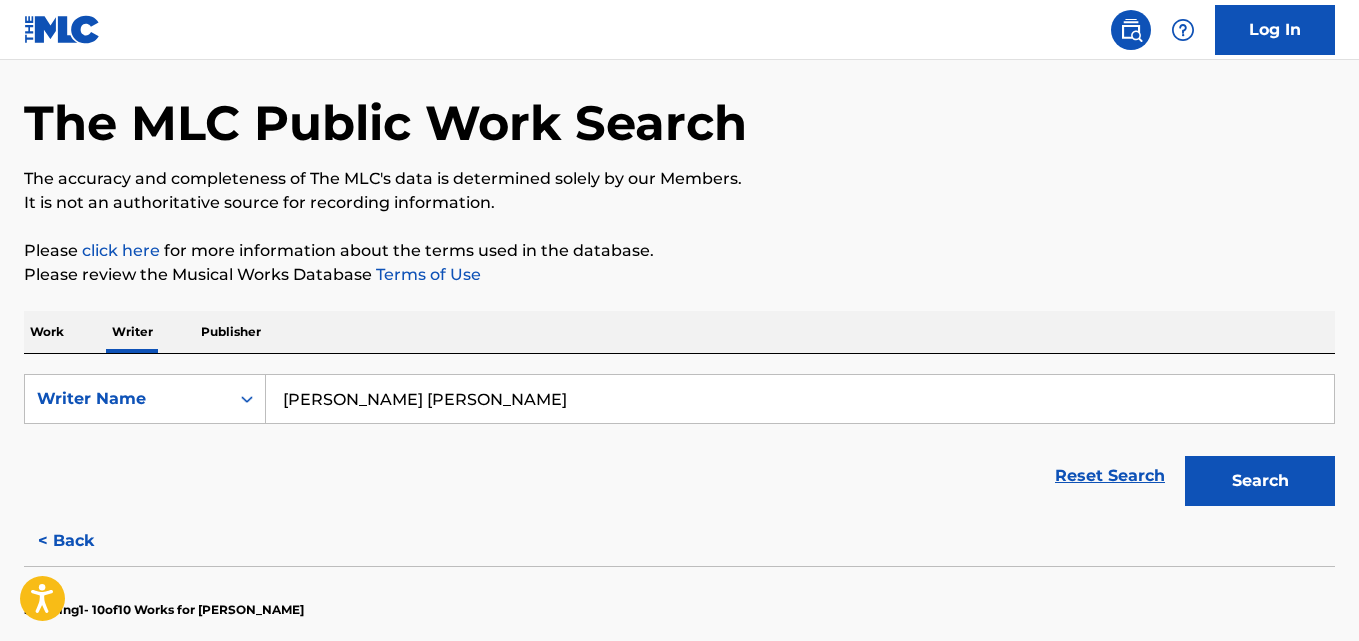 scroll, scrollTop: 0, scrollLeft: 0, axis: both 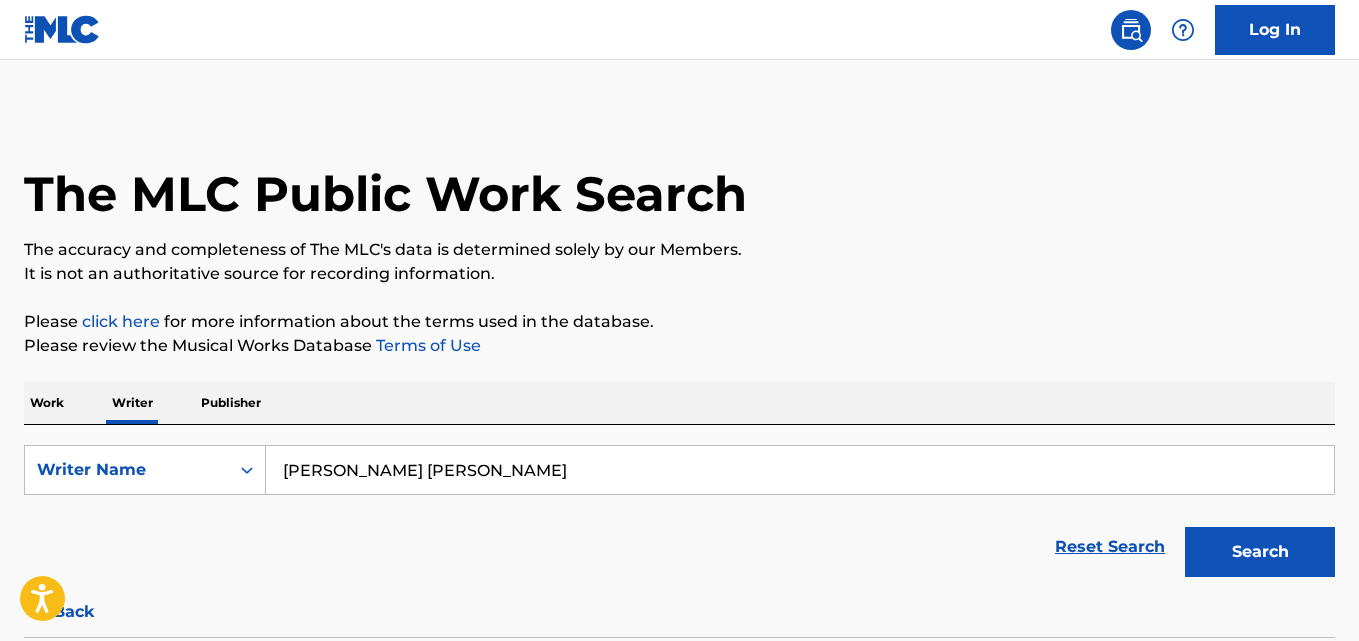 click on "[PERSON_NAME] [PERSON_NAME]" at bounding box center [800, 470] 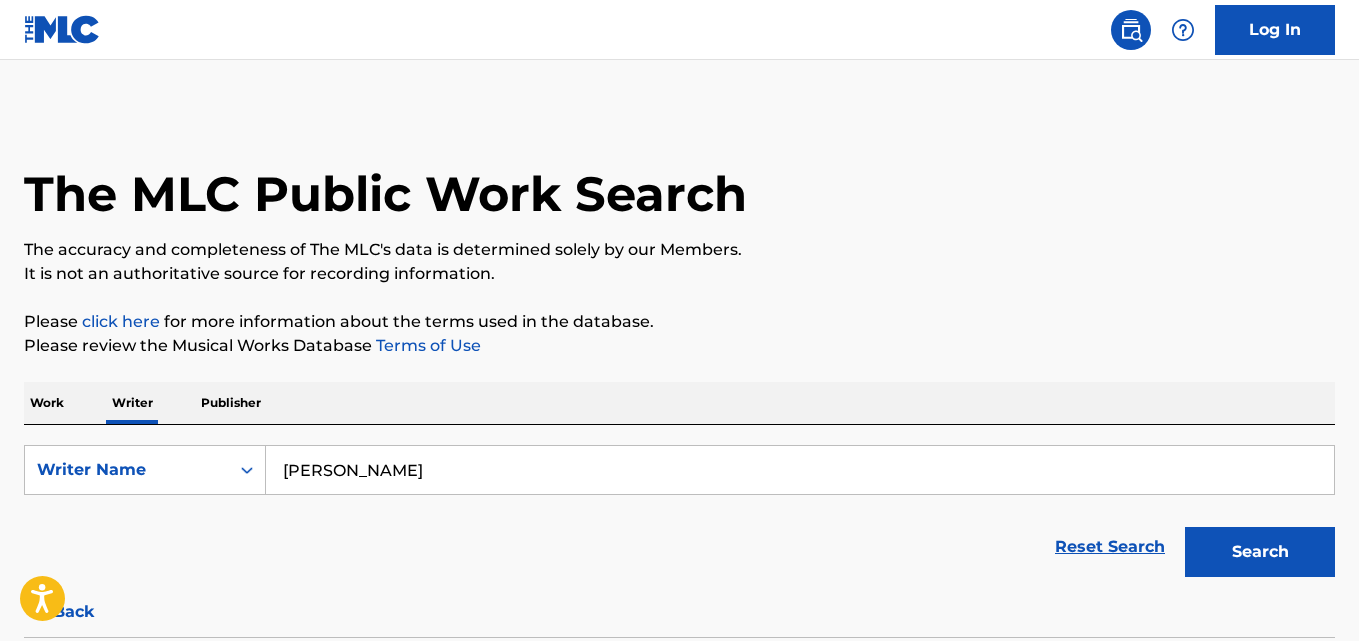 click on "Search" at bounding box center [1260, 552] 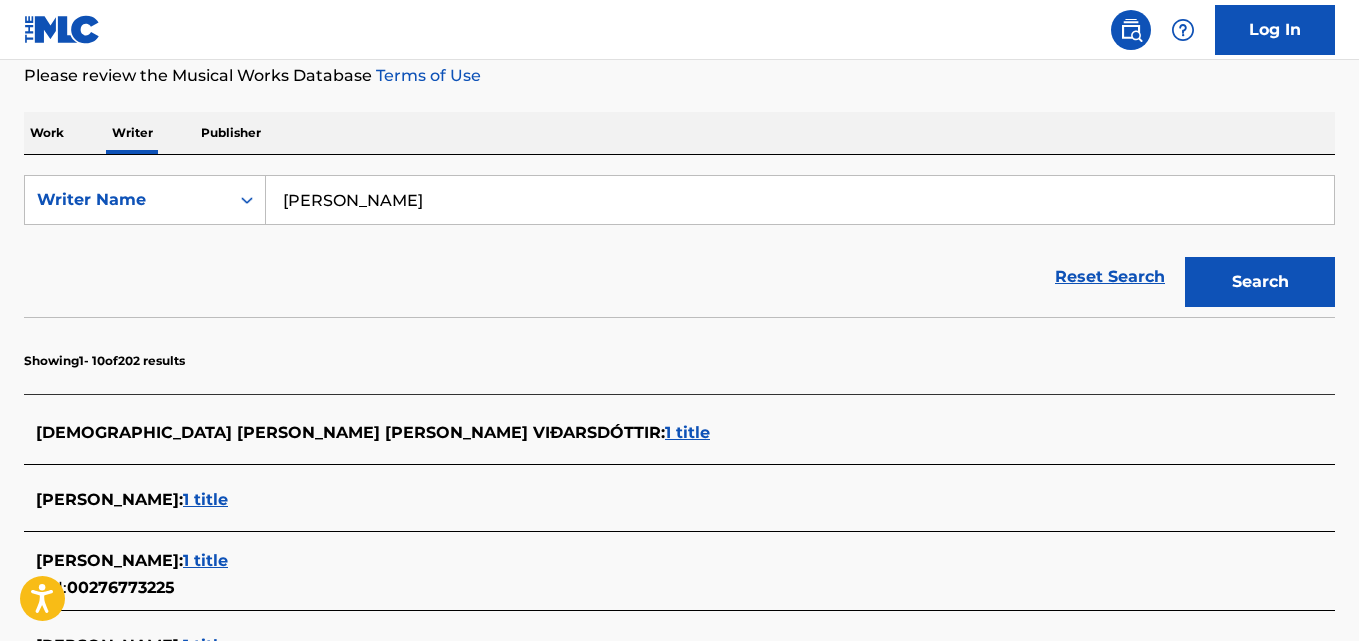 scroll, scrollTop: 269, scrollLeft: 0, axis: vertical 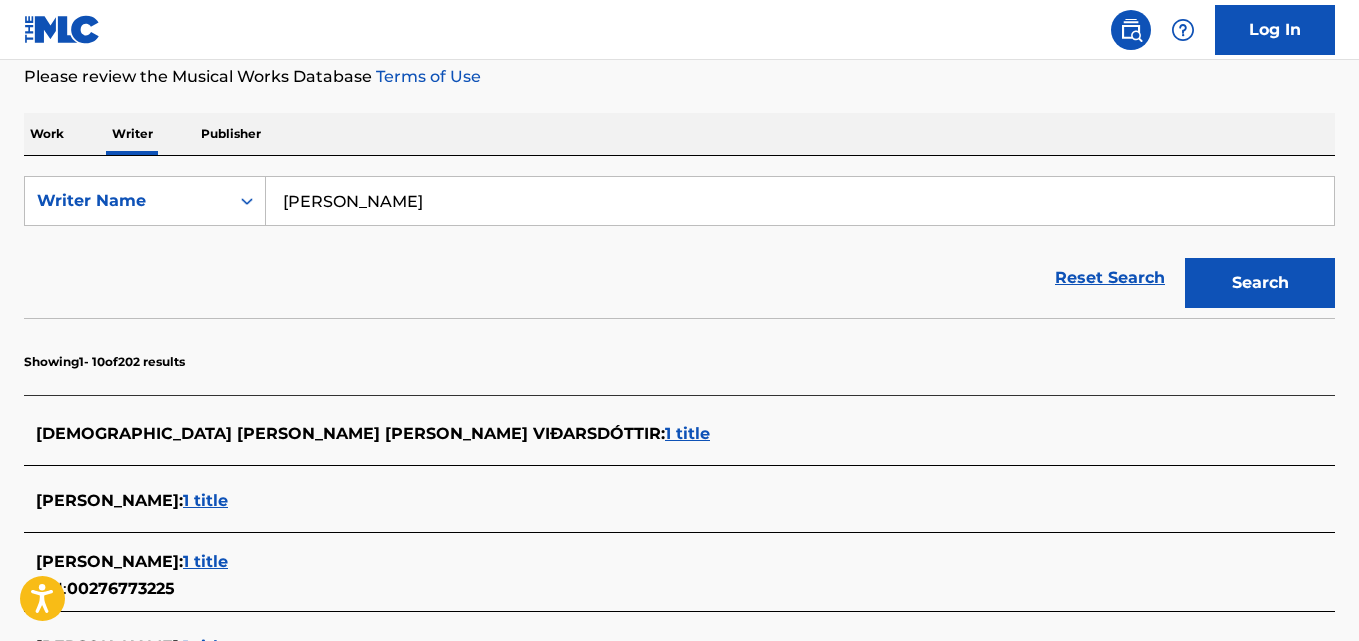 click on "[PERSON_NAME]" at bounding box center (800, 201) 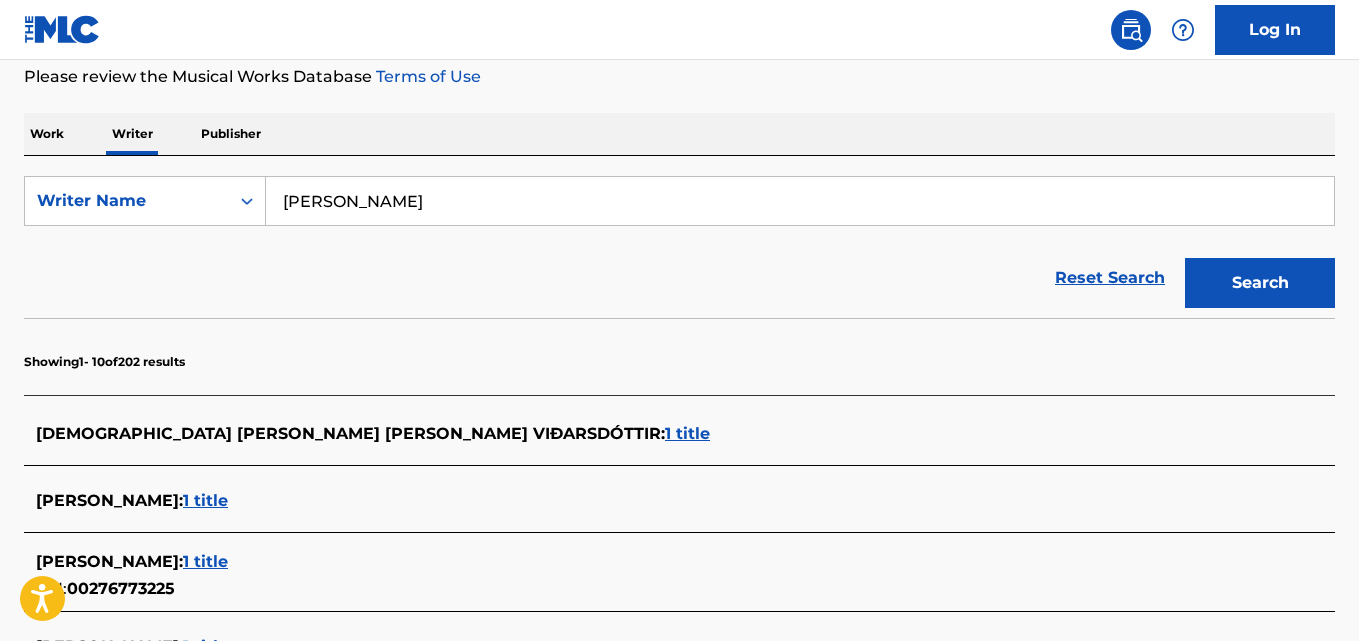 click on "Search" at bounding box center [1260, 283] 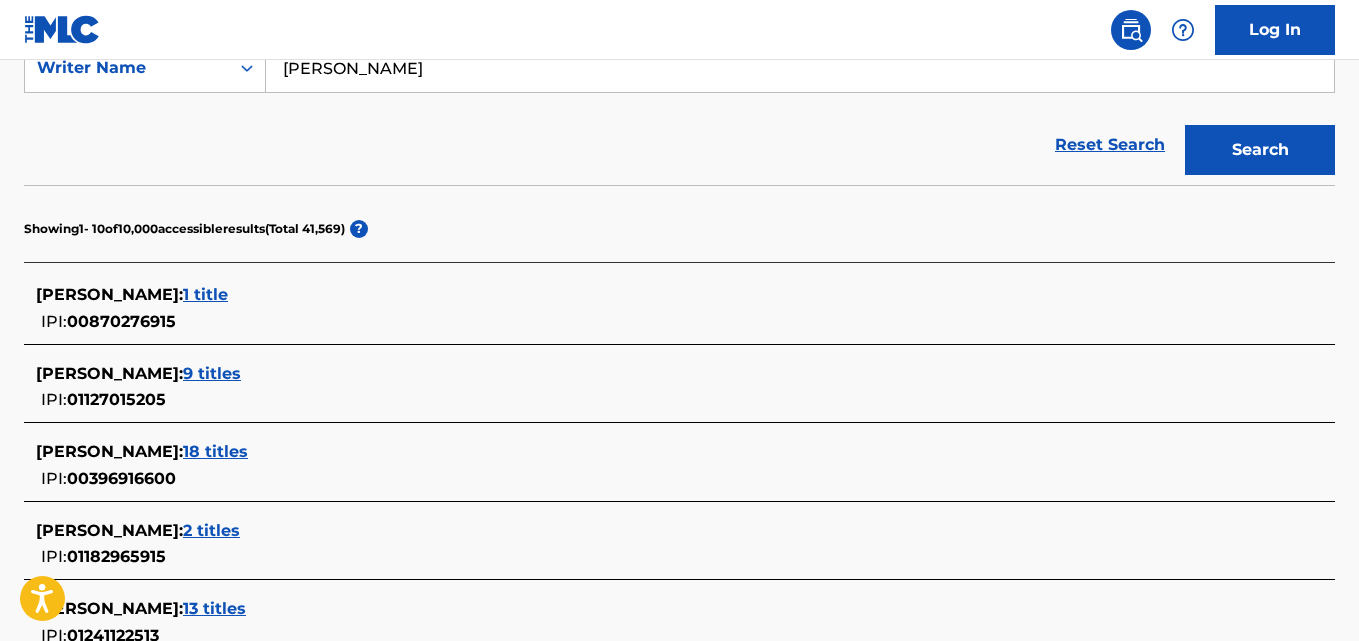 scroll, scrollTop: 407, scrollLeft: 0, axis: vertical 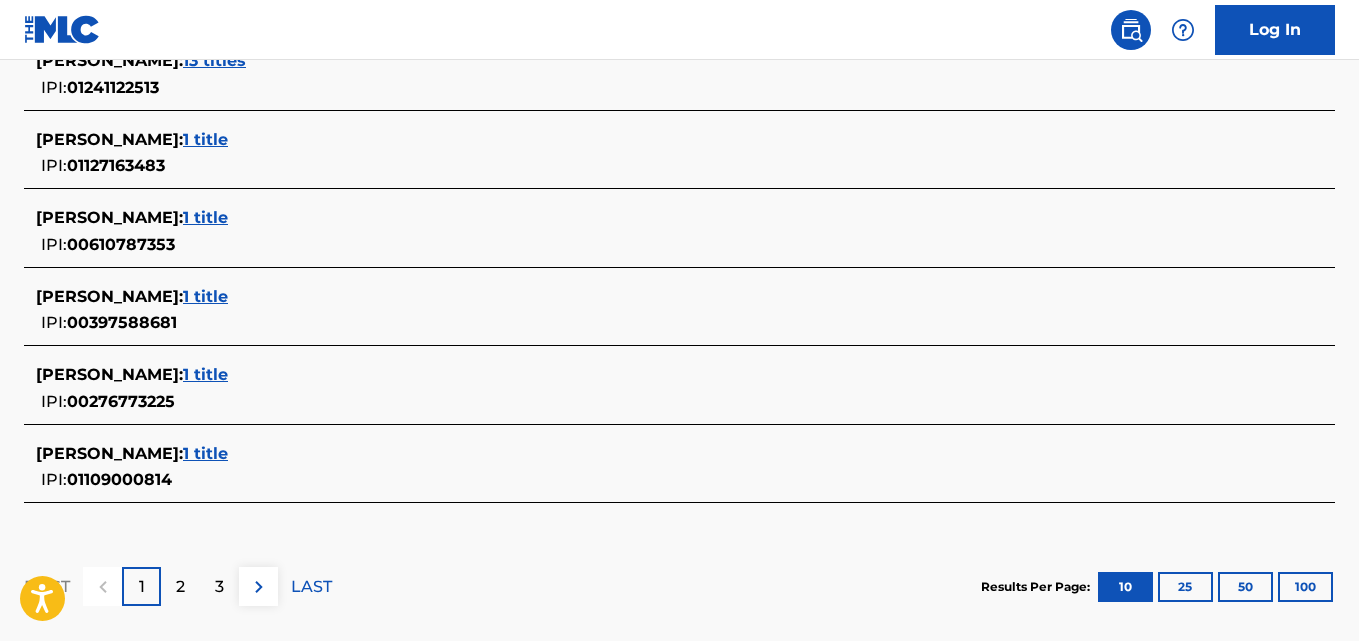 click on "2" at bounding box center [180, 587] 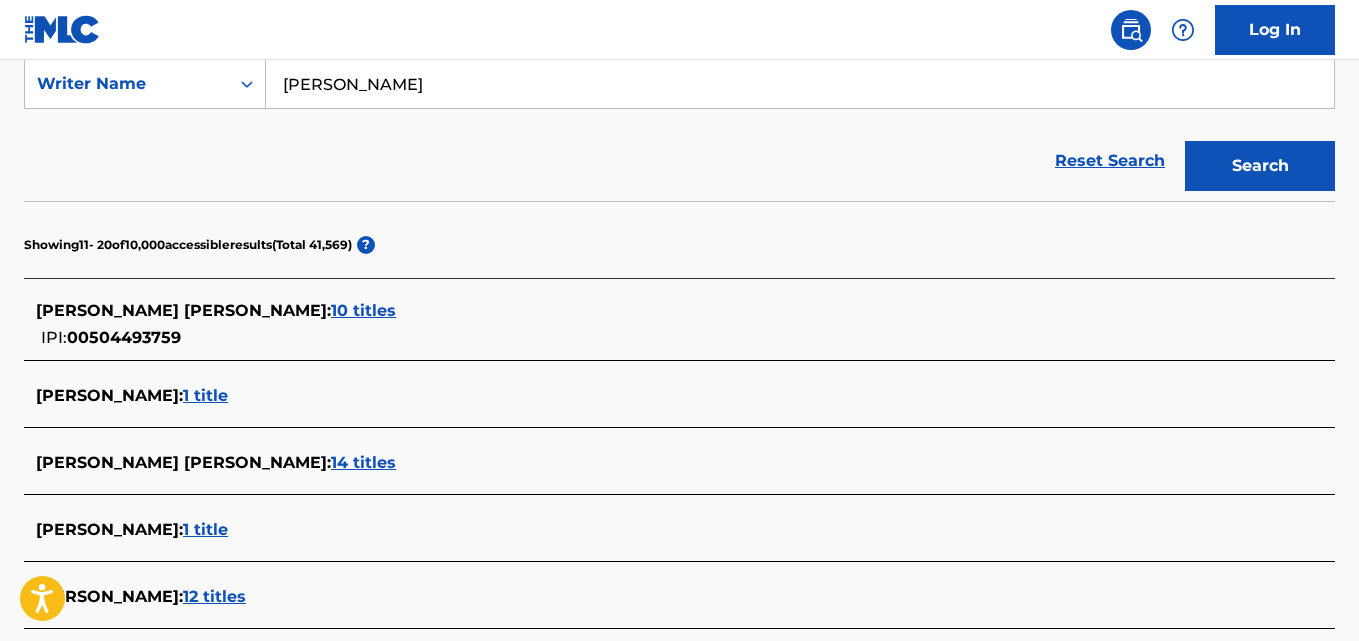 scroll, scrollTop: 375, scrollLeft: 0, axis: vertical 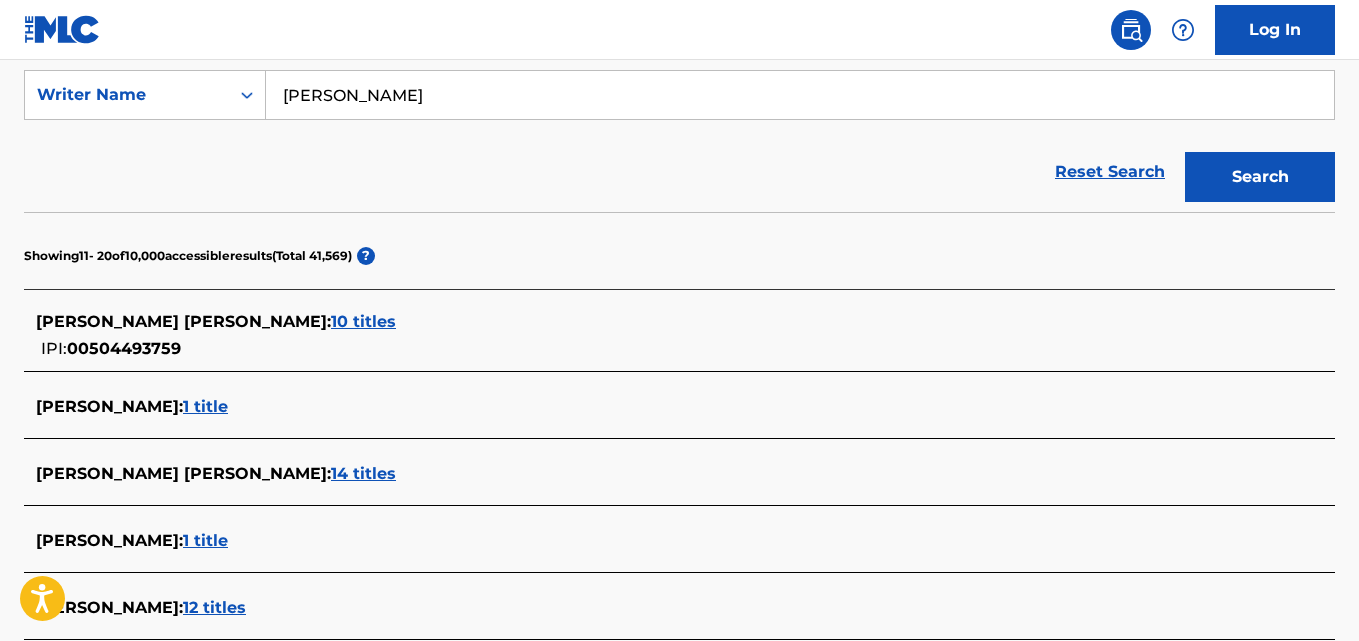 click on "[PERSON_NAME]" at bounding box center [800, 95] 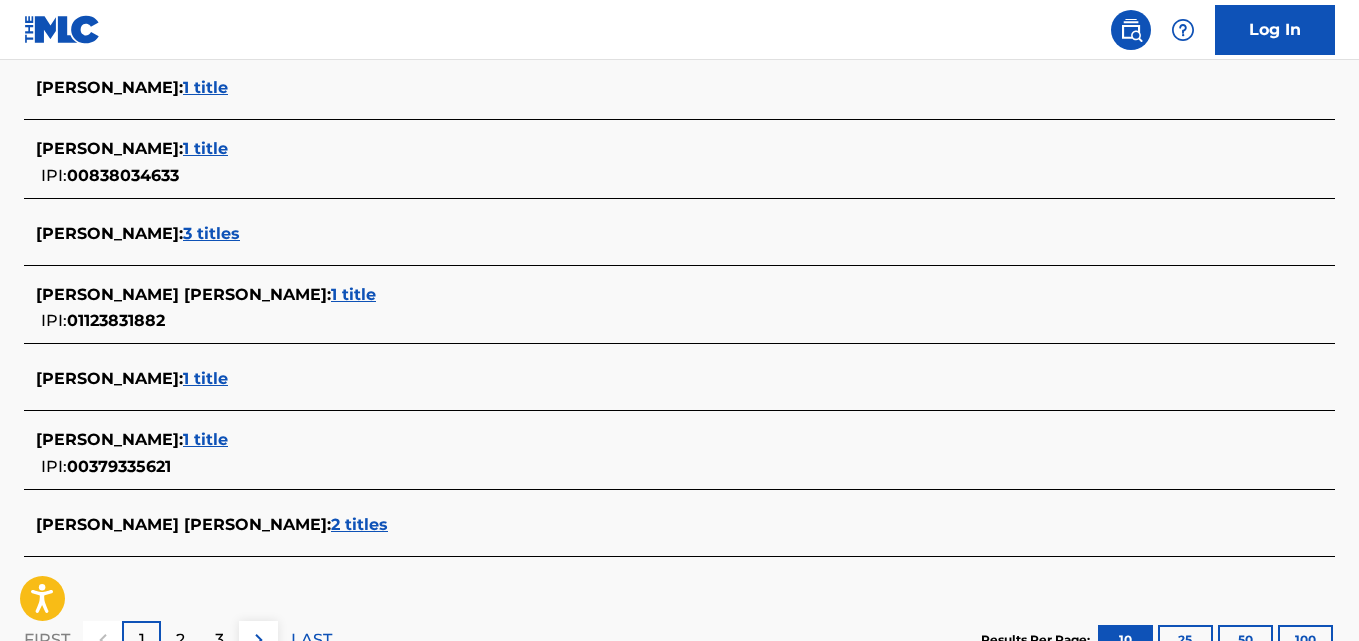 scroll, scrollTop: 809, scrollLeft: 0, axis: vertical 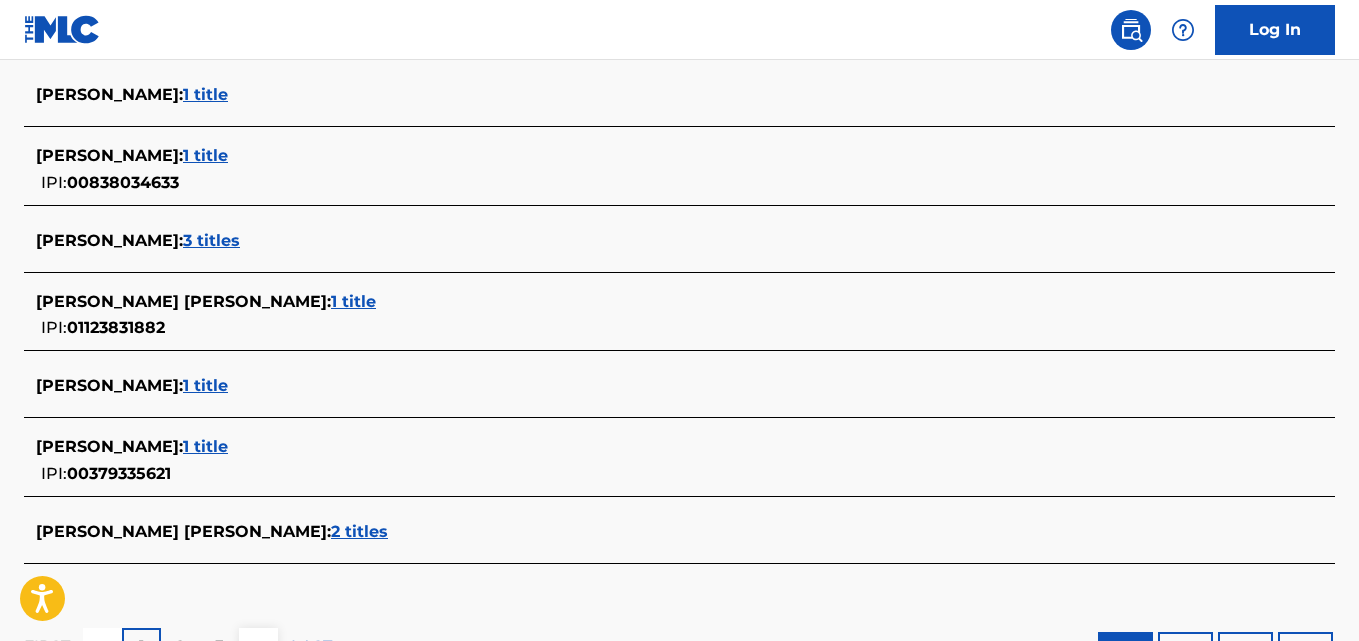 click on "1 title" at bounding box center (205, 446) 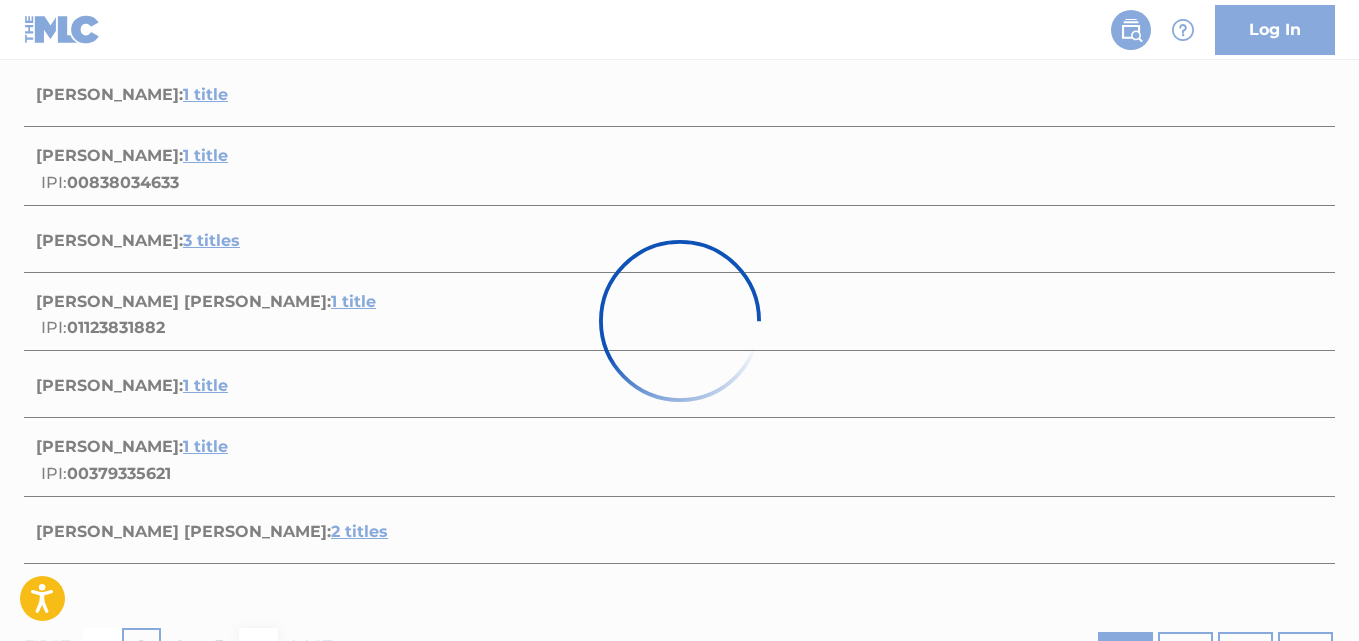 scroll, scrollTop: 466, scrollLeft: 0, axis: vertical 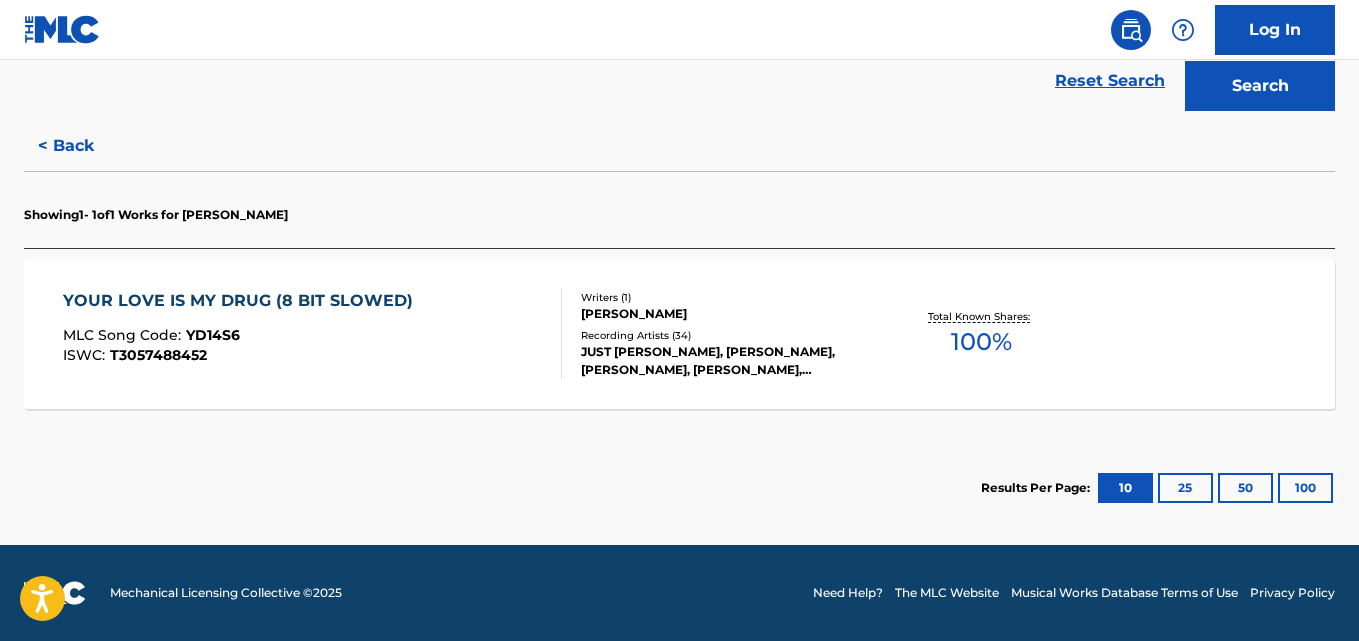click on "< Back" at bounding box center [84, 146] 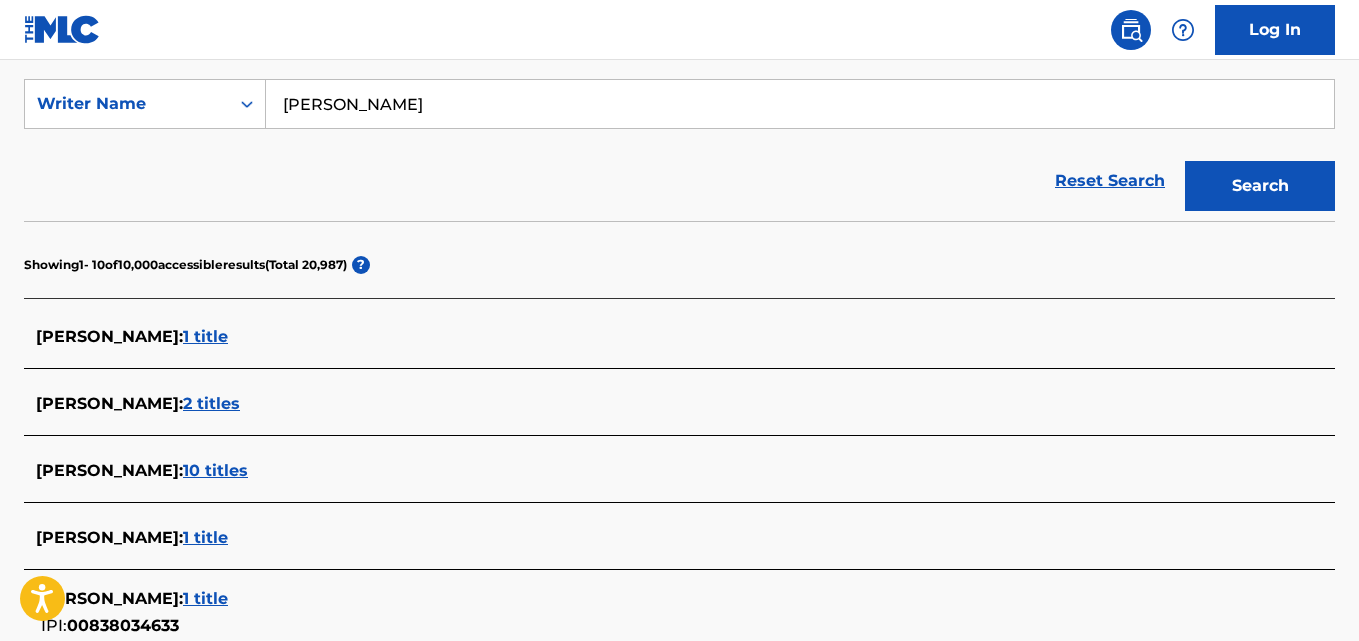 scroll, scrollTop: 320, scrollLeft: 0, axis: vertical 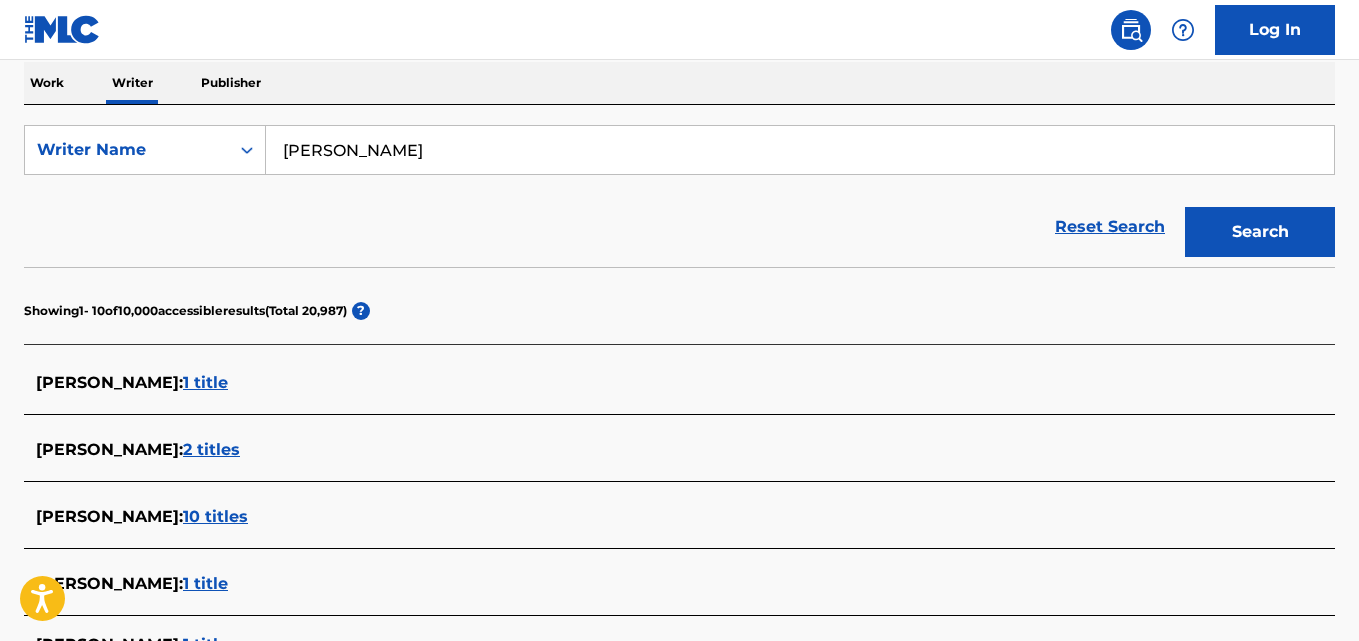 click on "[PERSON_NAME]" at bounding box center (800, 150) 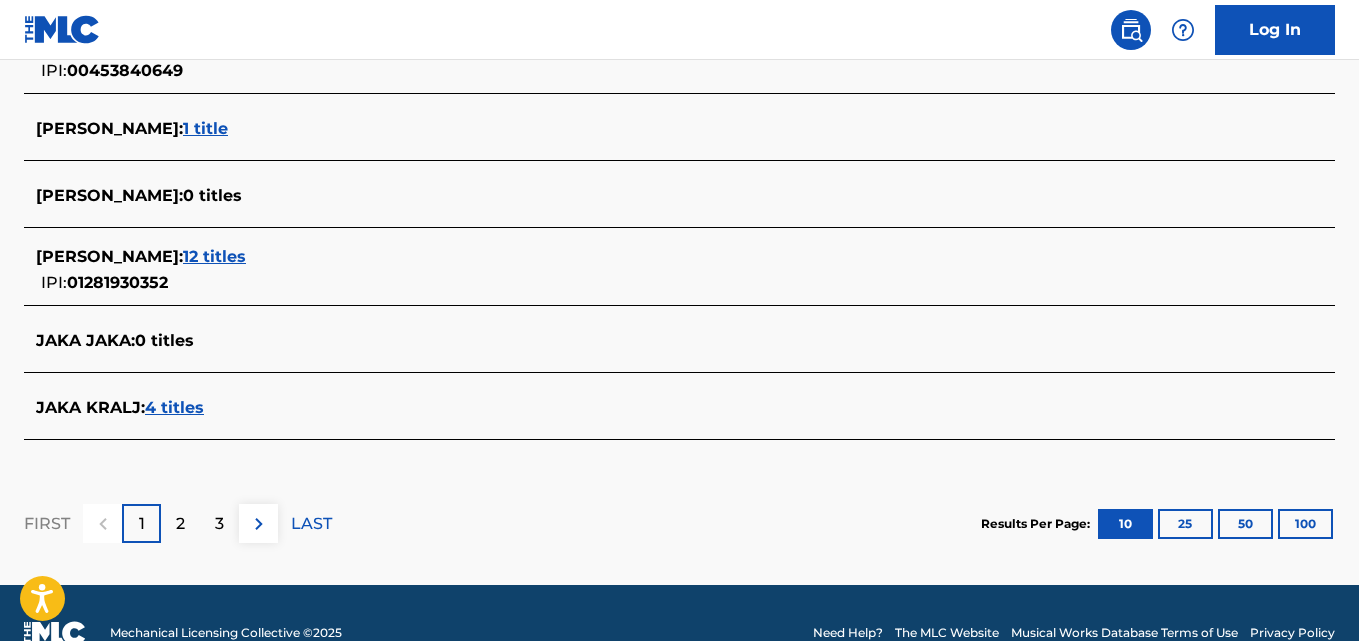 scroll, scrollTop: 945, scrollLeft: 0, axis: vertical 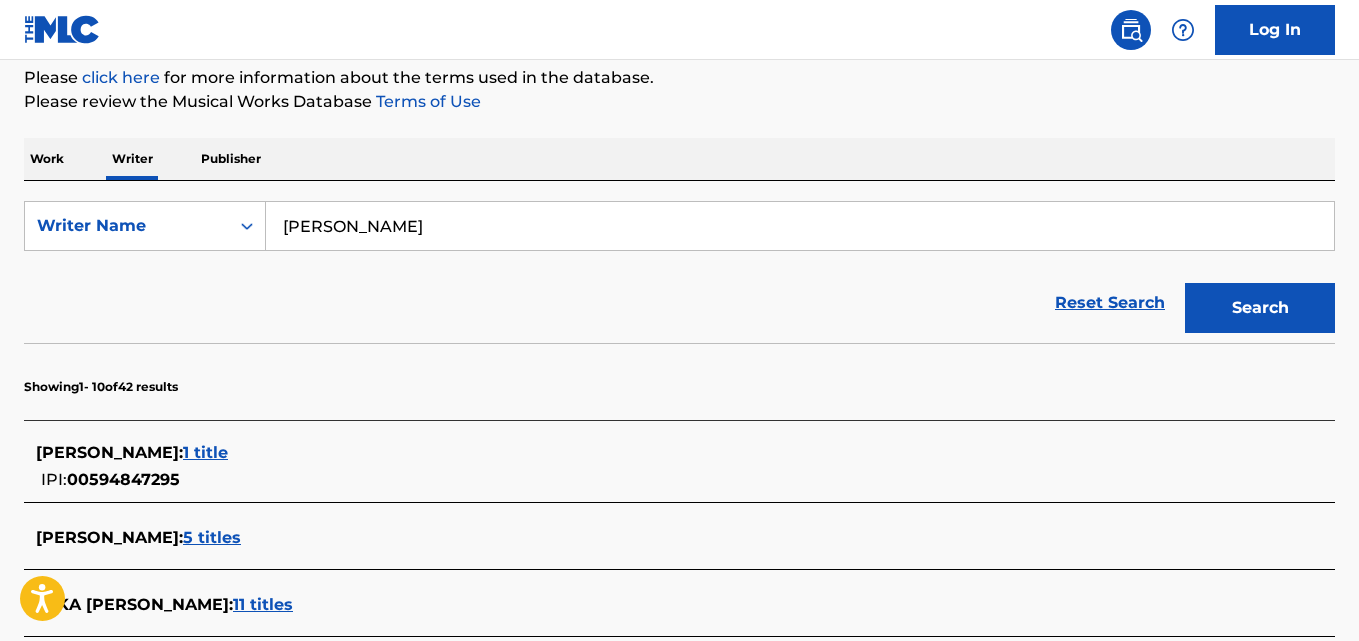 click on "[PERSON_NAME]" at bounding box center (800, 226) 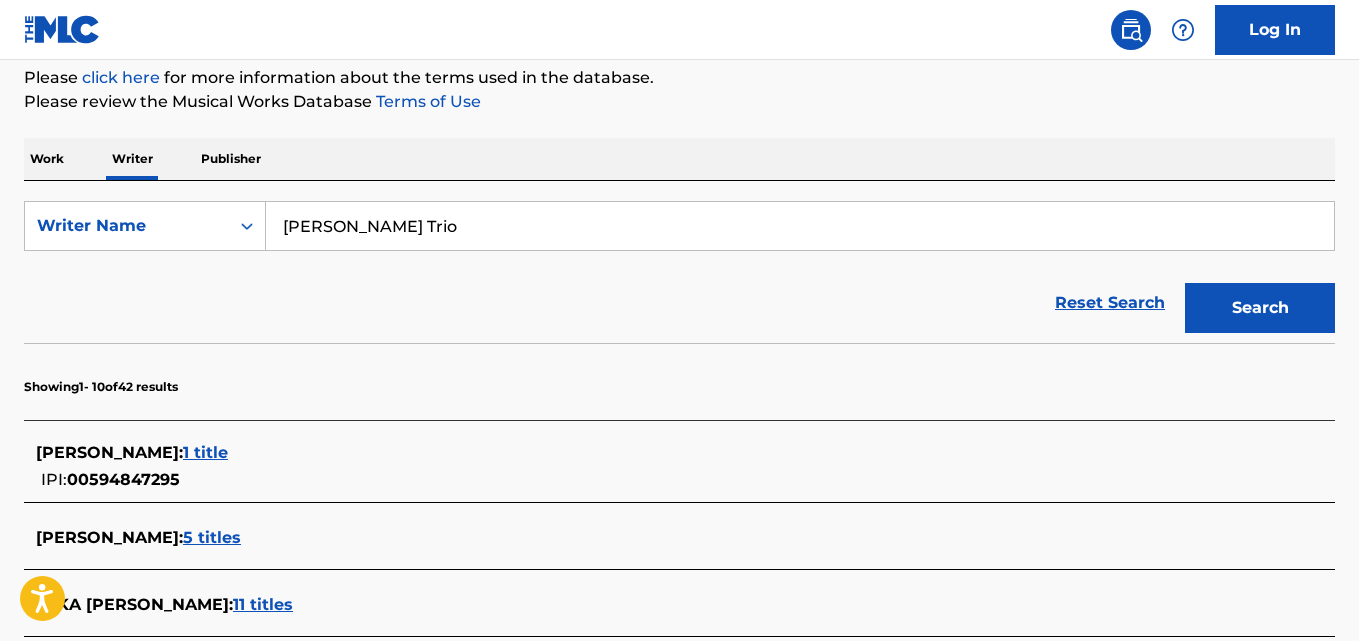 click on "Search" at bounding box center [1260, 308] 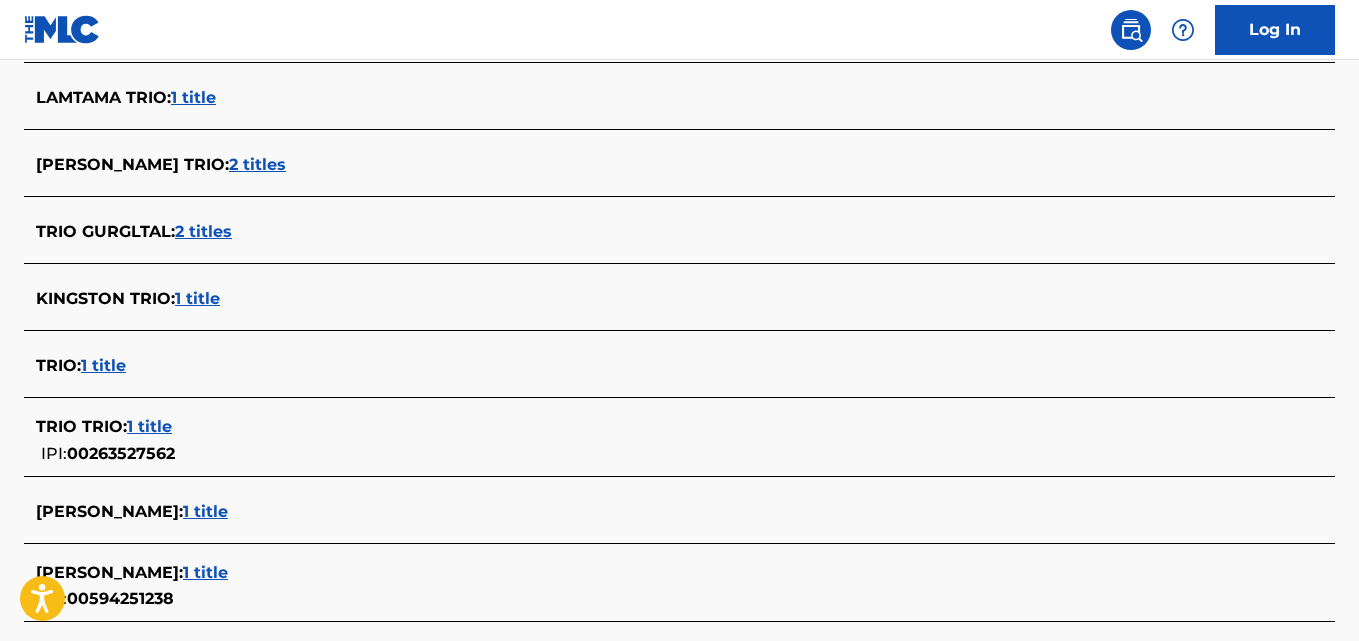 scroll, scrollTop: 671, scrollLeft: 0, axis: vertical 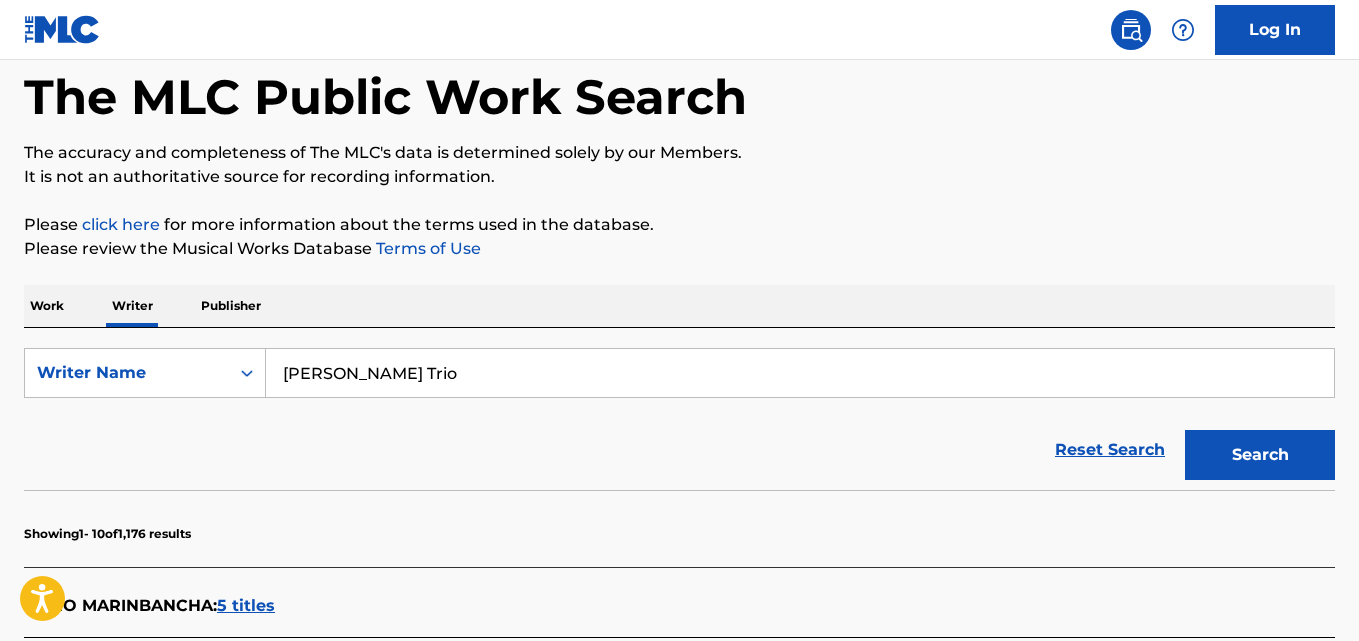 click on "[PERSON_NAME] Trio" at bounding box center (800, 373) 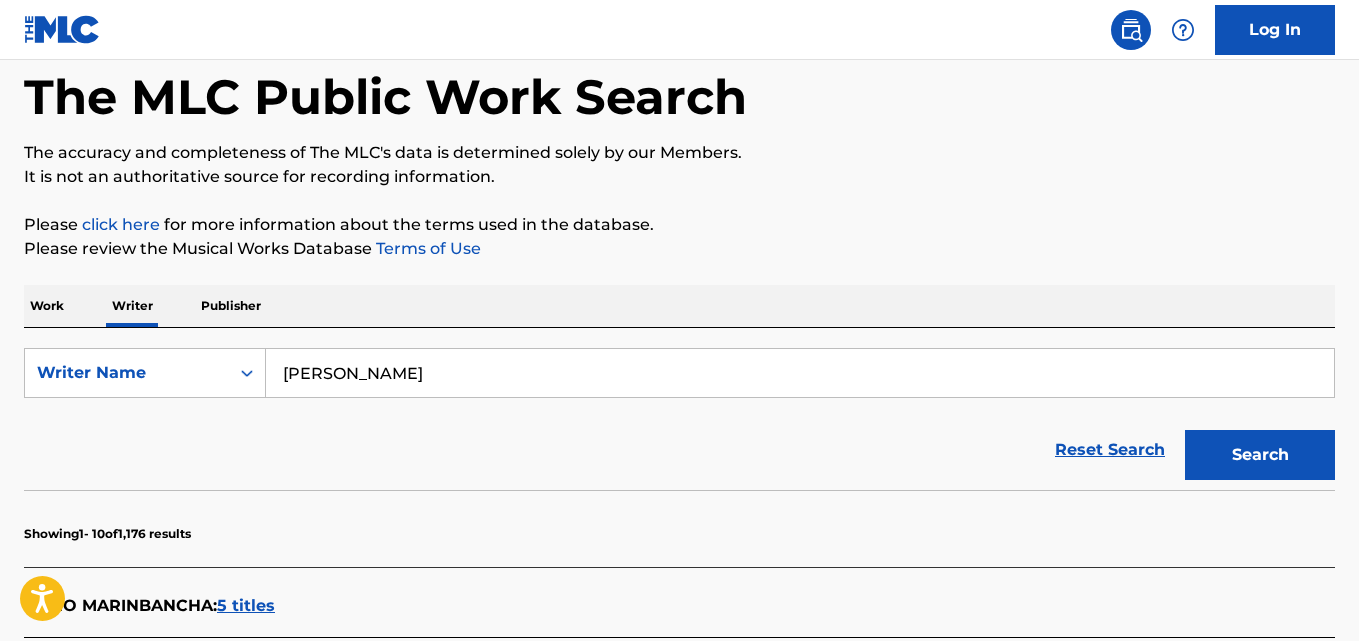 click on "Search" at bounding box center [1260, 455] 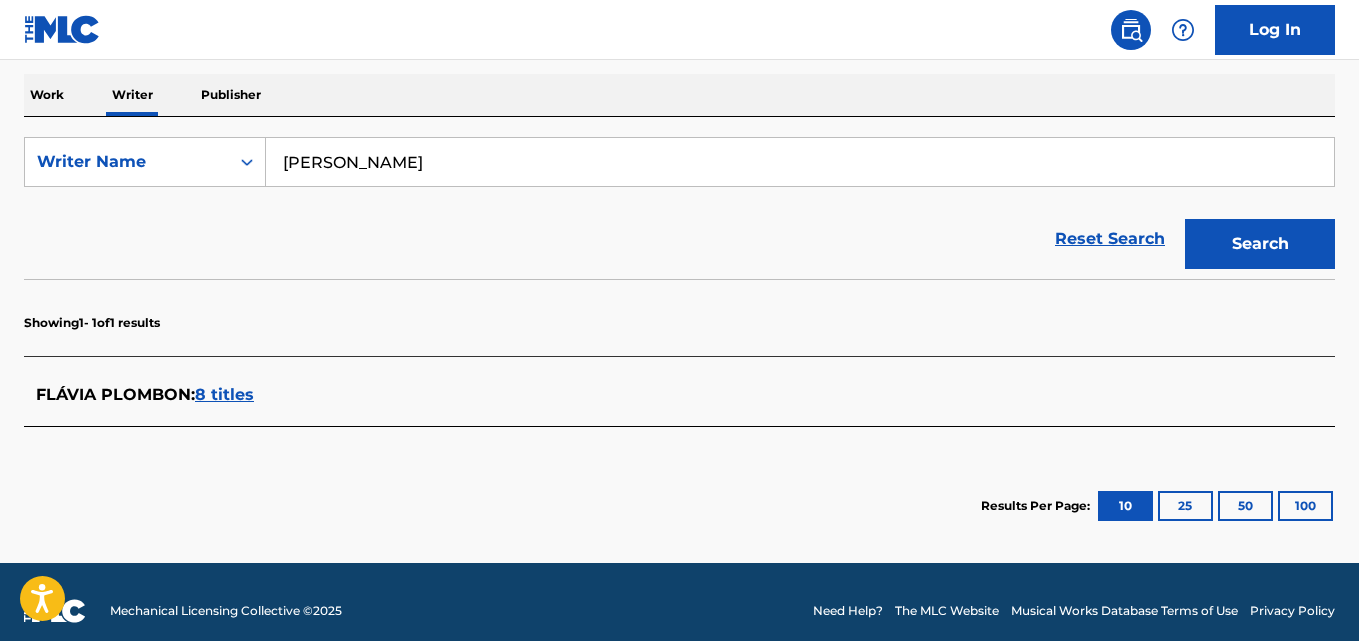 scroll, scrollTop: 306, scrollLeft: 0, axis: vertical 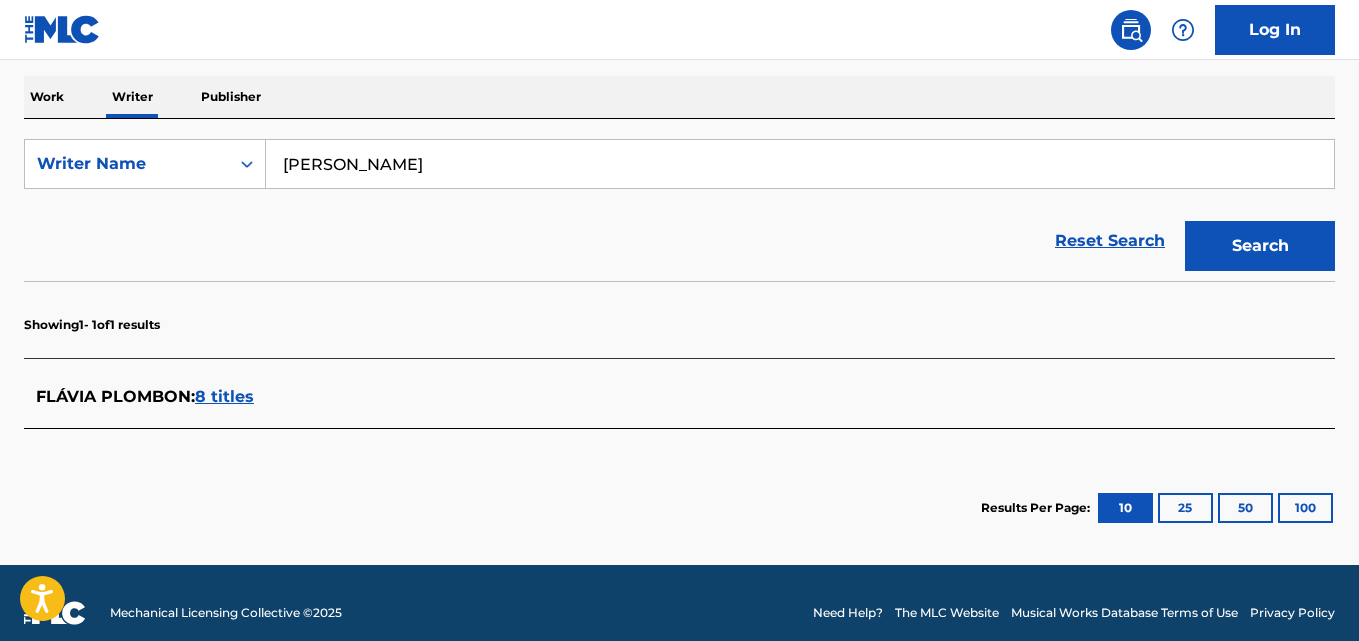 click on "[PERSON_NAME]" at bounding box center [800, 164] 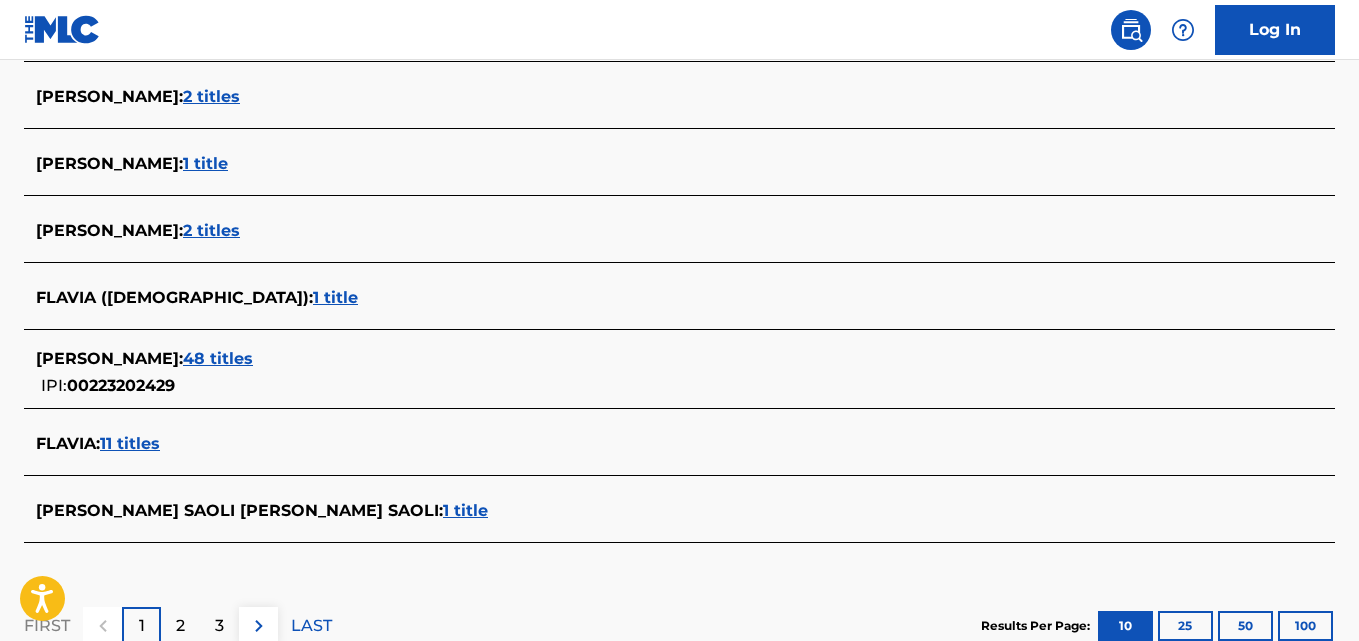 scroll, scrollTop: 844, scrollLeft: 0, axis: vertical 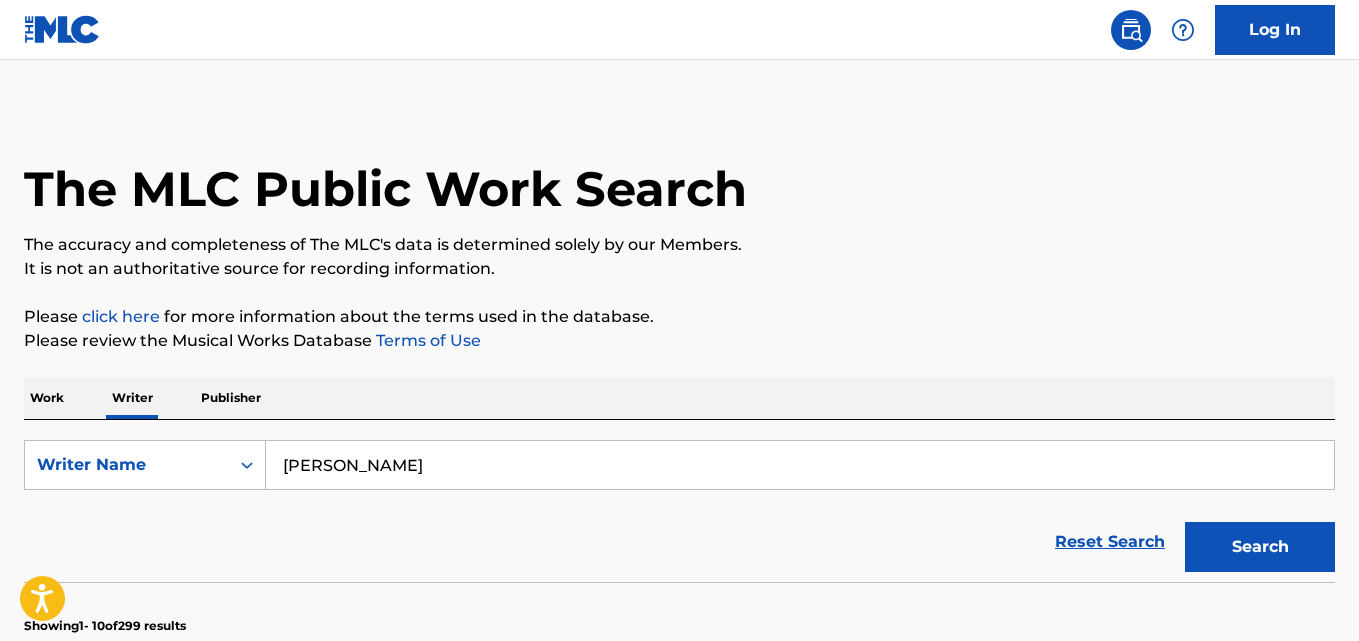 click on "[PERSON_NAME]" at bounding box center [800, 465] 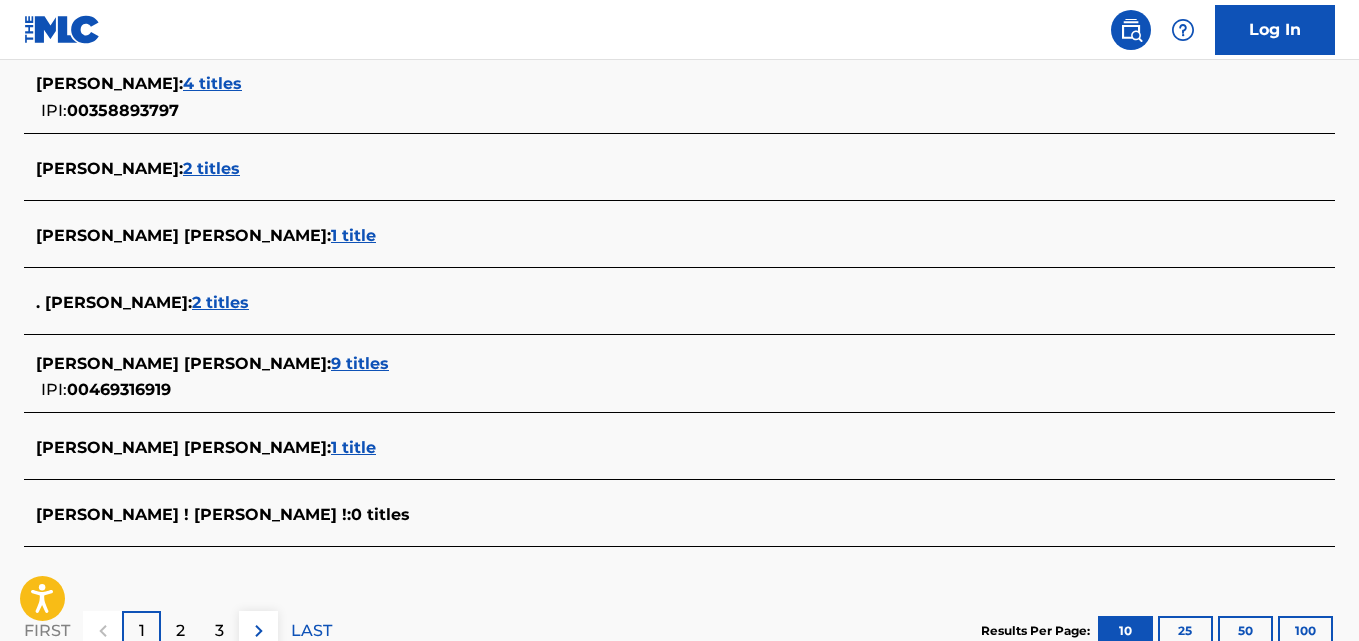 scroll, scrollTop: 822, scrollLeft: 0, axis: vertical 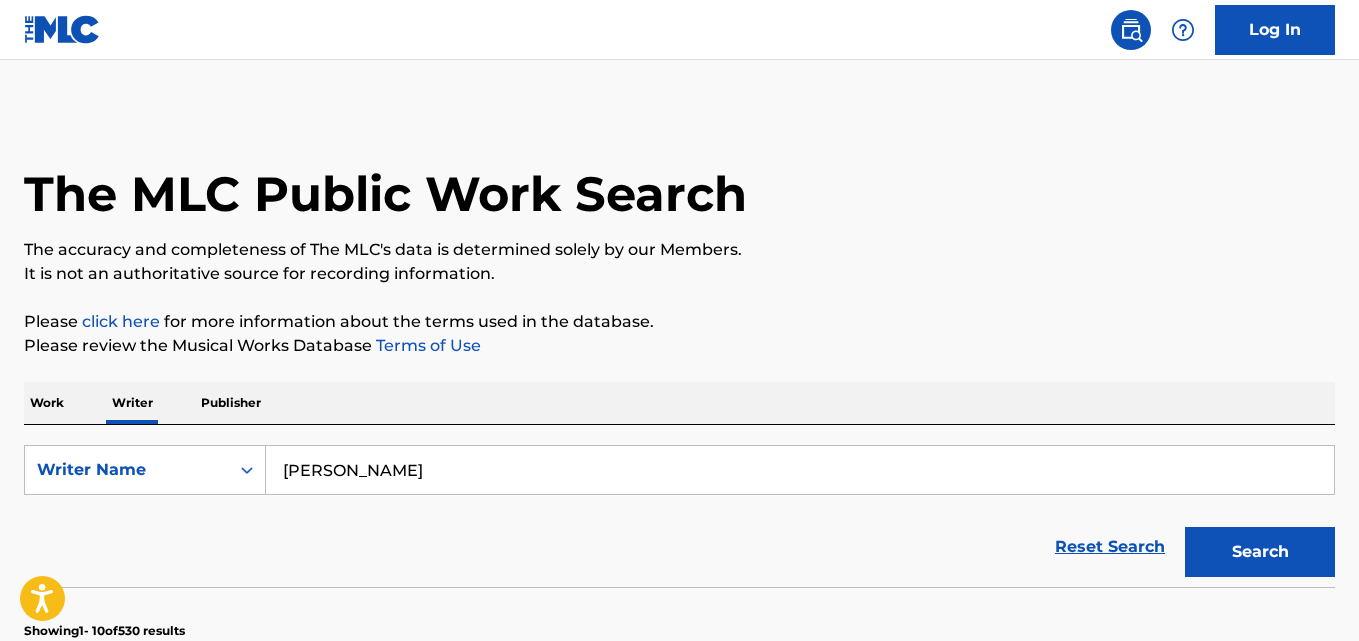 click on "[PERSON_NAME]" at bounding box center (800, 470) 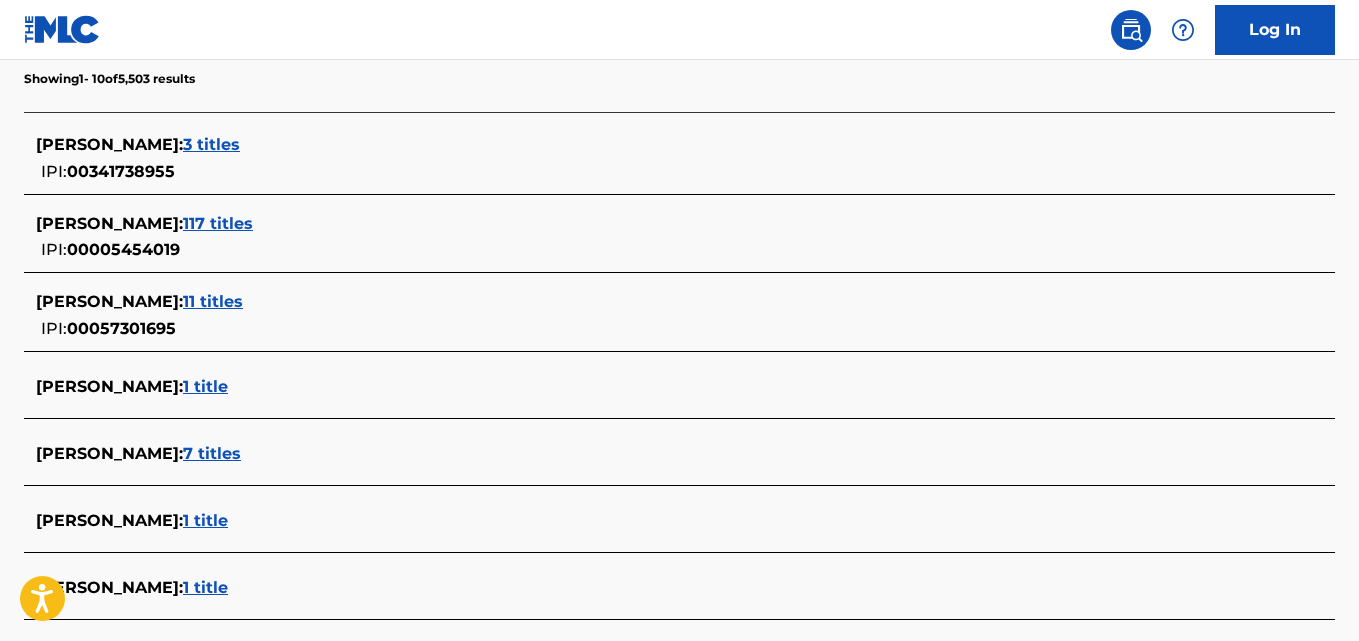 scroll, scrollTop: 547, scrollLeft: 0, axis: vertical 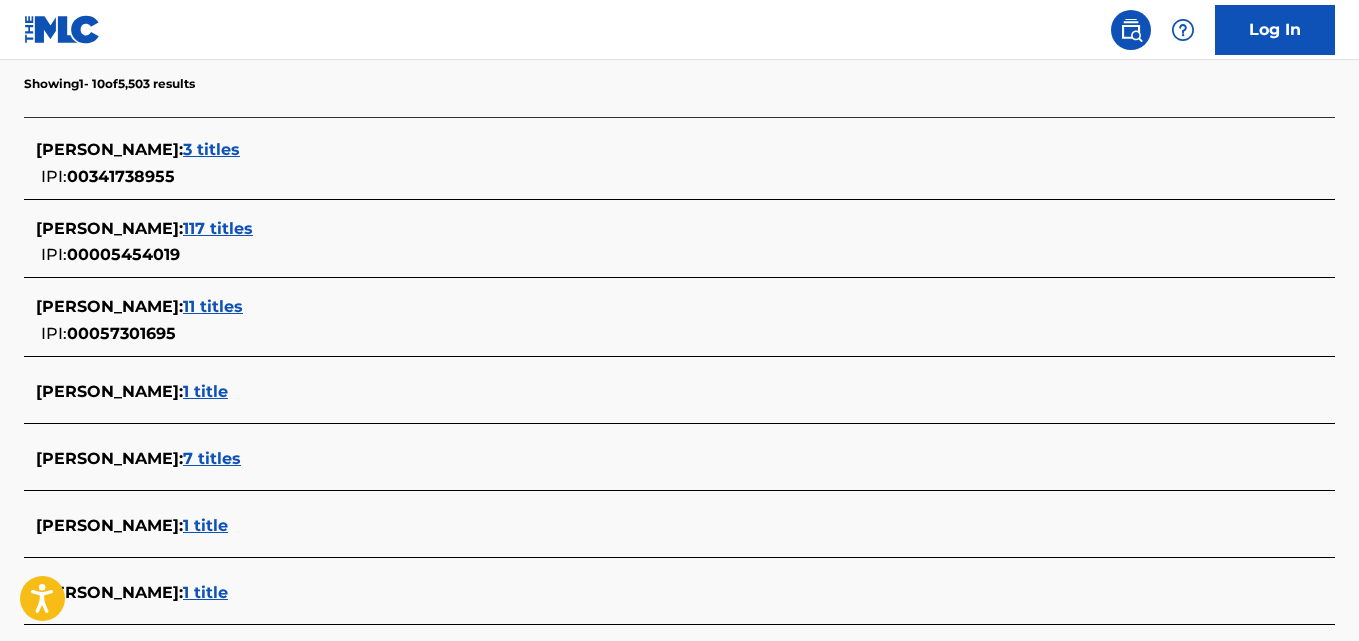 click on "3 titles" at bounding box center [211, 149] 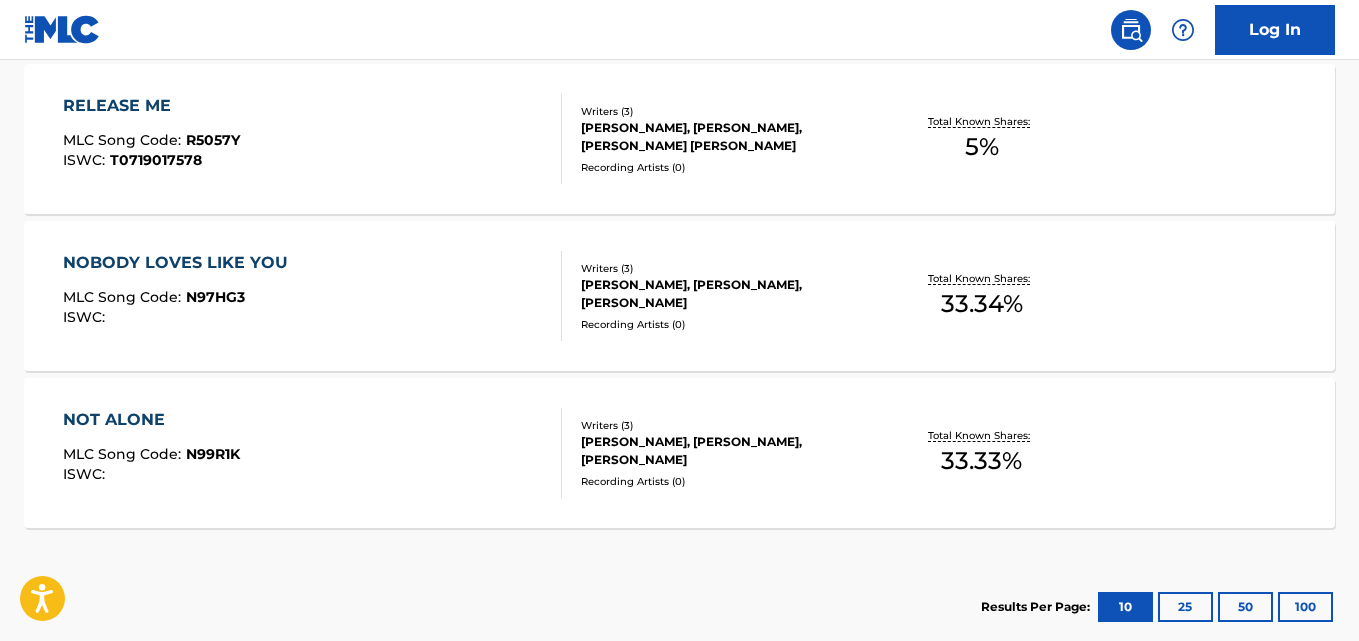 scroll, scrollTop: 780, scrollLeft: 0, axis: vertical 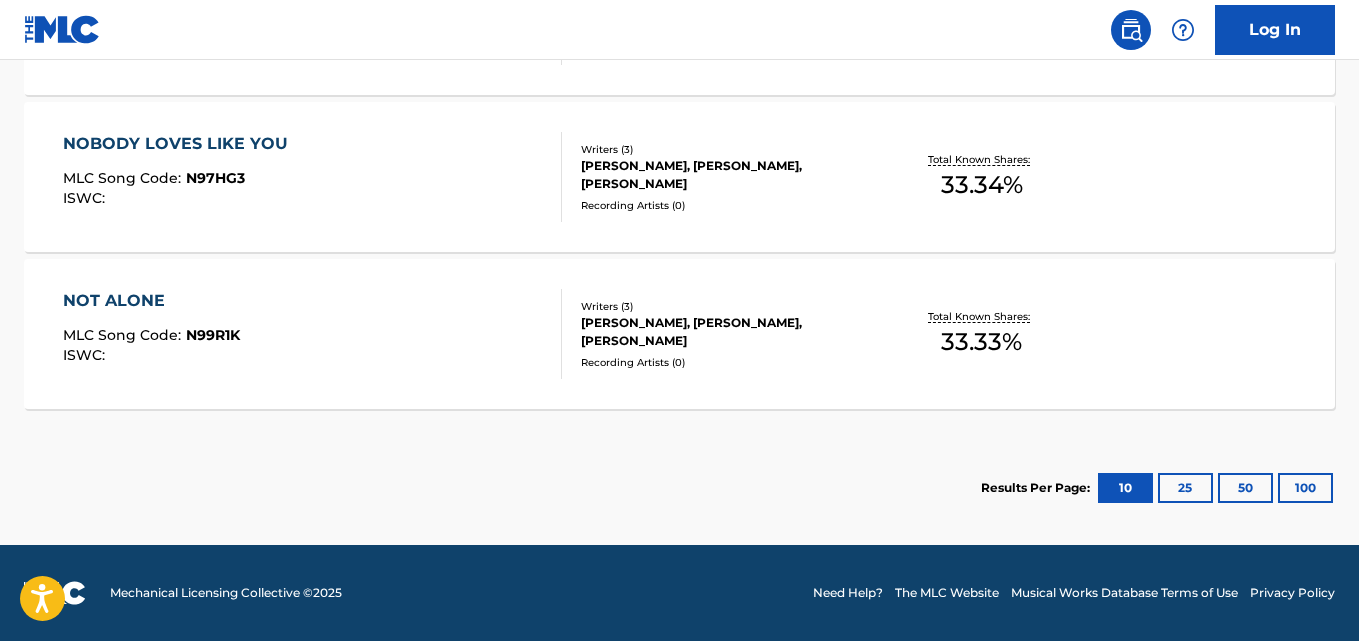 click on "Recording Artists ( 0 )" at bounding box center (727, 362) 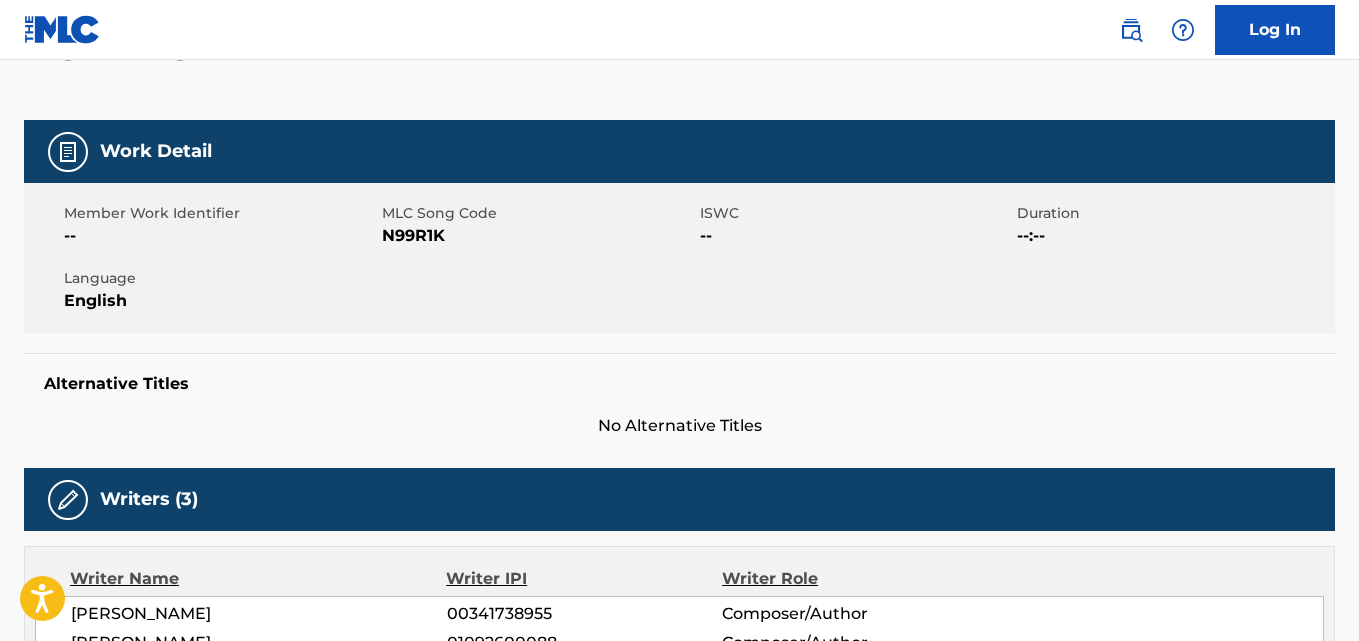 scroll, scrollTop: 0, scrollLeft: 0, axis: both 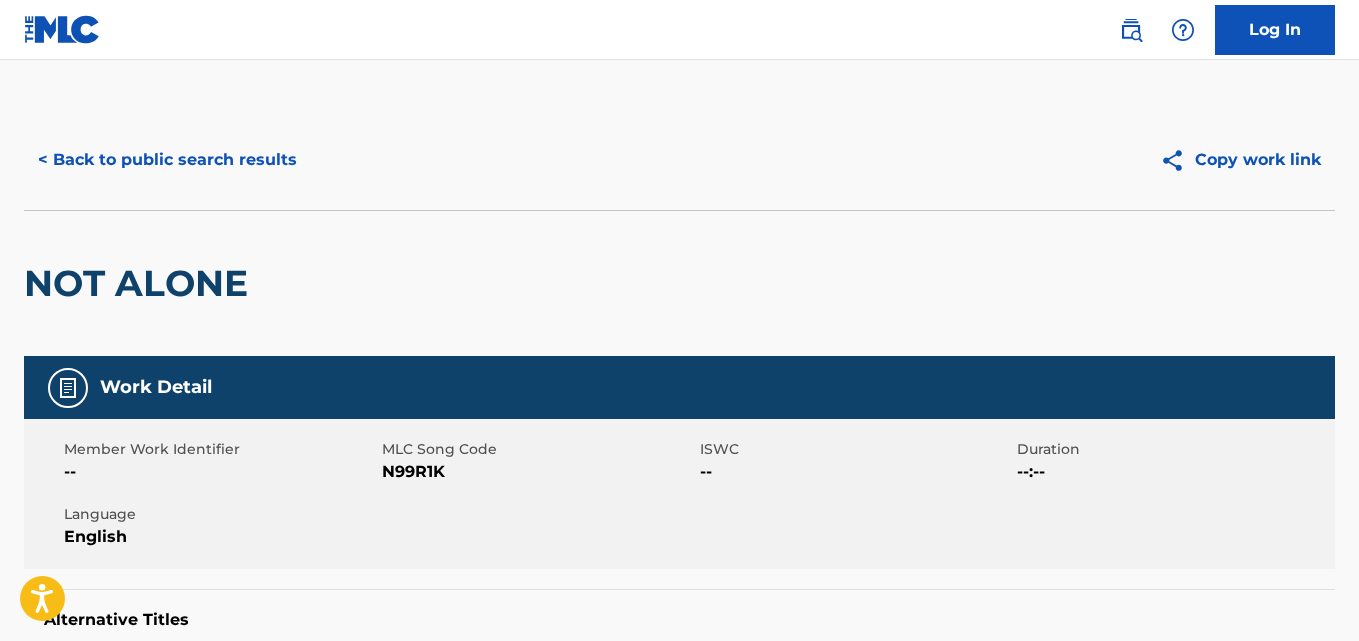 click on "< Back to public search results" at bounding box center (167, 160) 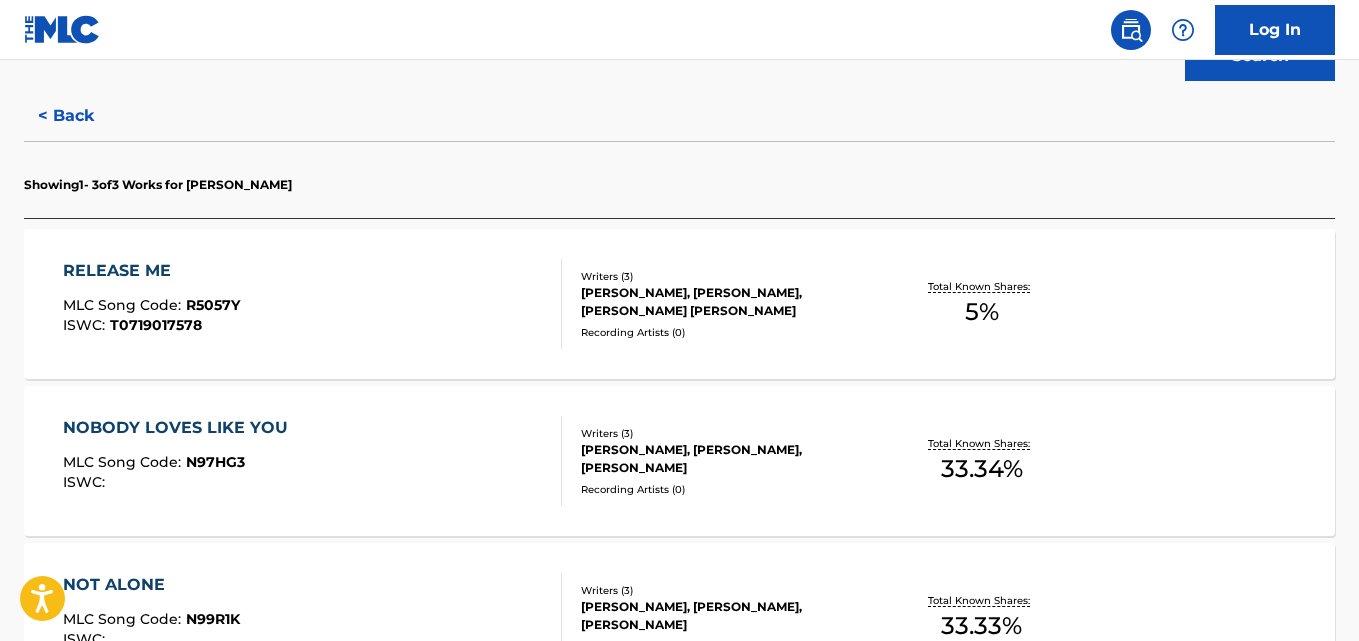 scroll, scrollTop: 529, scrollLeft: 0, axis: vertical 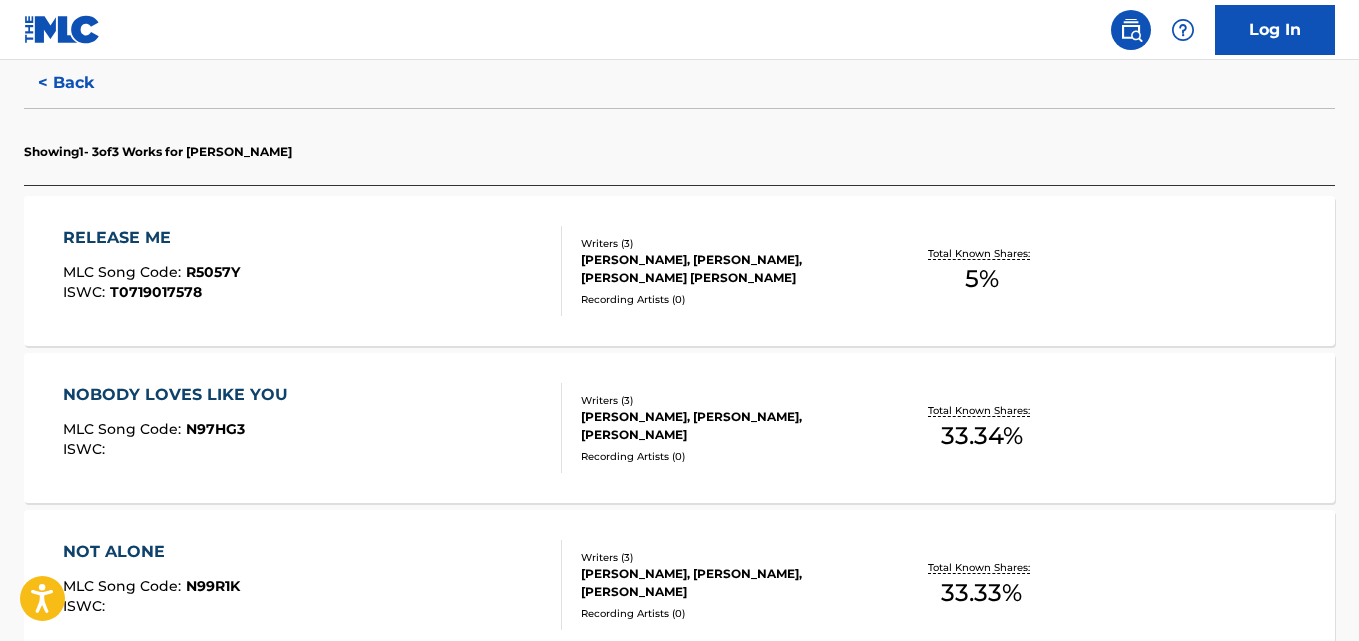 click on "Total Known Shares: 33.34 %" at bounding box center (982, 428) 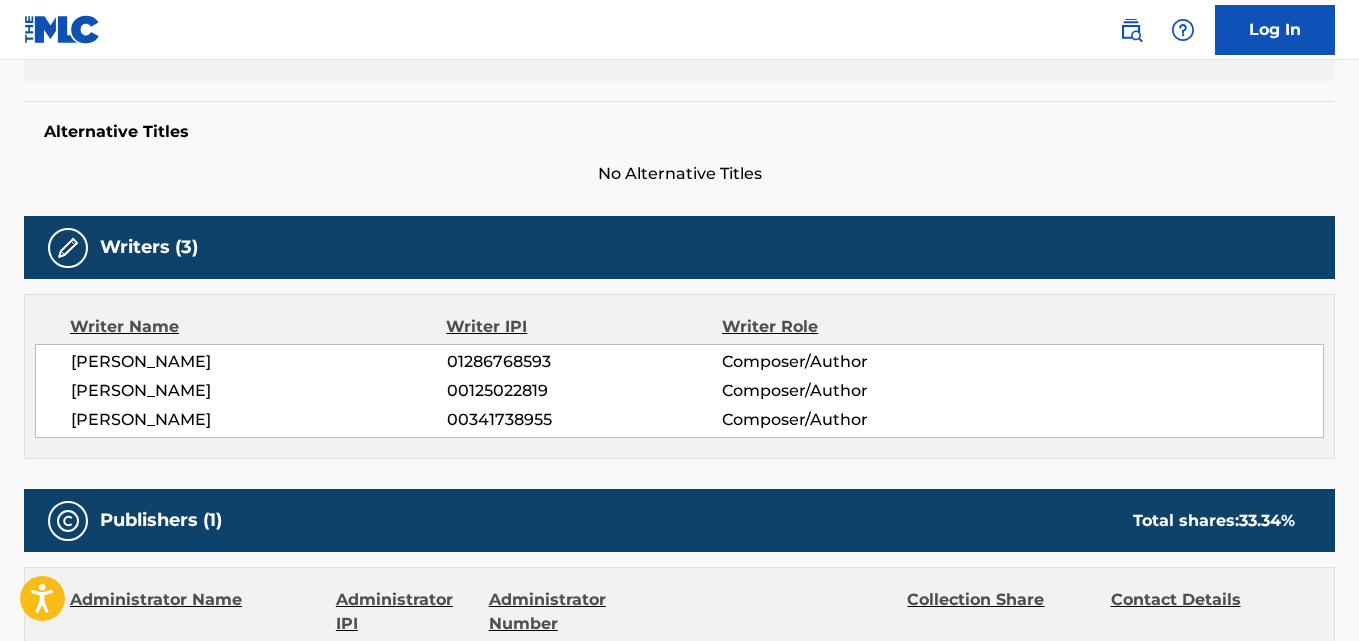 scroll, scrollTop: 0, scrollLeft: 0, axis: both 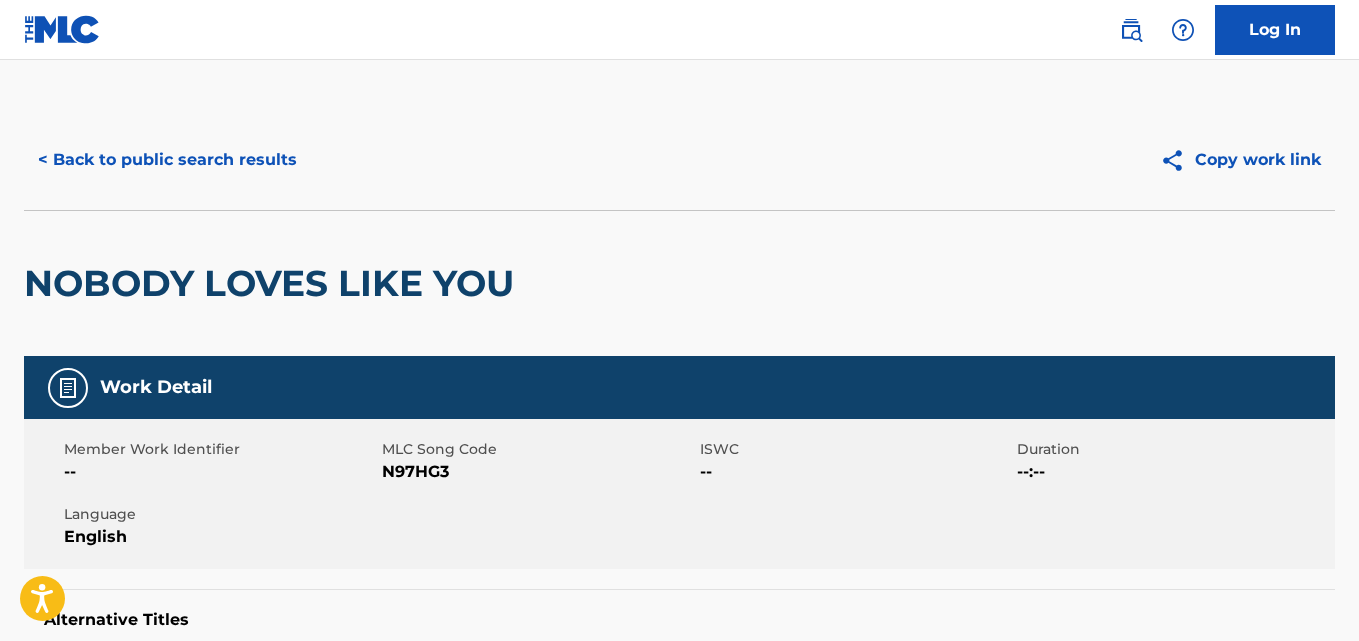 click on "< Back to public search results" at bounding box center (167, 160) 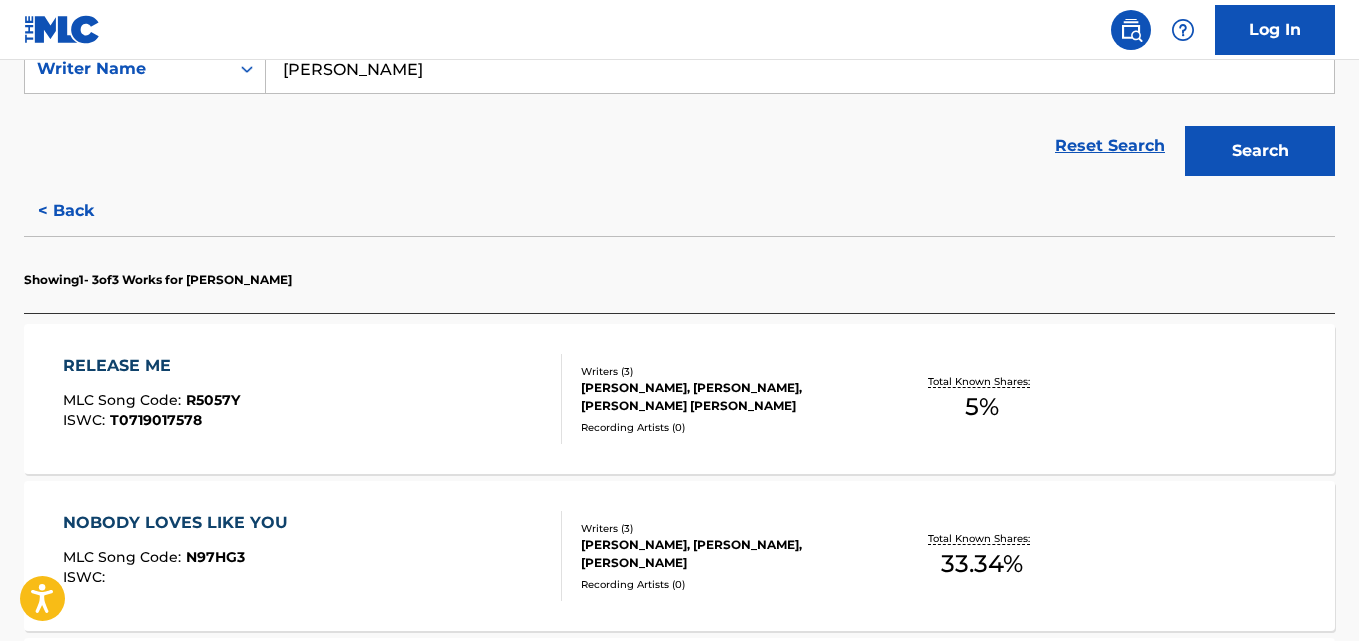 scroll, scrollTop: 409, scrollLeft: 0, axis: vertical 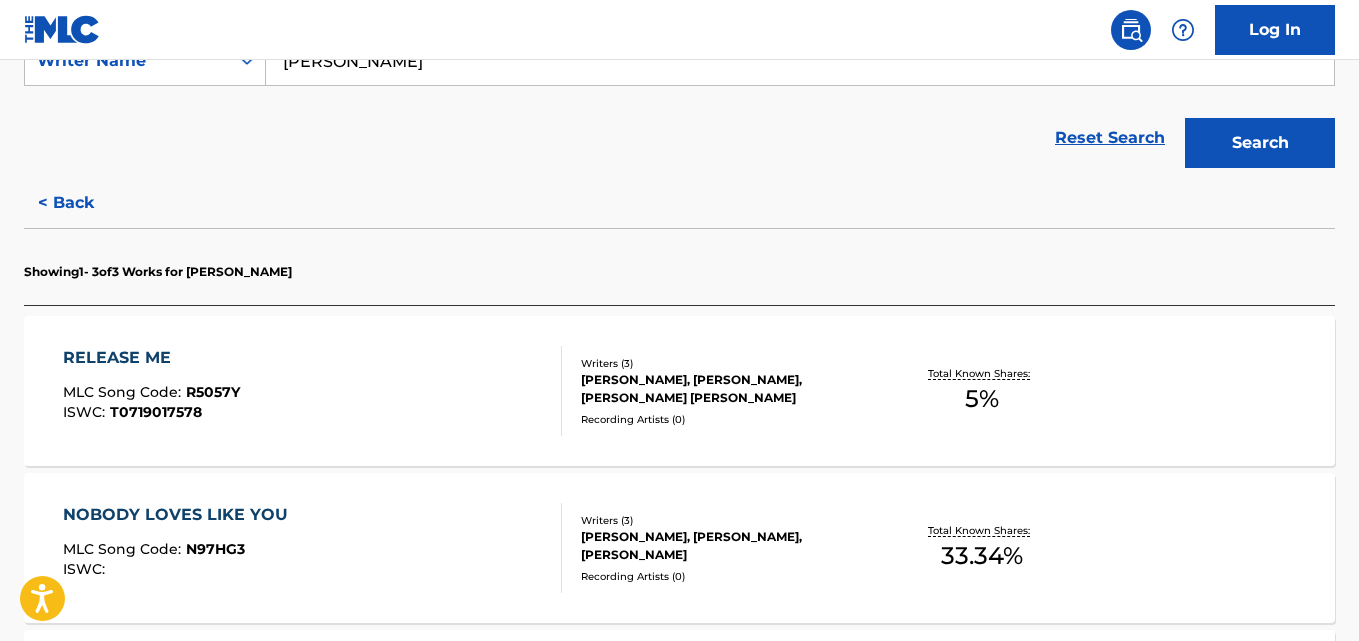 click on "Total Known Shares: 5 %" at bounding box center [982, 391] 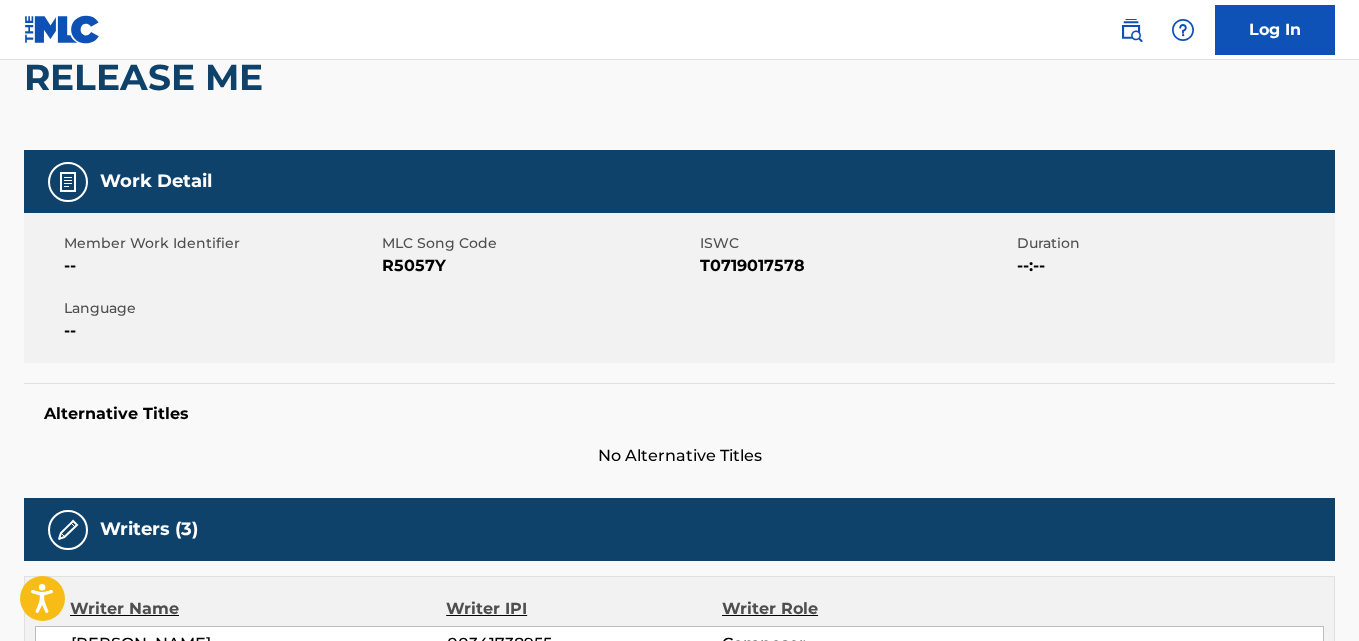 scroll, scrollTop: 0, scrollLeft: 0, axis: both 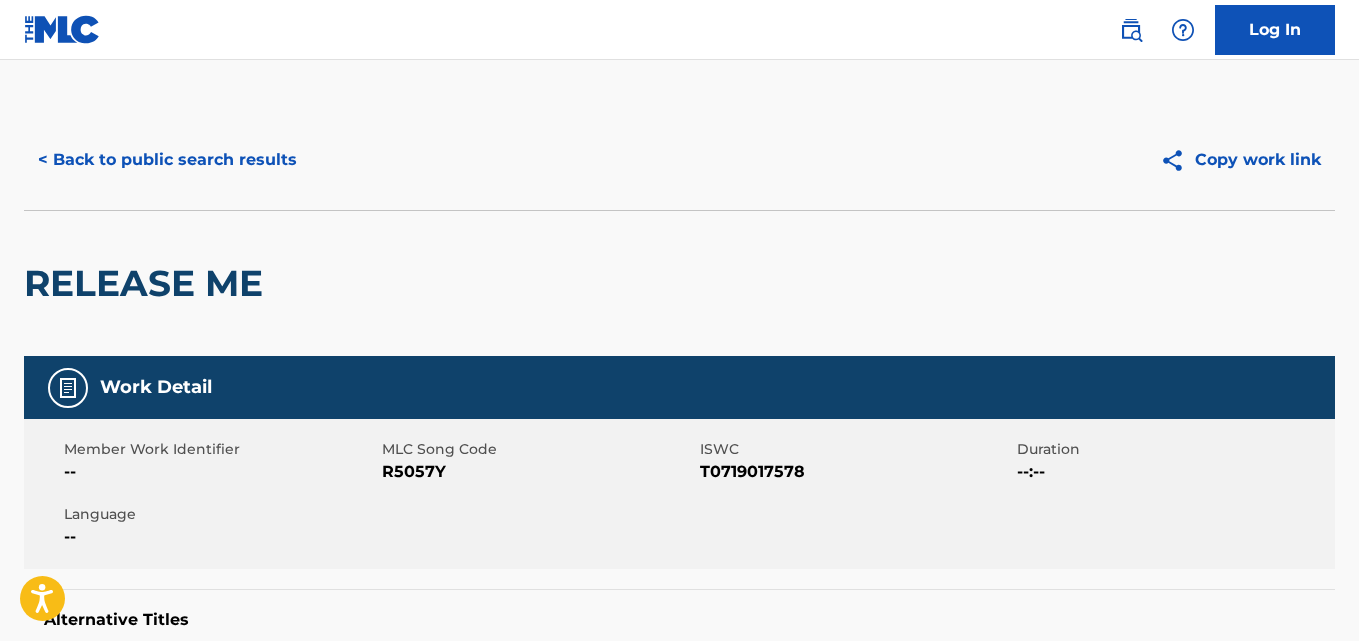 click on "< Back to public search results" at bounding box center [167, 160] 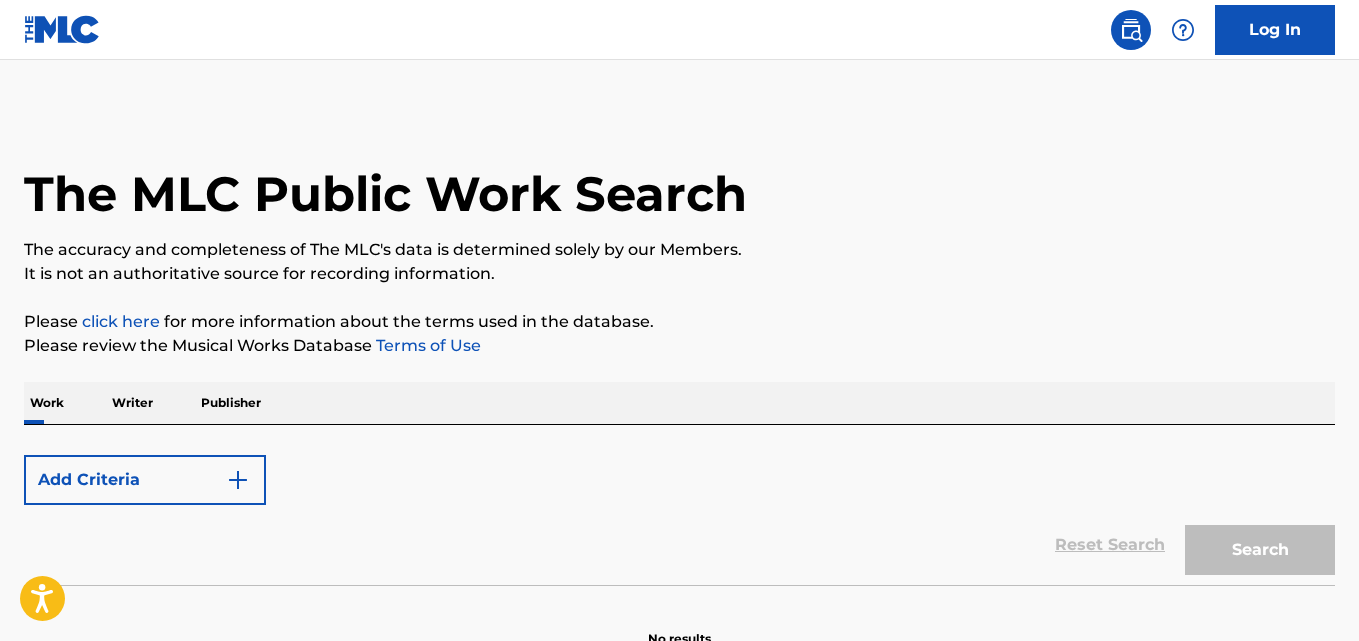 scroll, scrollTop: 113, scrollLeft: 0, axis: vertical 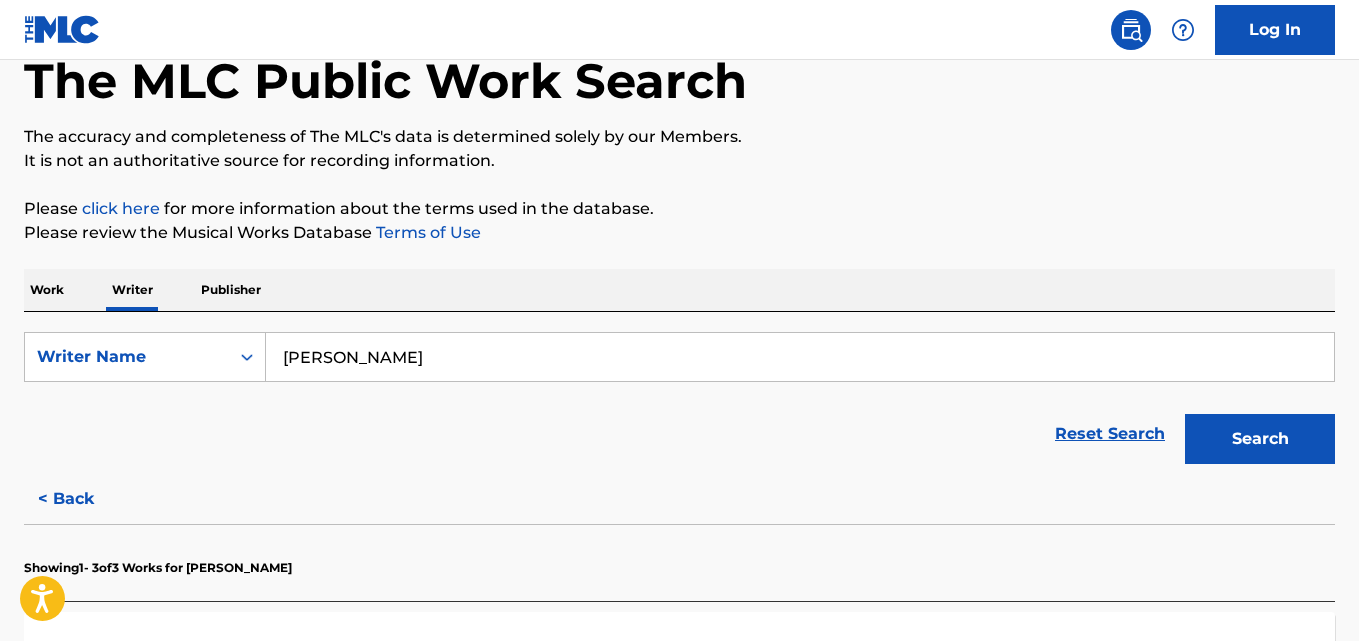 click on "[PERSON_NAME]" at bounding box center (800, 357) 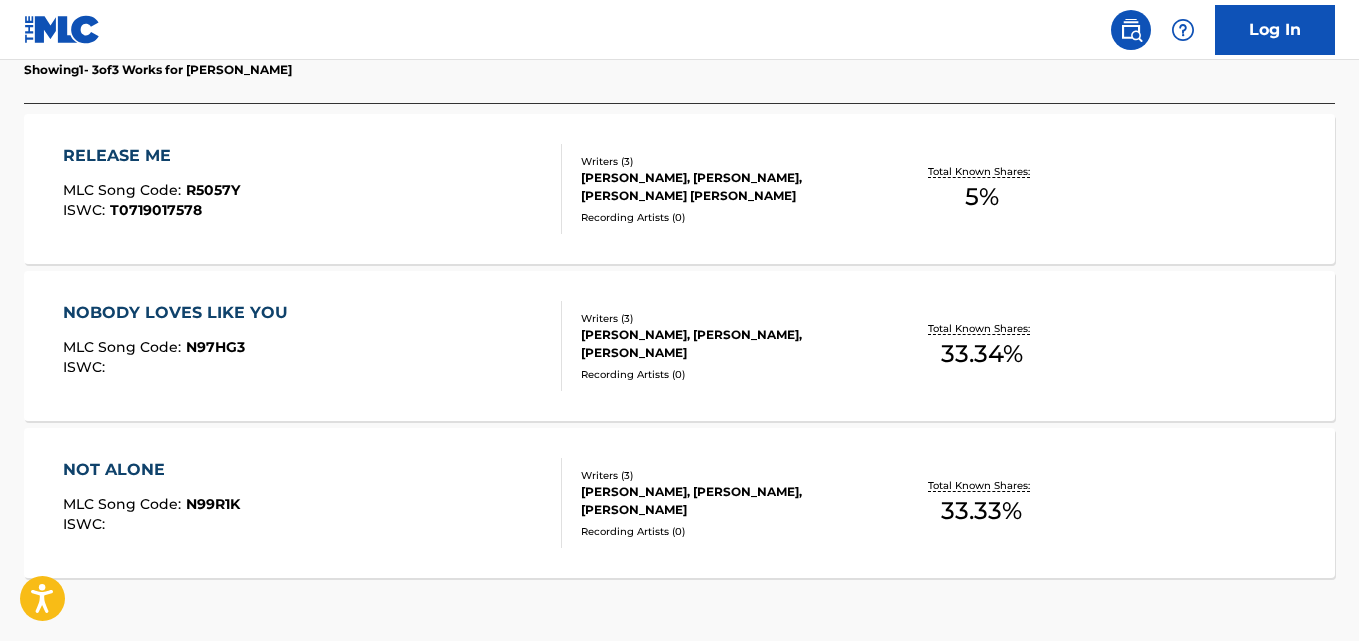 scroll, scrollTop: 617, scrollLeft: 0, axis: vertical 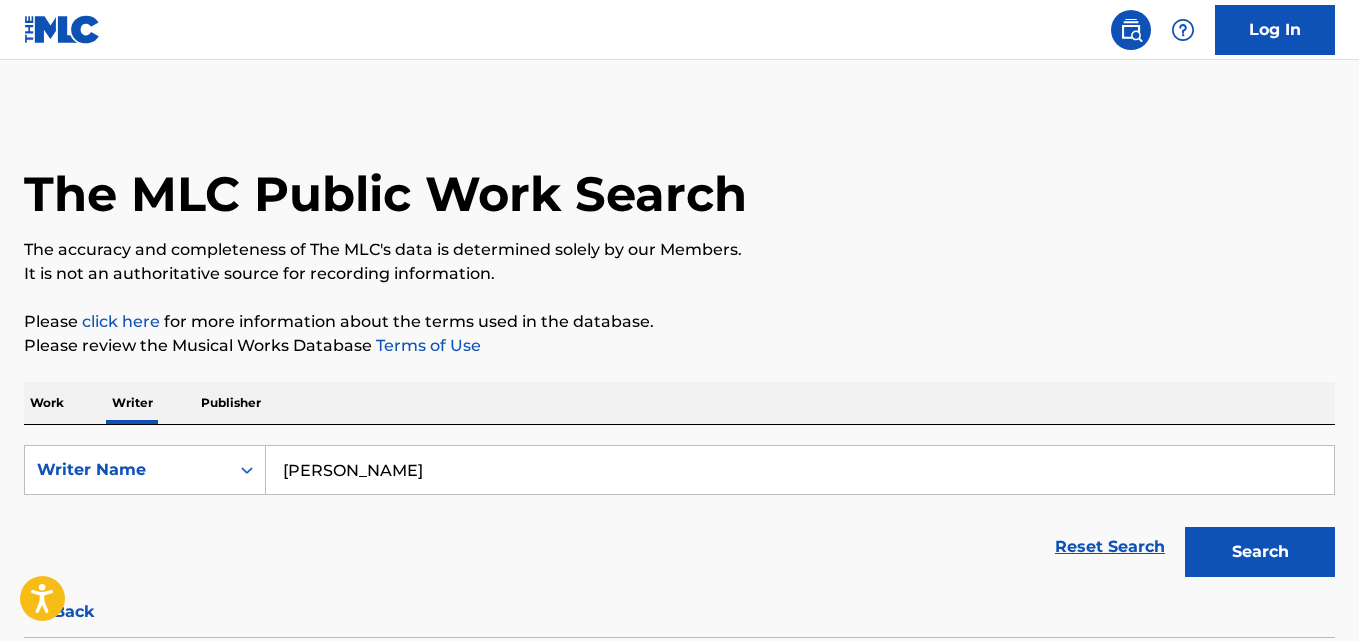 paste on "Al-[PERSON_NAME] Bin [PERSON_NAME]'far Assegaf" 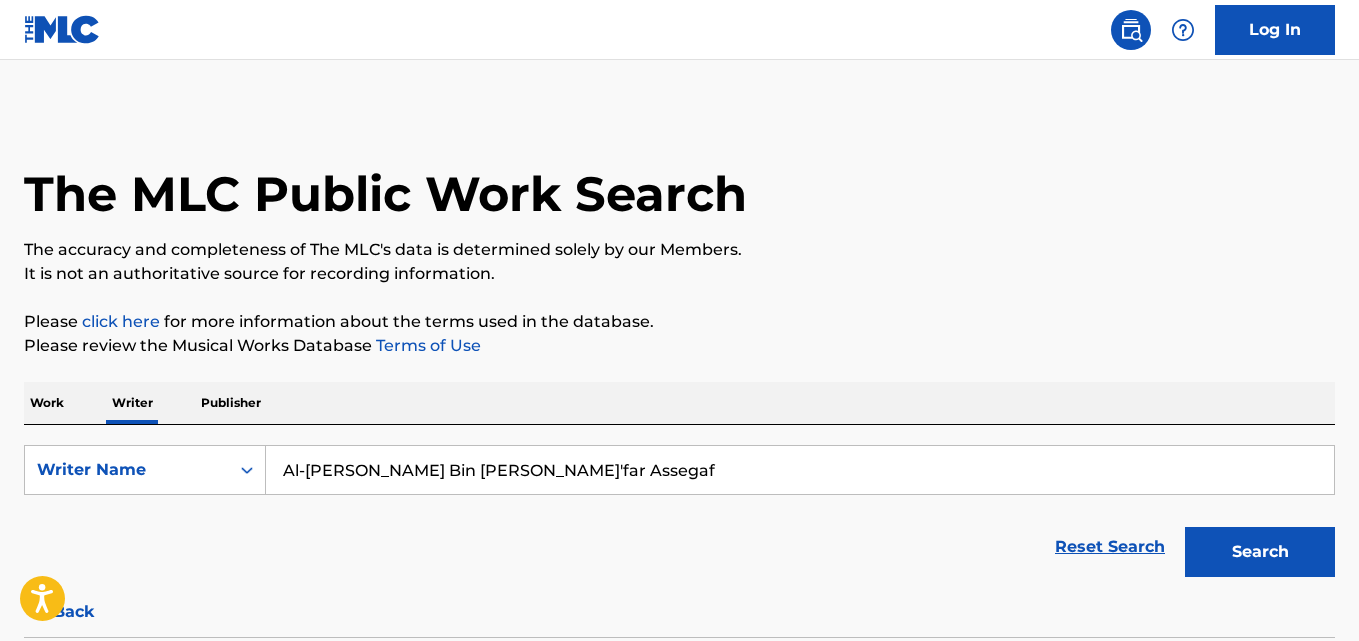 click on "Search" at bounding box center [1260, 552] 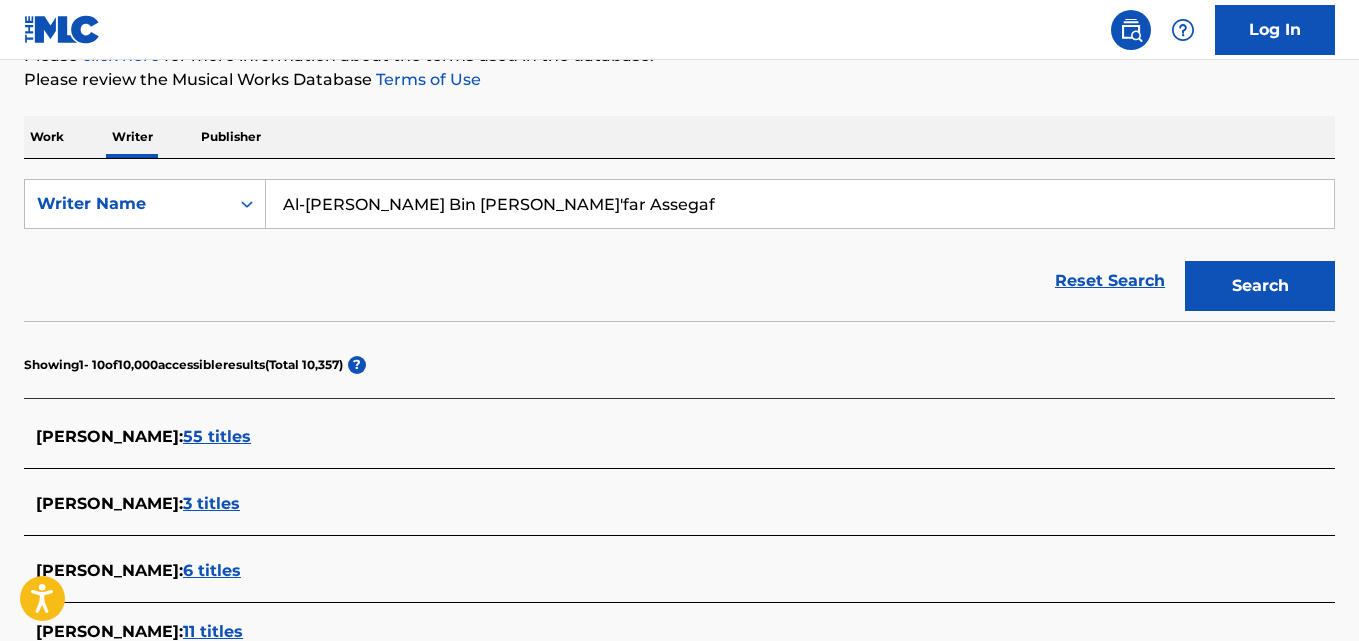 scroll, scrollTop: 243, scrollLeft: 0, axis: vertical 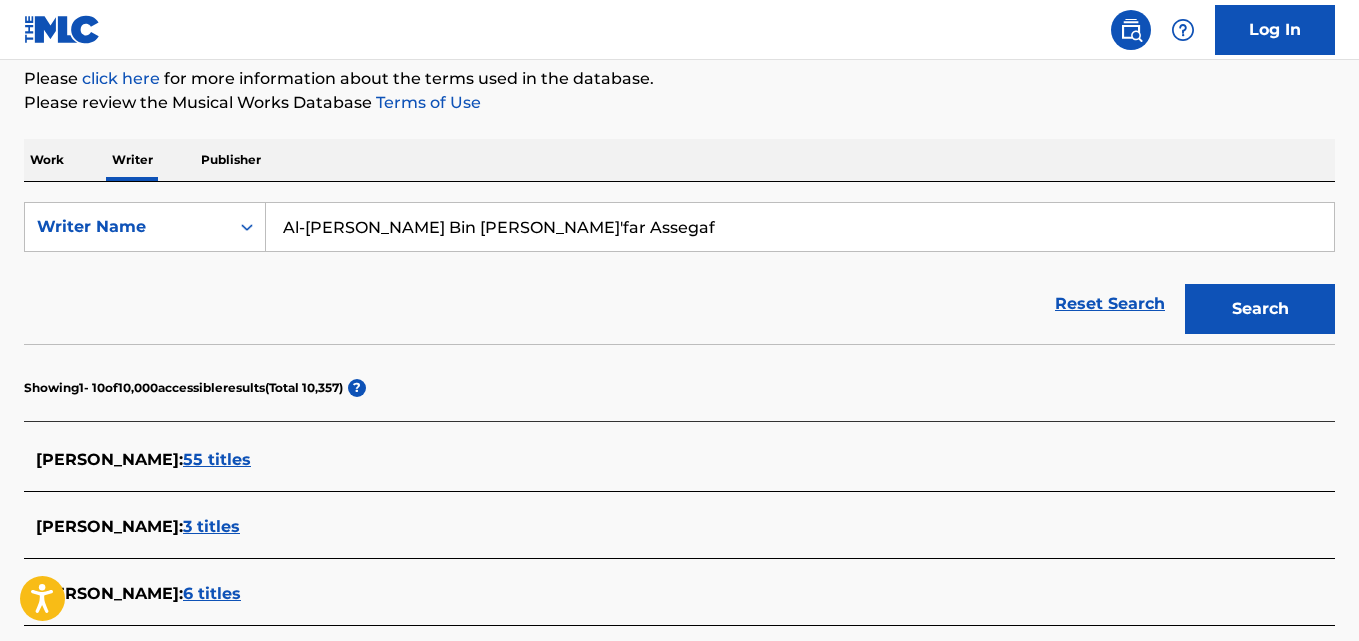 paste on "[PERSON_NAME] Bin [PERSON_NAME]" 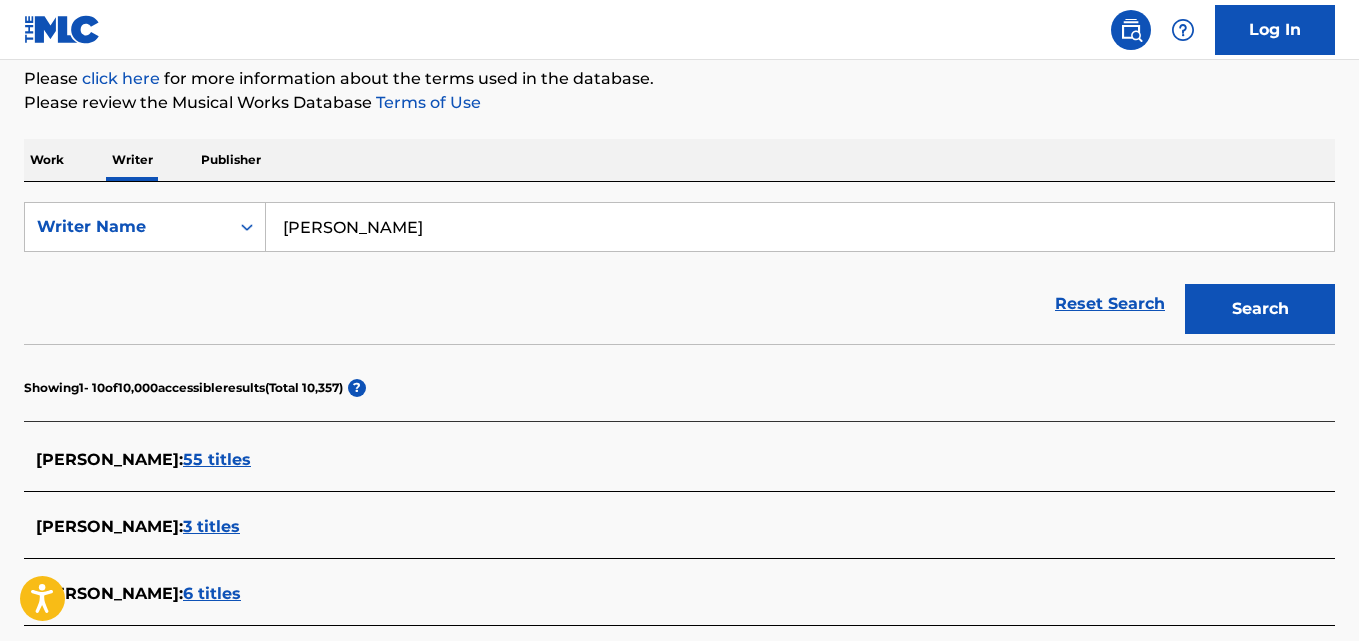click on "Search" at bounding box center [1260, 309] 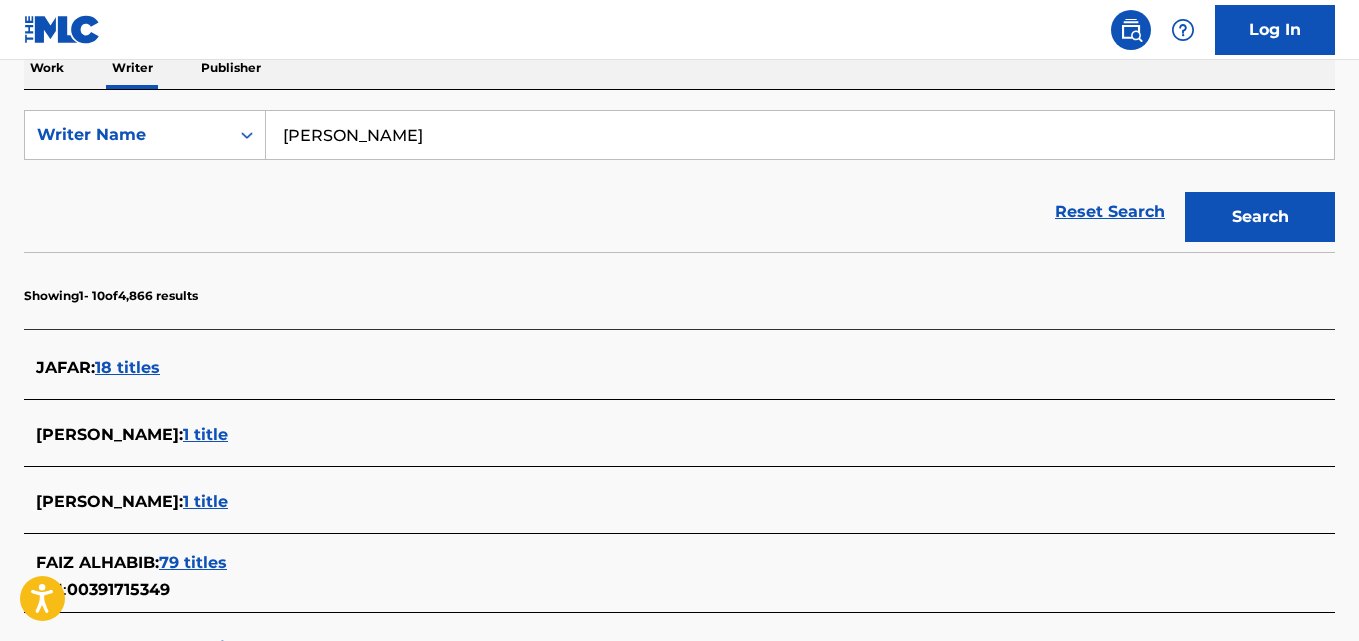 scroll, scrollTop: 332, scrollLeft: 0, axis: vertical 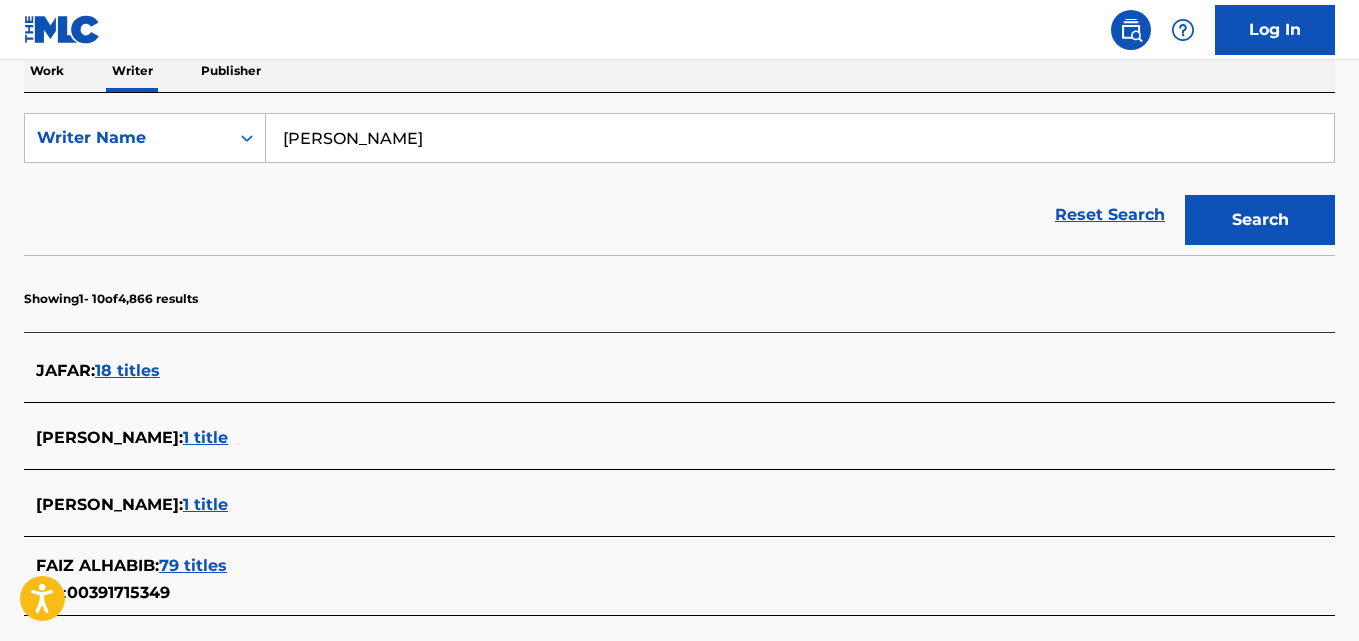 paste on "[PERSON_NAME] [PERSON_NAME]" 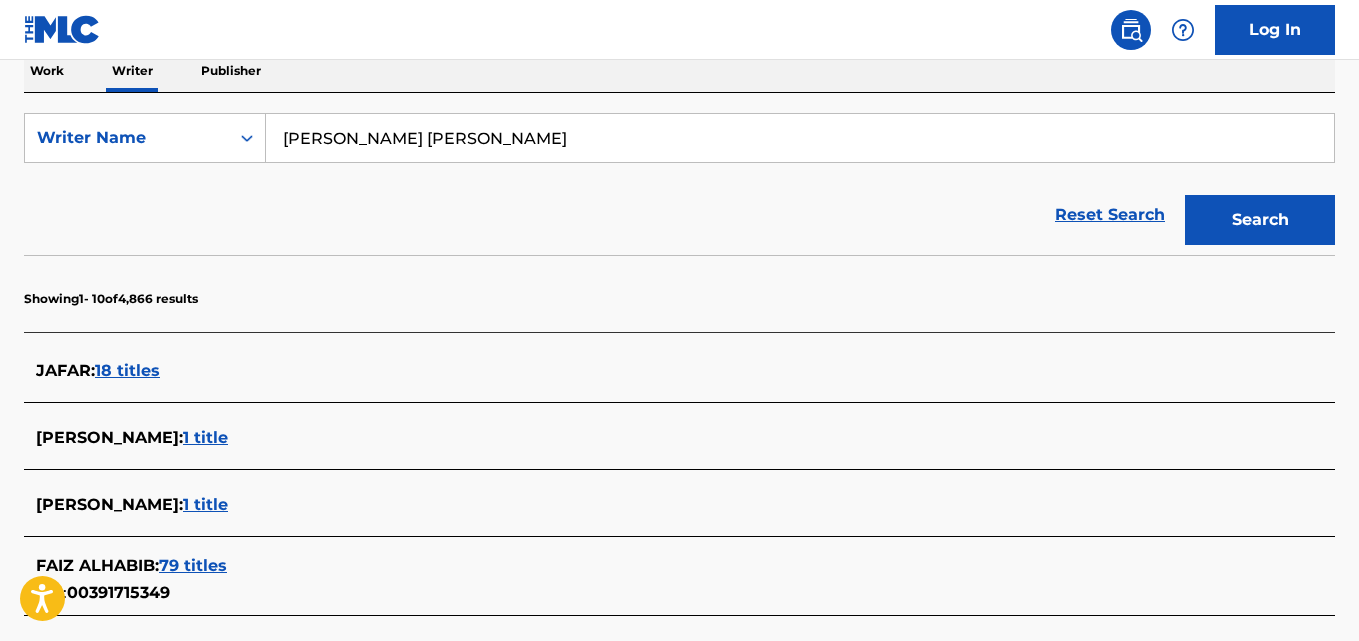 type on "[PERSON_NAME] [PERSON_NAME]" 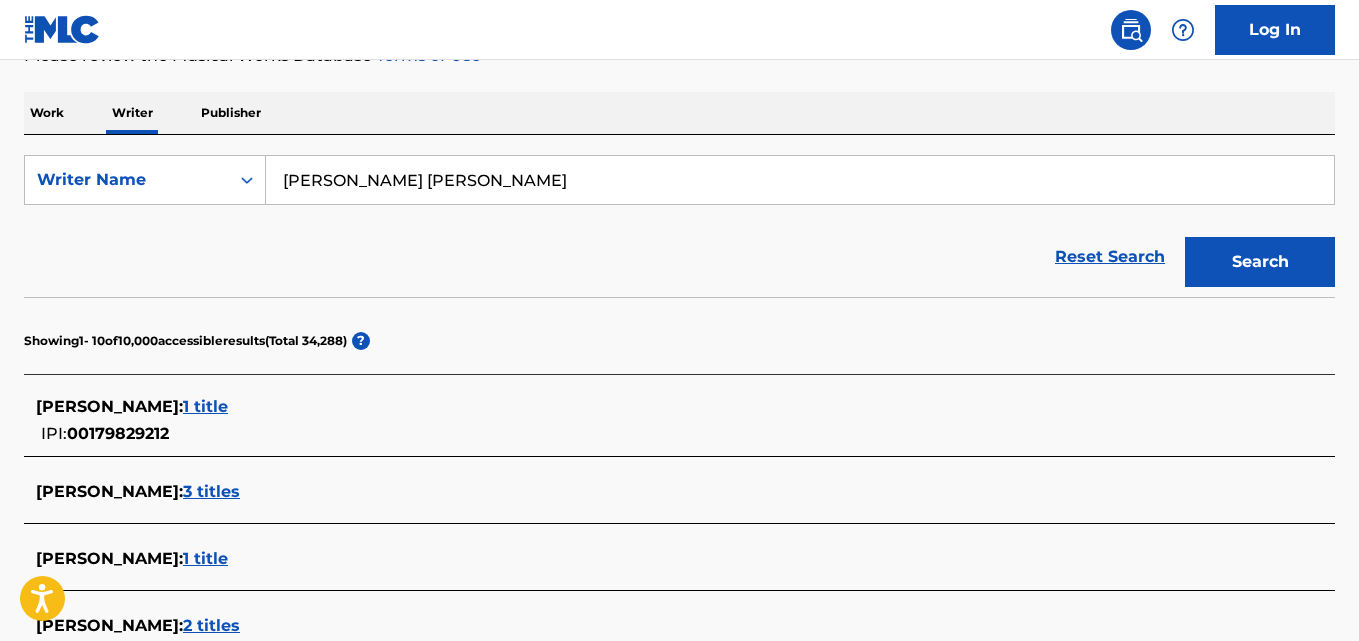 scroll, scrollTop: 289, scrollLeft: 0, axis: vertical 